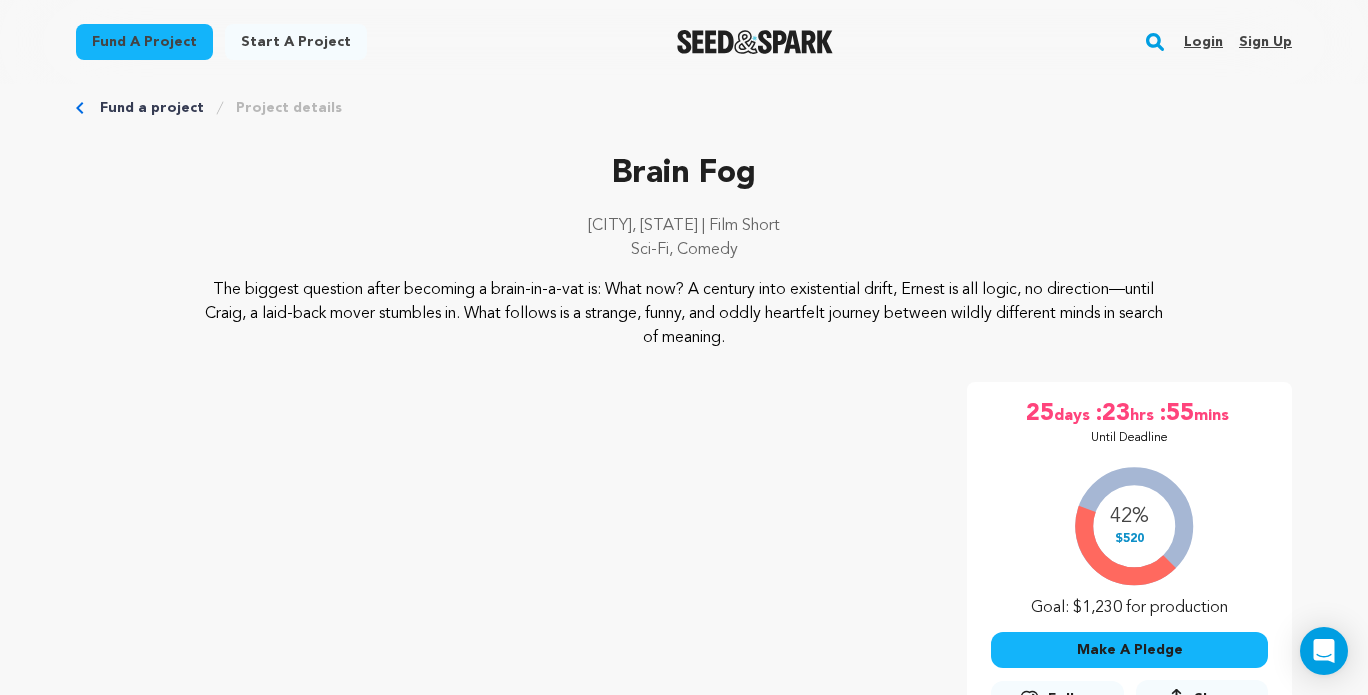 scroll, scrollTop: 25, scrollLeft: 0, axis: vertical 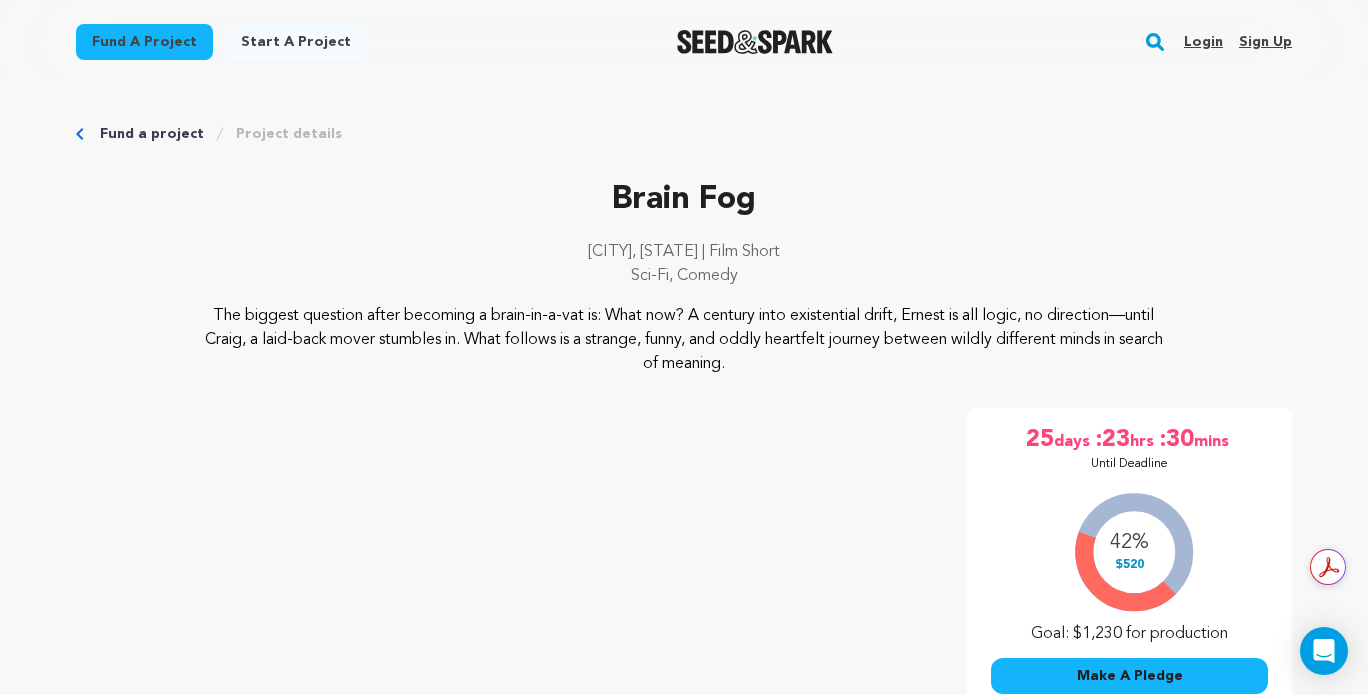 click on "Login
Sign up" at bounding box center [1230, 42] 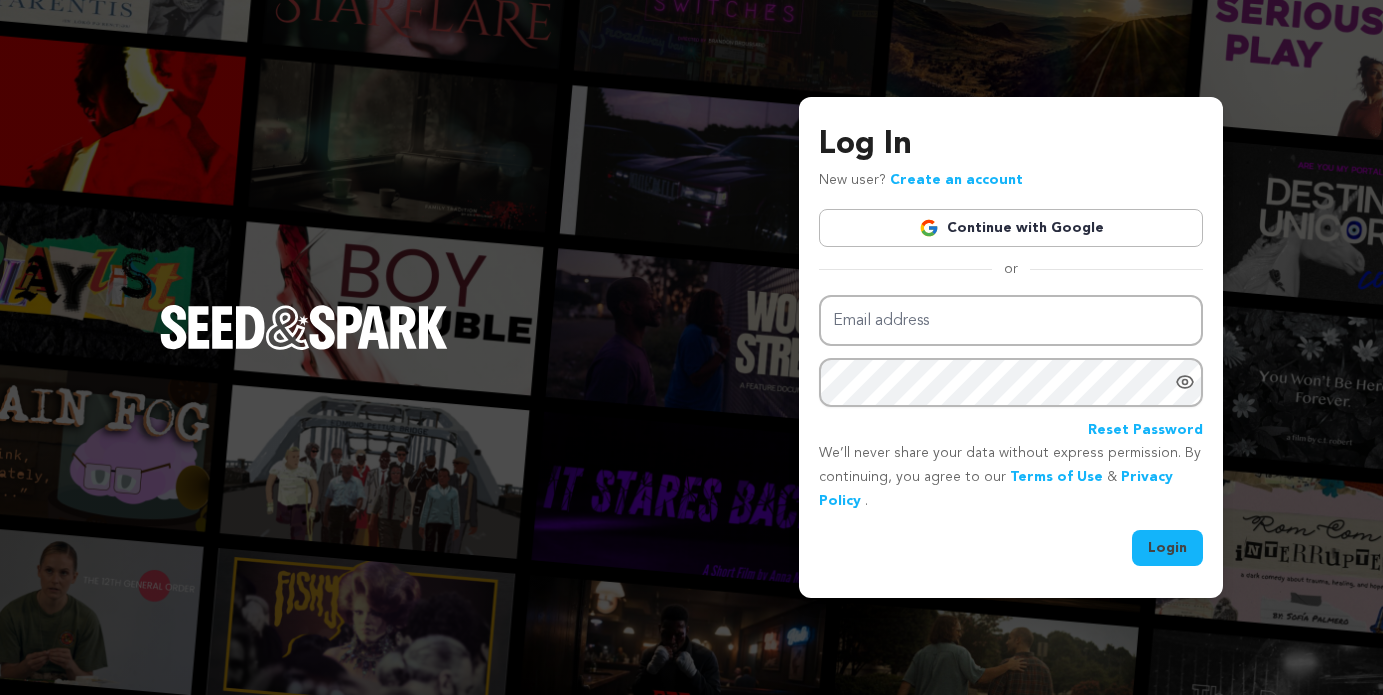 scroll, scrollTop: 0, scrollLeft: 0, axis: both 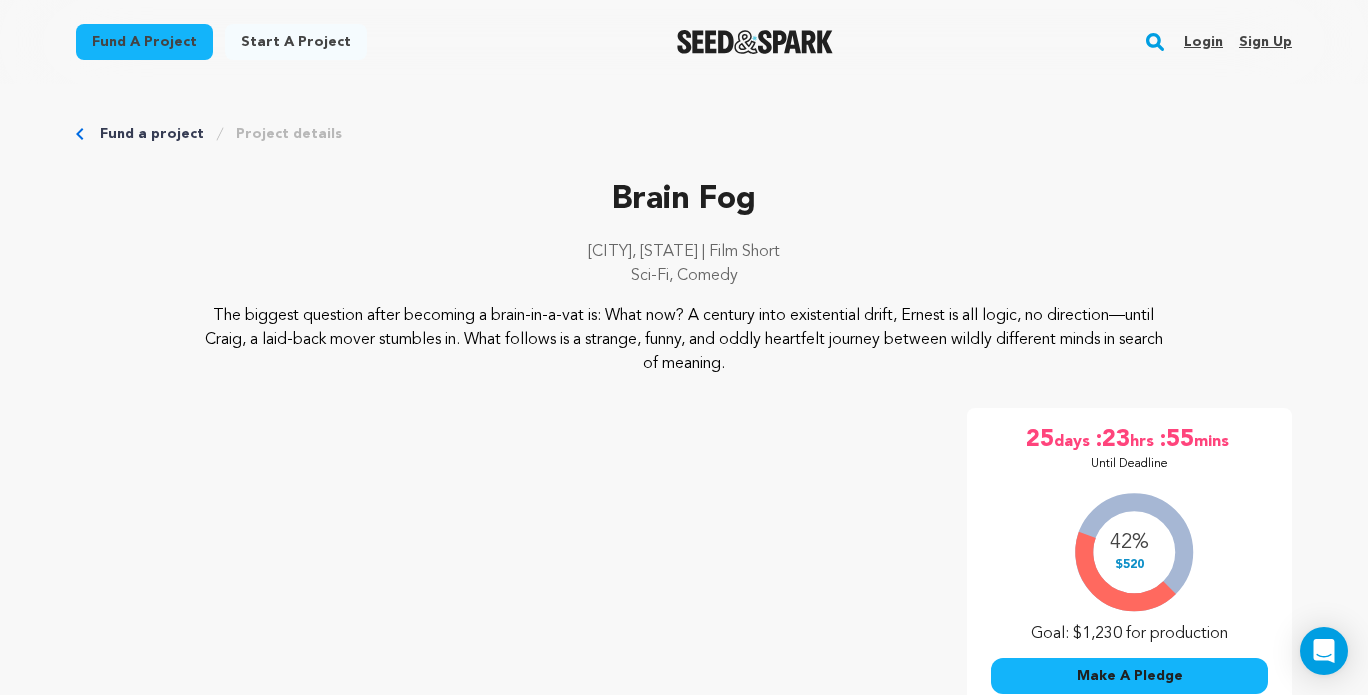 click on "Login" at bounding box center [1203, 42] 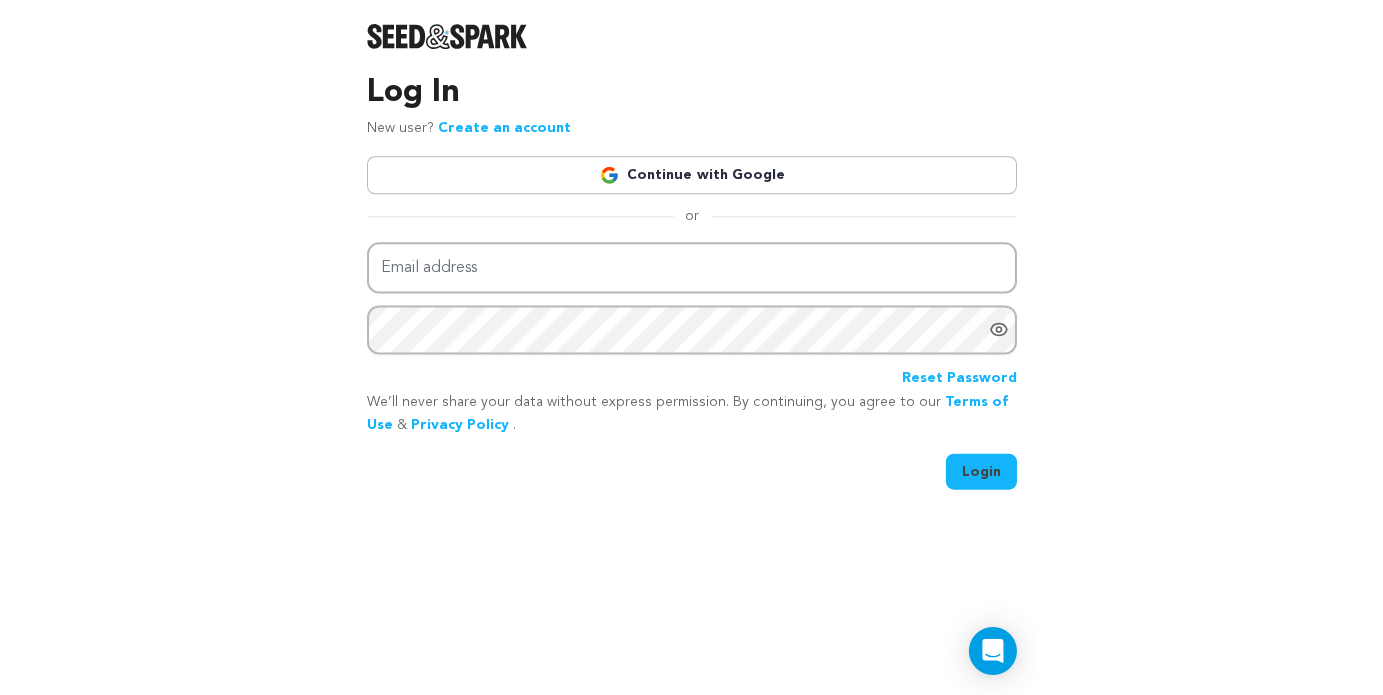 scroll, scrollTop: 0, scrollLeft: 0, axis: both 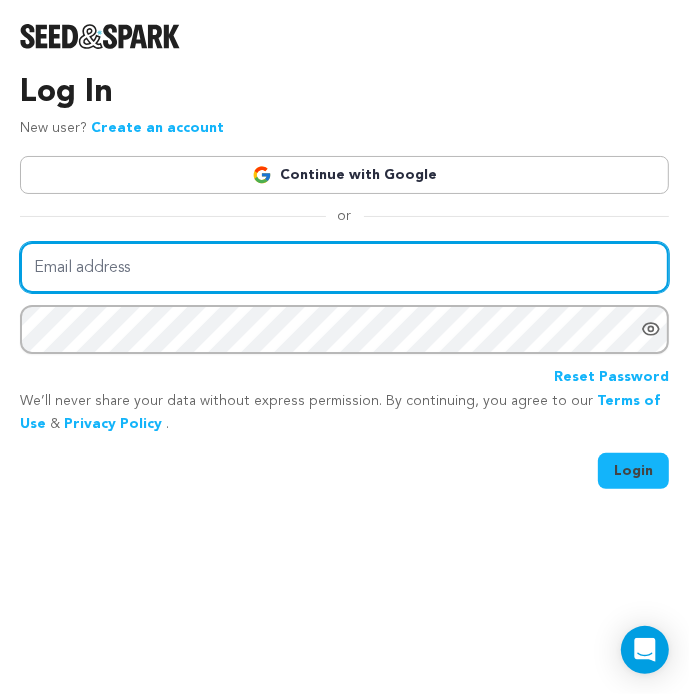 type on "jplested.media@gmail.com" 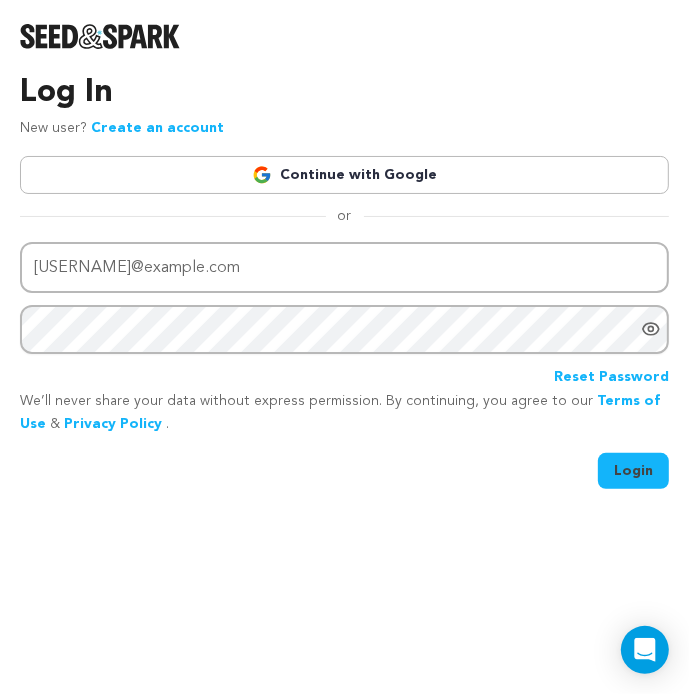 click on "Login" at bounding box center (633, 471) 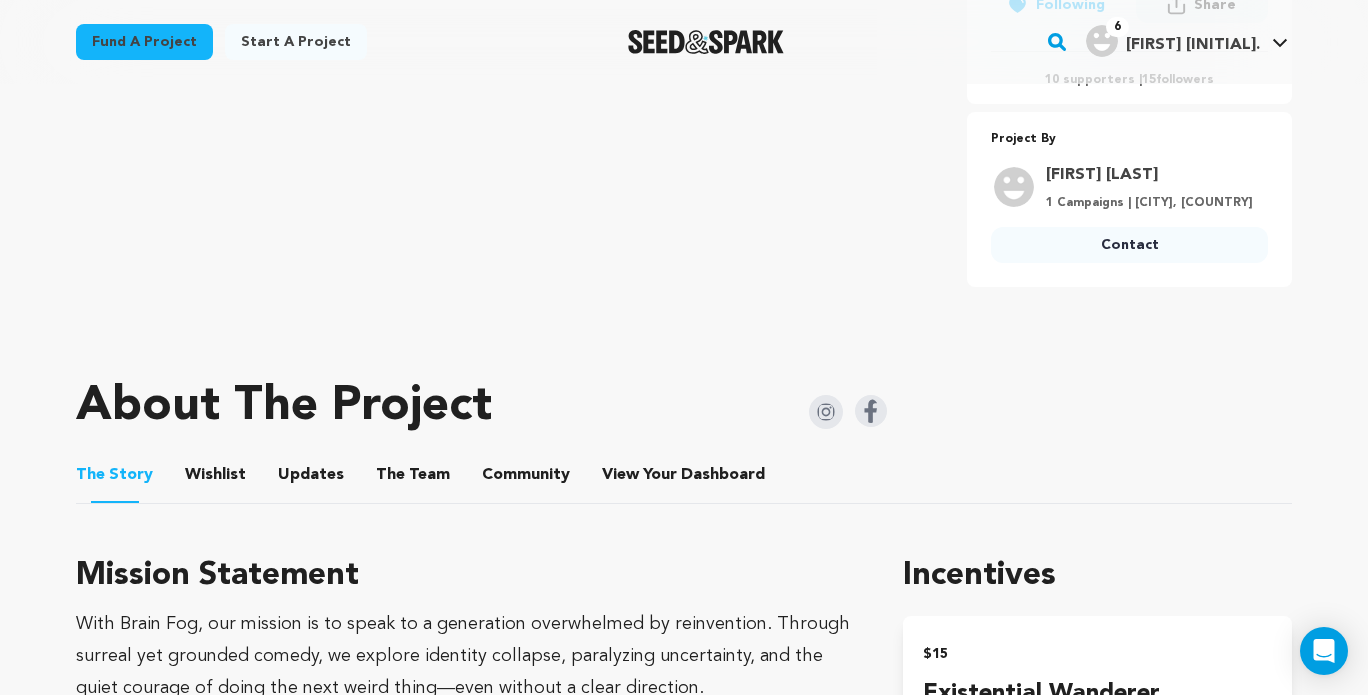 scroll, scrollTop: 400, scrollLeft: 0, axis: vertical 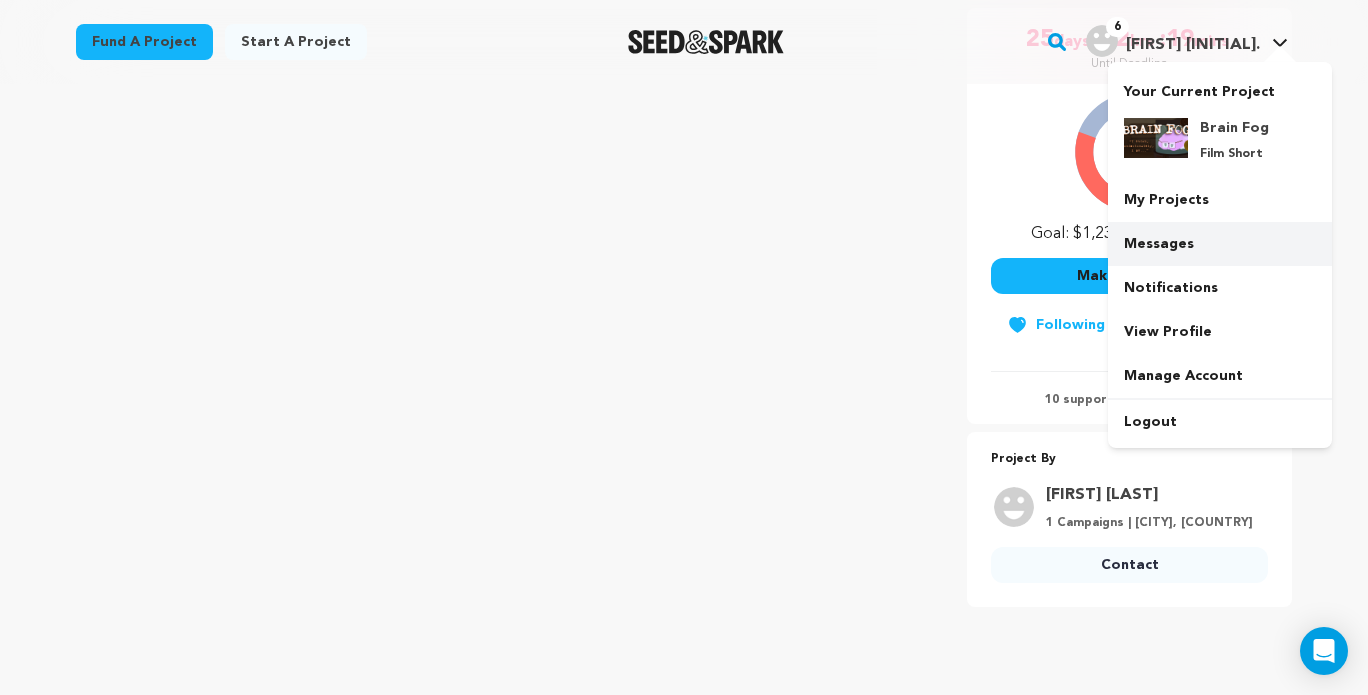 click on "Messages" at bounding box center (1220, 244) 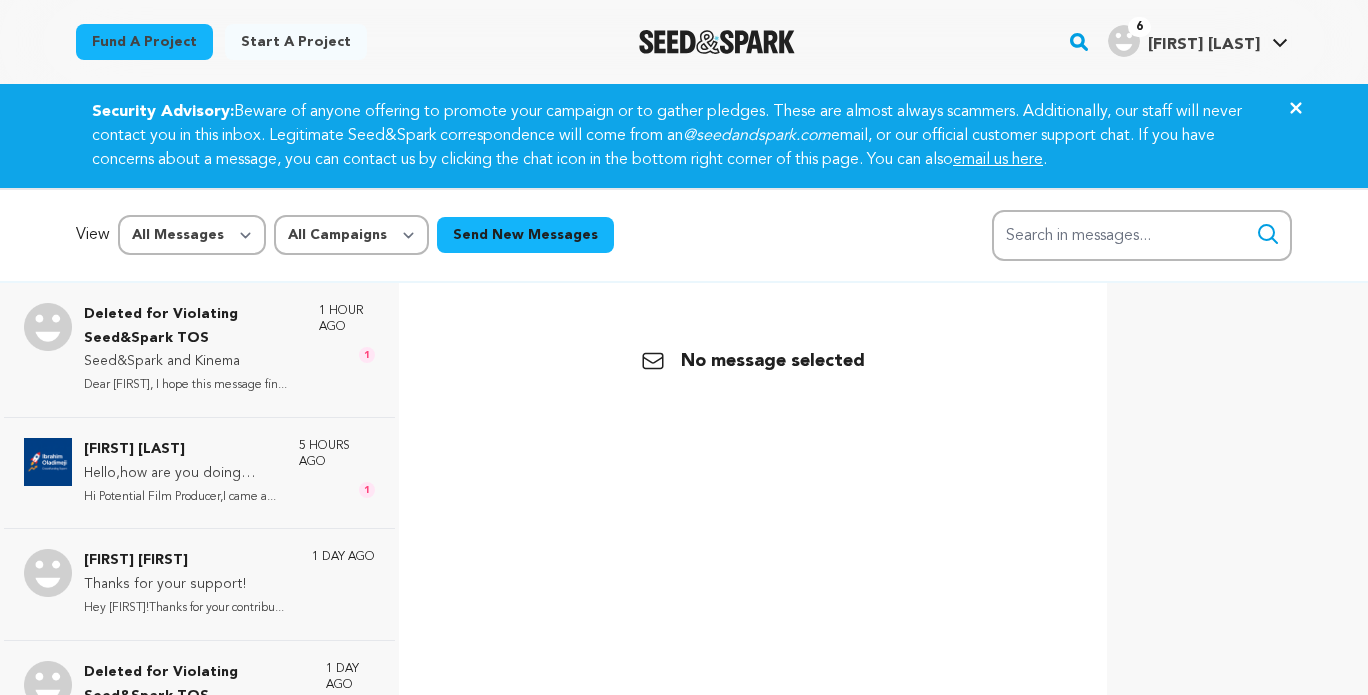 scroll, scrollTop: 0, scrollLeft: 0, axis: both 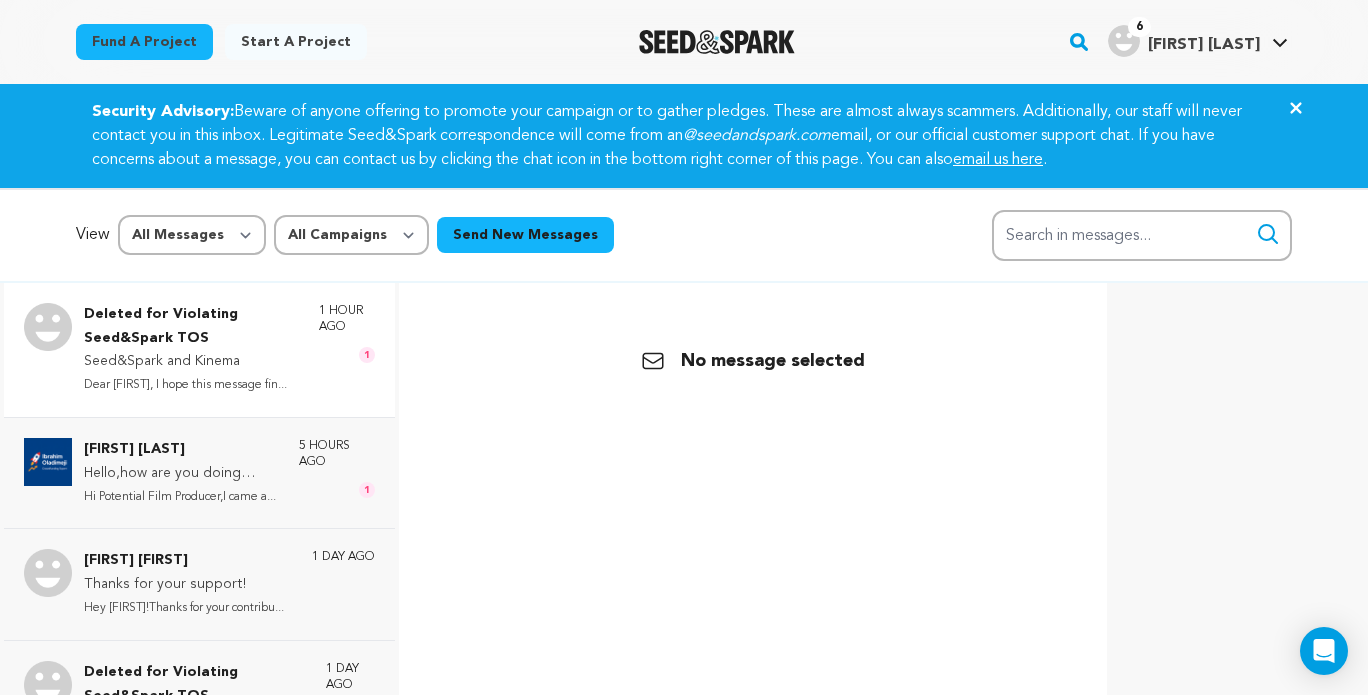 click on "Dear [FIRST], I hope this message fin..." at bounding box center [191, 385] 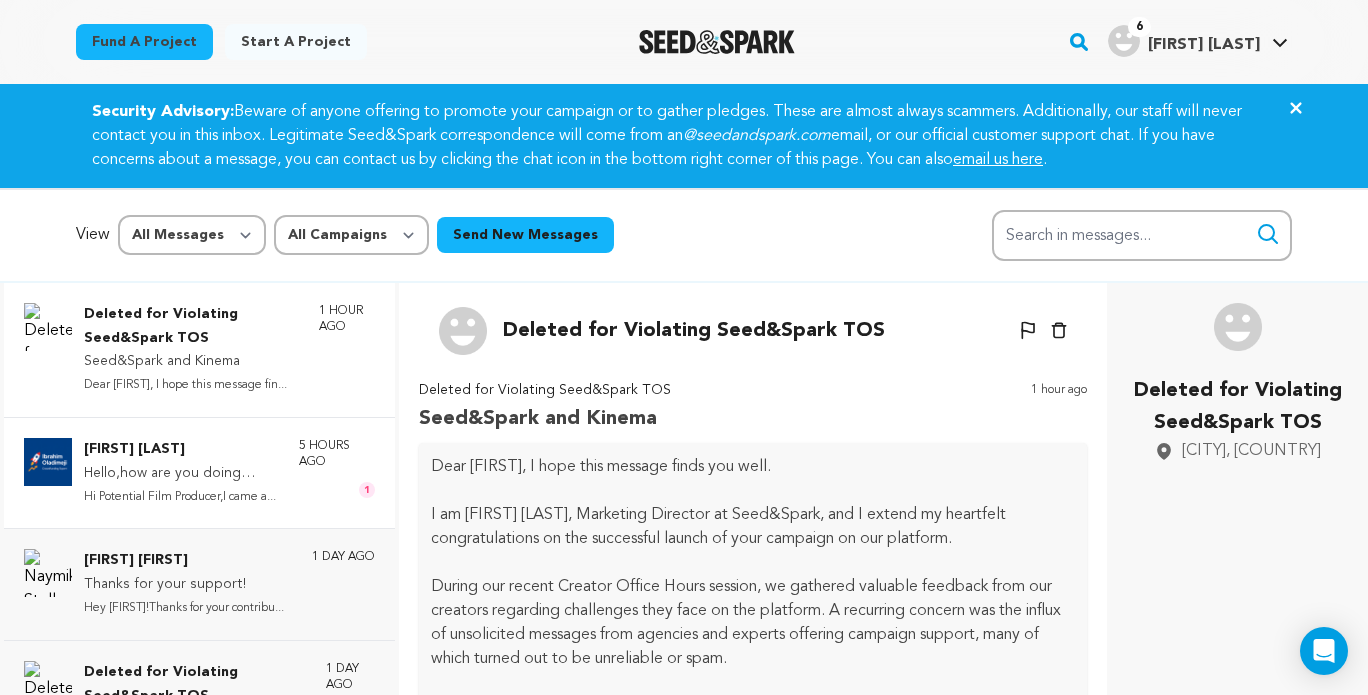 scroll, scrollTop: 136, scrollLeft: 0, axis: vertical 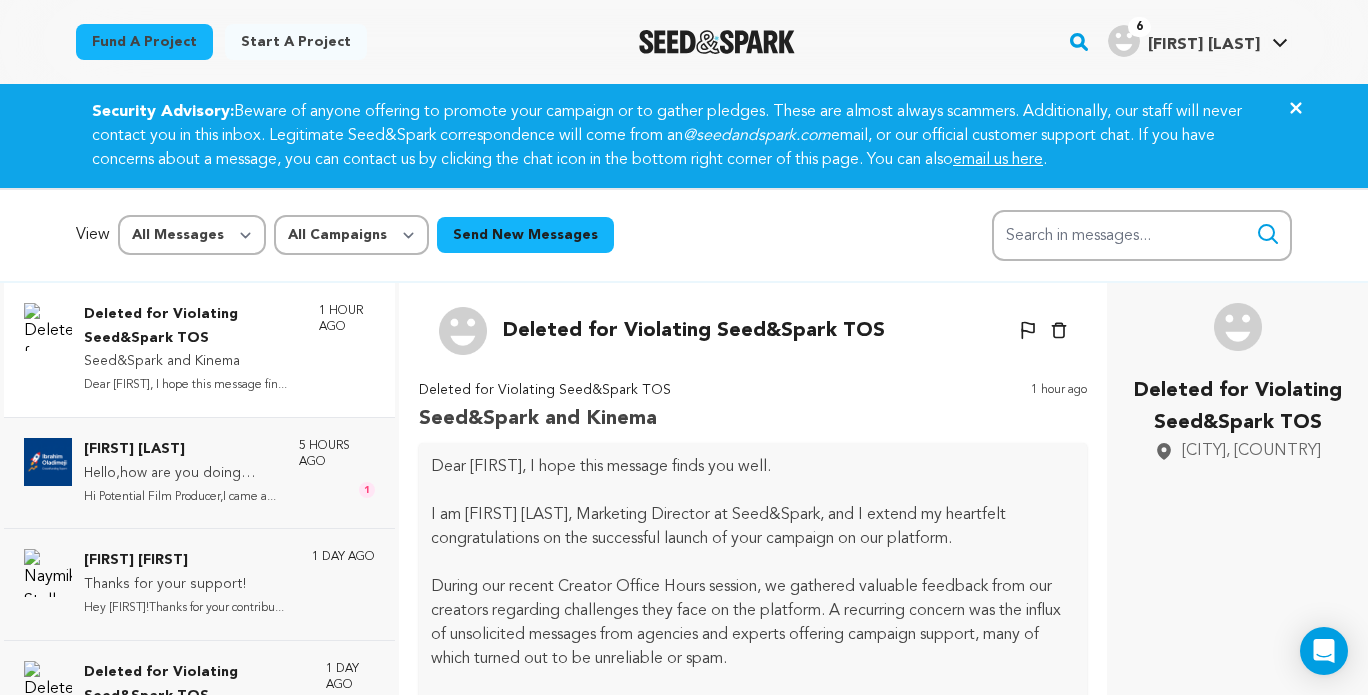 drag, startPoint x: 562, startPoint y: 391, endPoint x: 654, endPoint y: 391, distance: 92 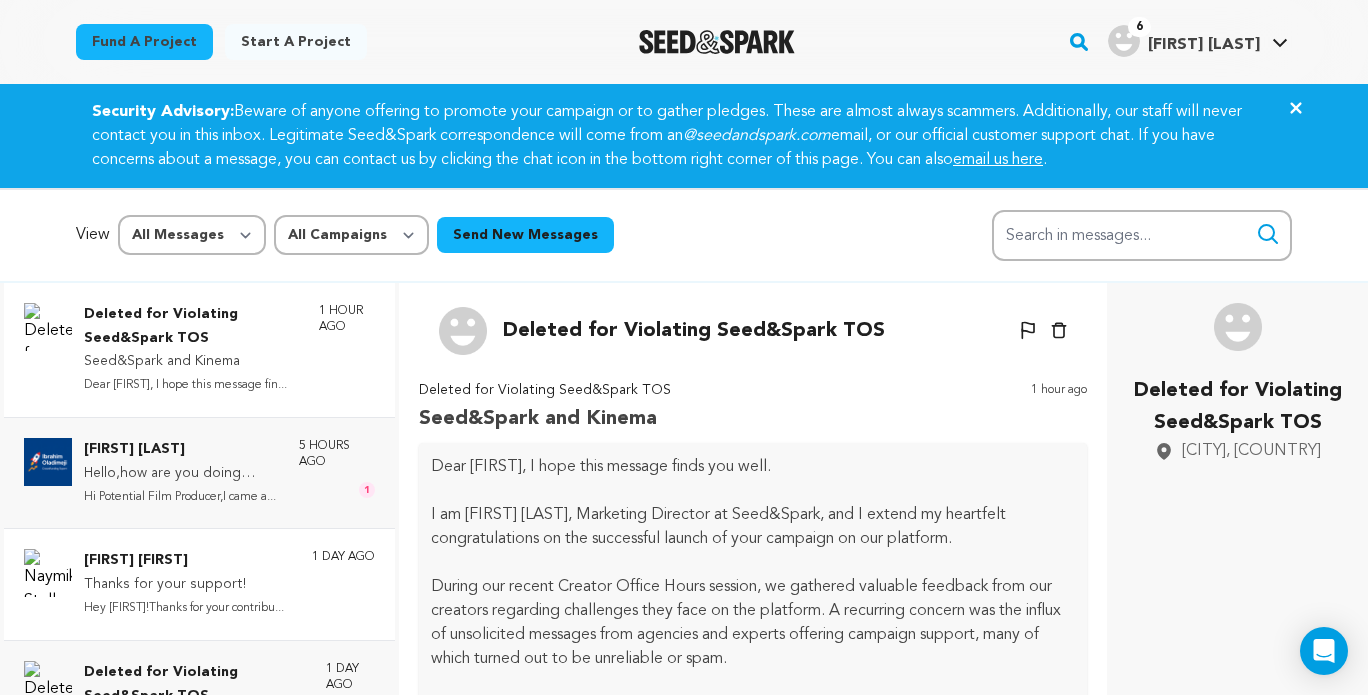 click on "Naymik Stella
Thanks for your support!
Hey Stella!Thanks for your contribu...
1 day ago" at bounding box center (229, 584) 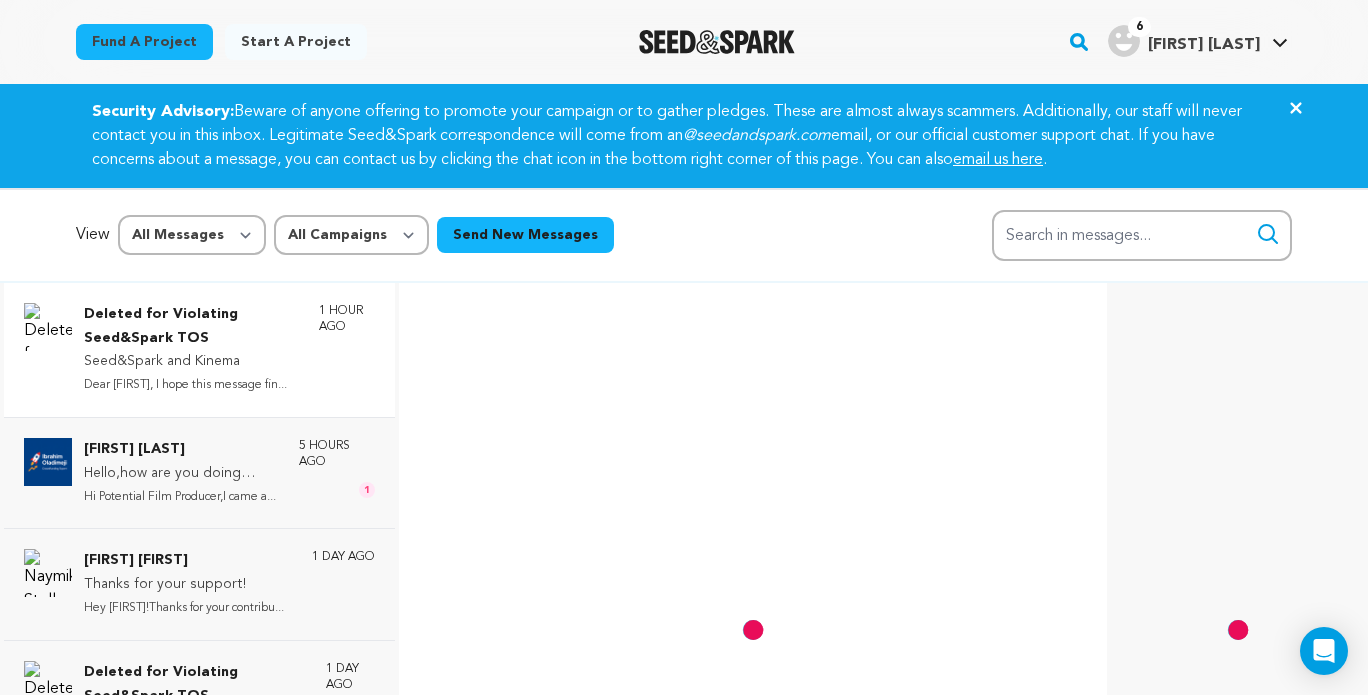 click on "1 hour ago" at bounding box center (347, 350) 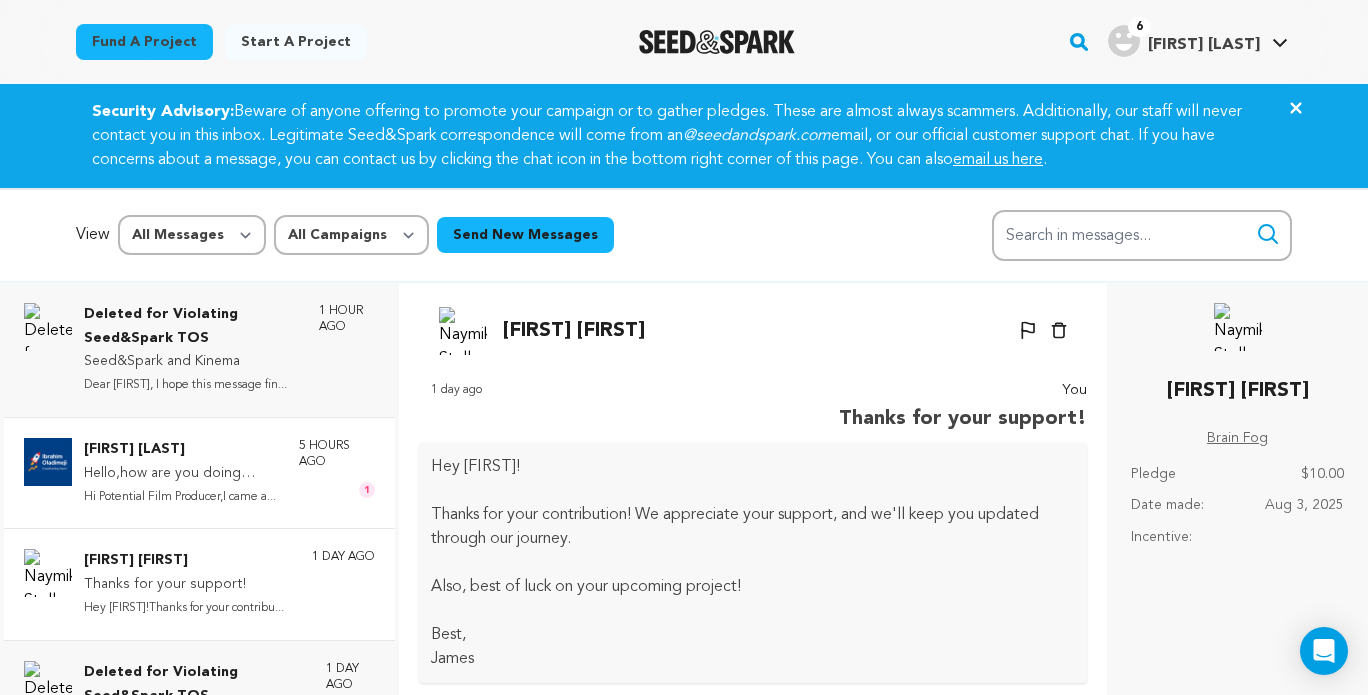 scroll, scrollTop: 40, scrollLeft: 0, axis: vertical 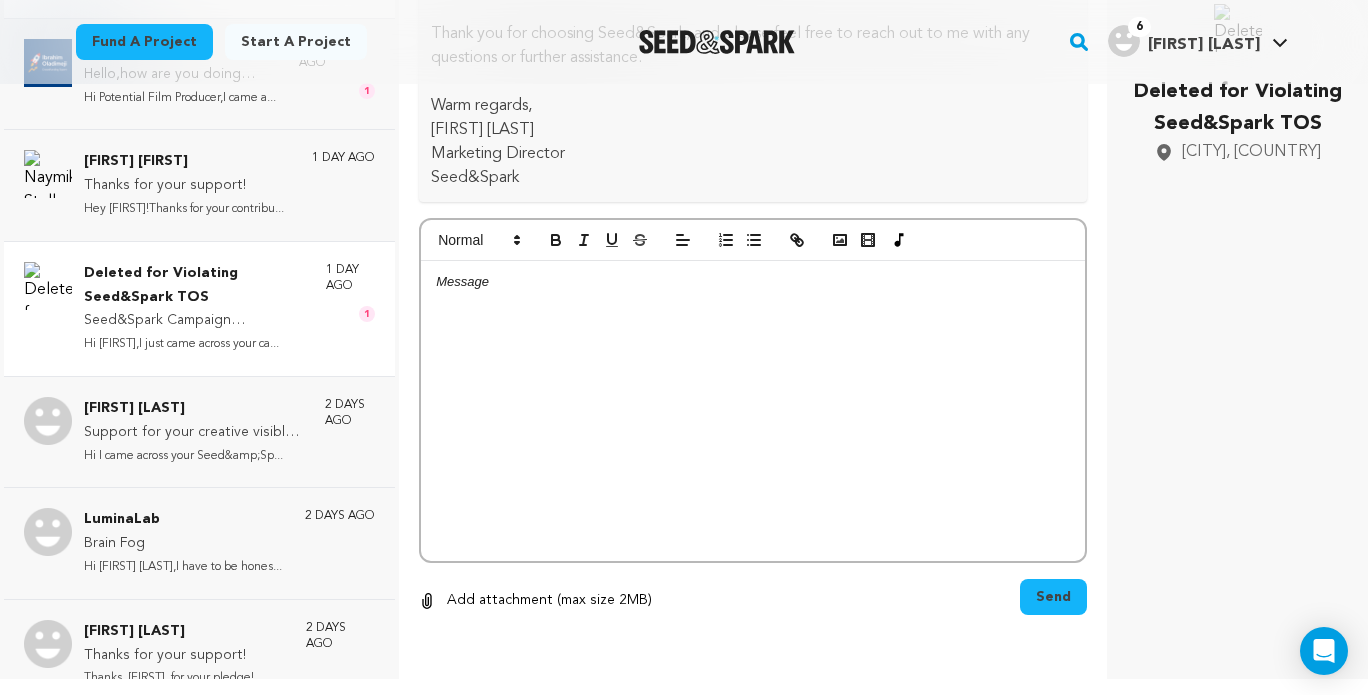 click on "Hi James,I just came across your ca..." at bounding box center [195, 344] 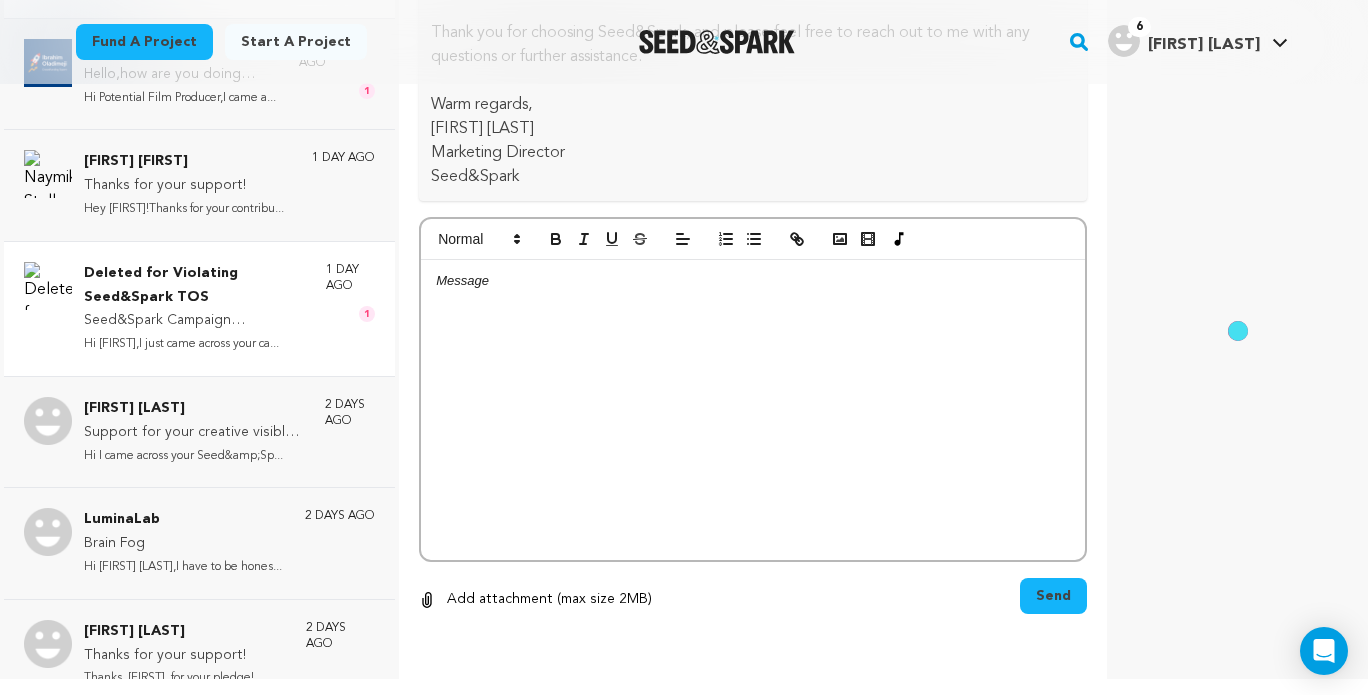 click on "Seed&Spark Campaign Promotion." at bounding box center [195, 321] 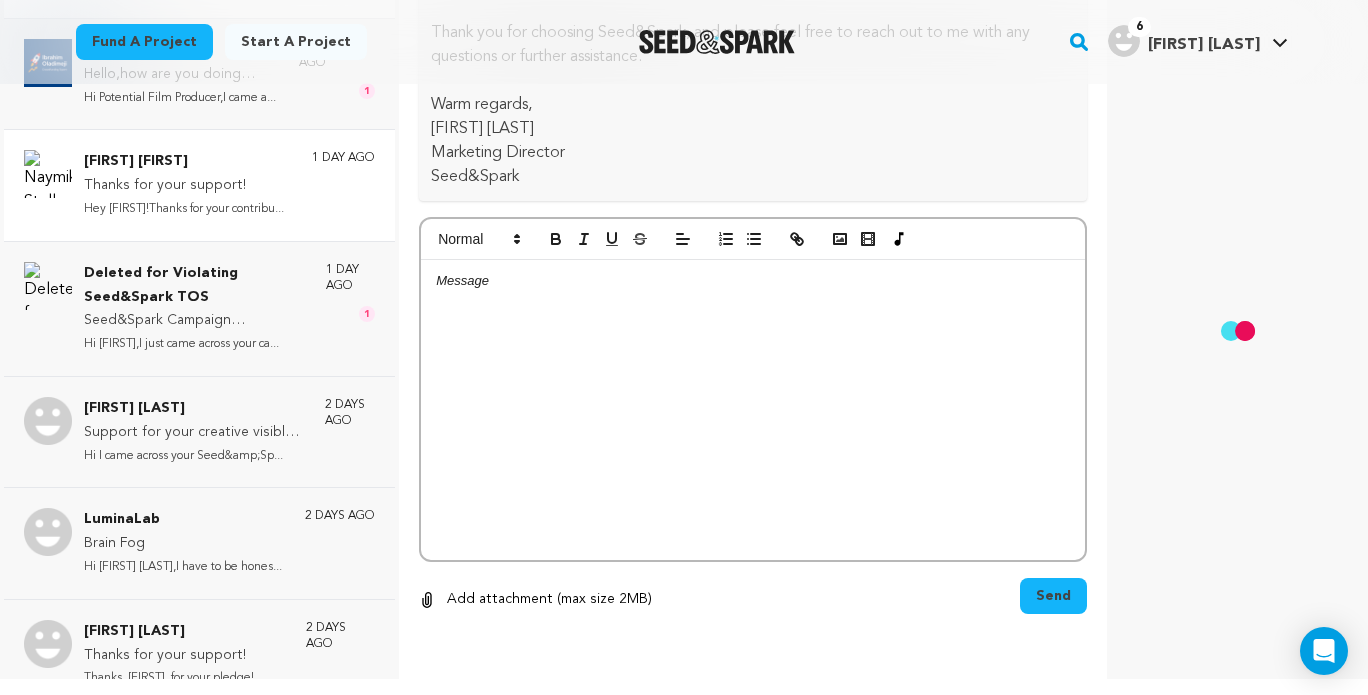 scroll, scrollTop: 182, scrollLeft: 0, axis: vertical 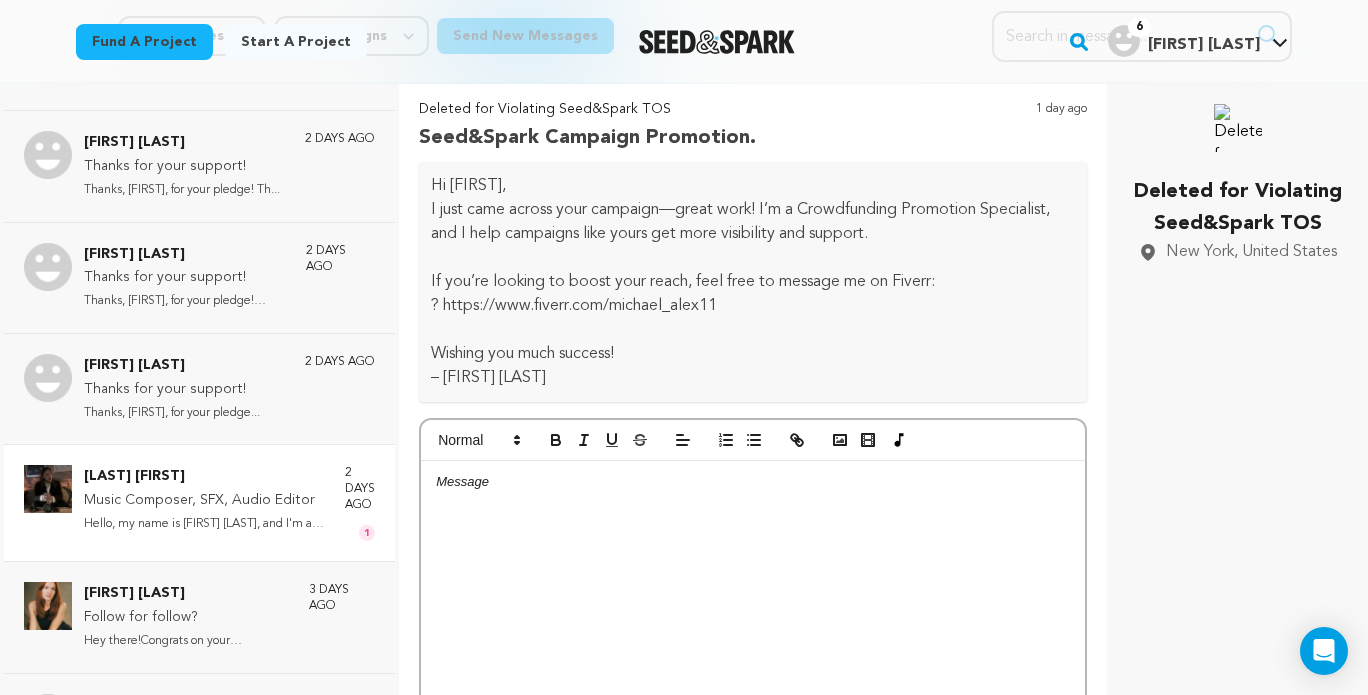 click on "Bayerque Zuzulich Duggan" at bounding box center [204, 477] 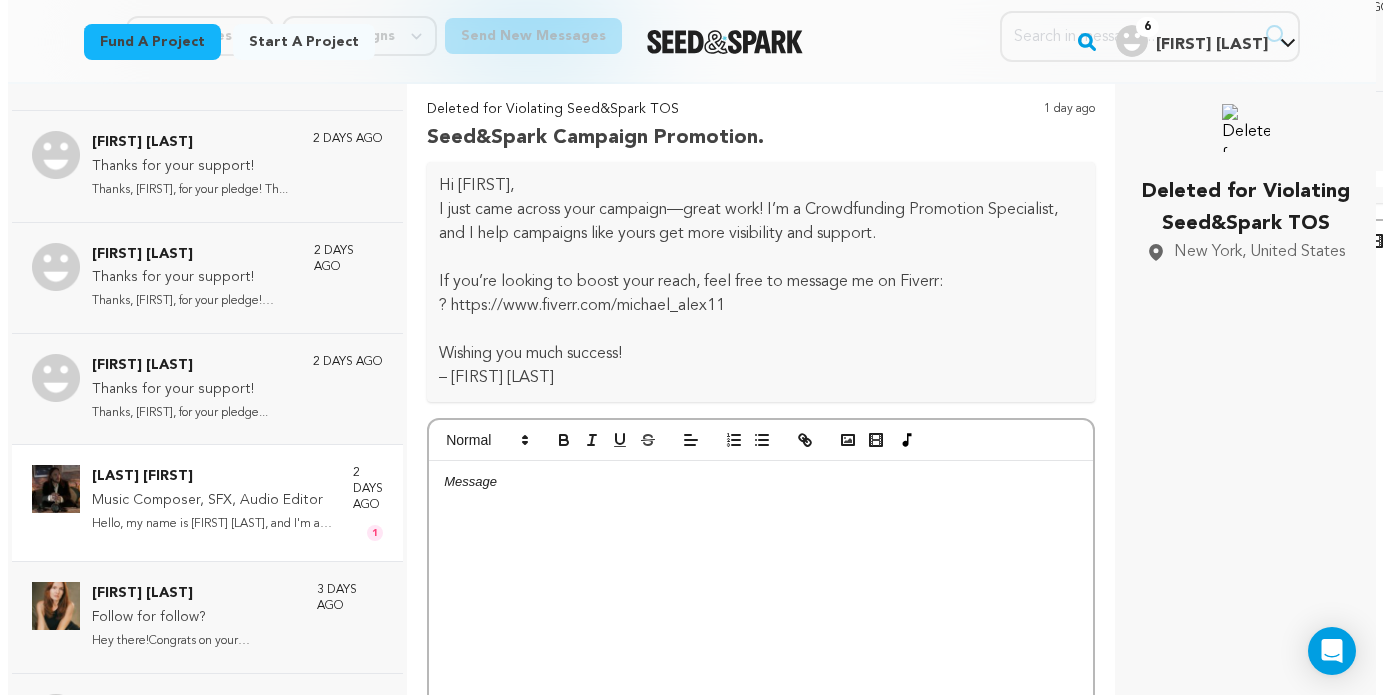 scroll, scrollTop: 778, scrollLeft: 0, axis: vertical 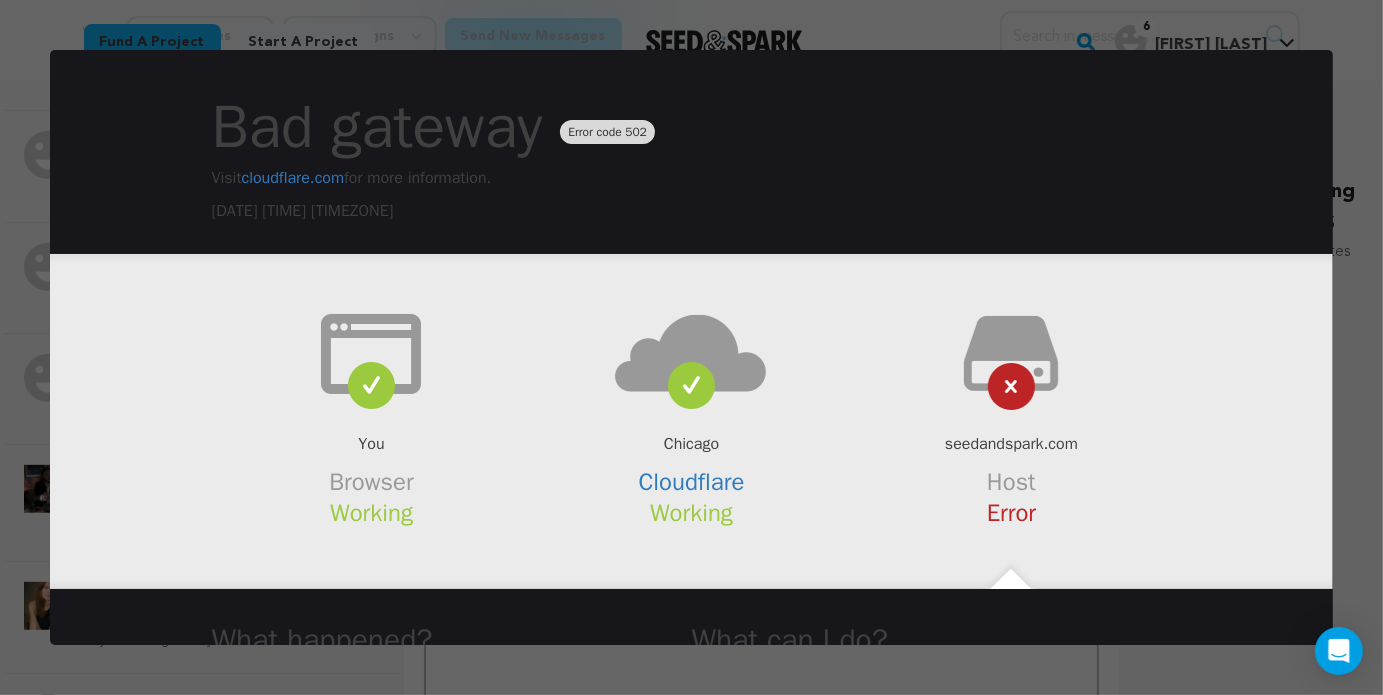 click at bounding box center [691, 347] 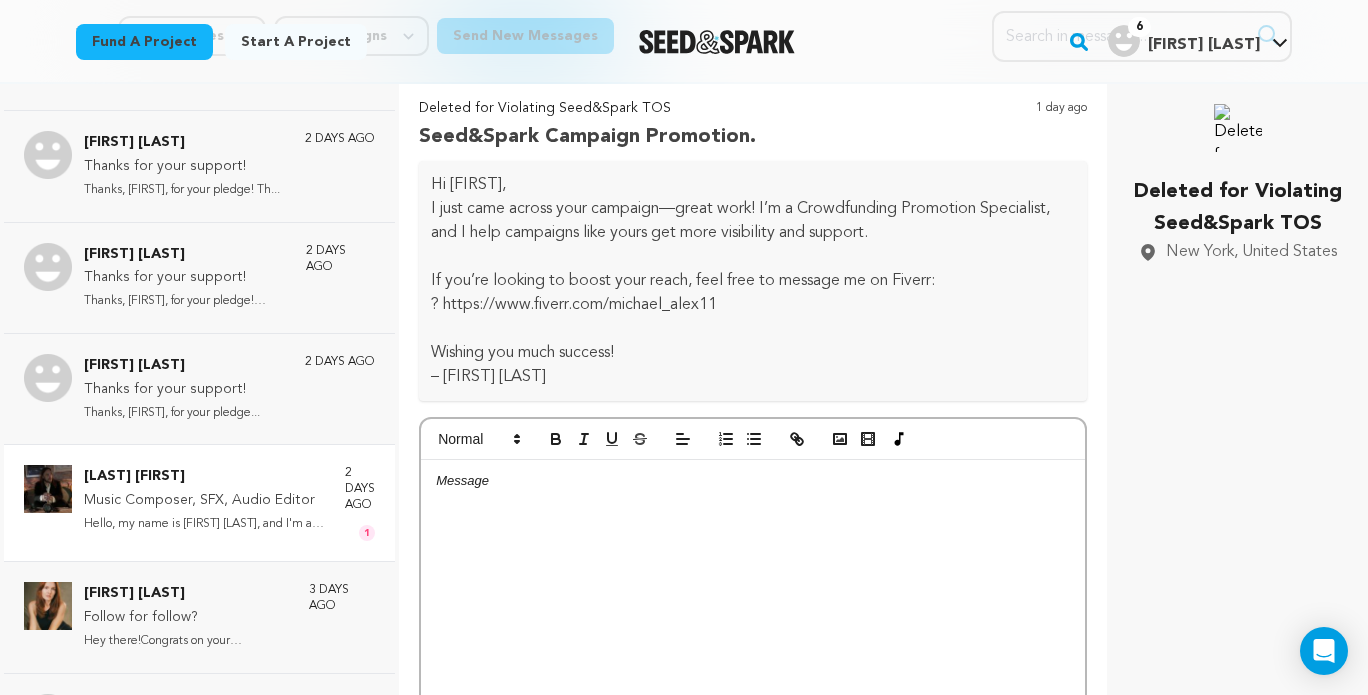 click on "Hello, my name is Duggan Bayerque Z..." at bounding box center [204, 524] 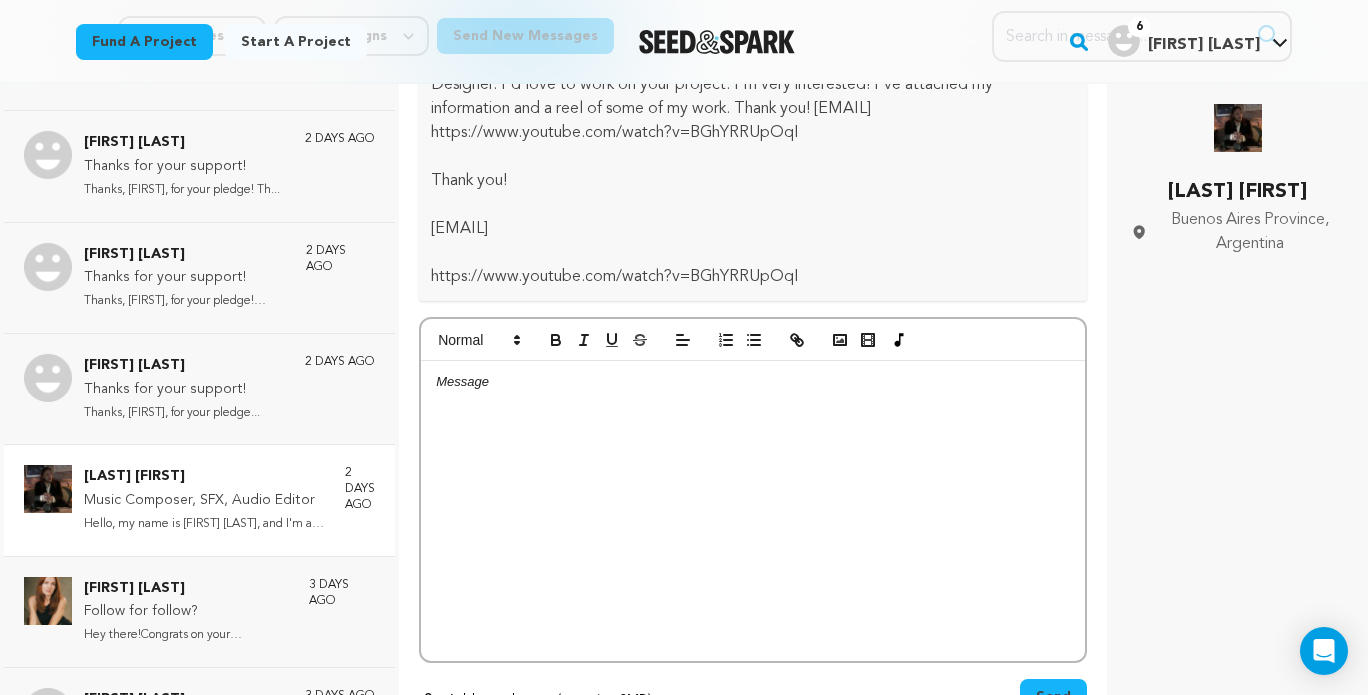 scroll, scrollTop: 36, scrollLeft: 0, axis: vertical 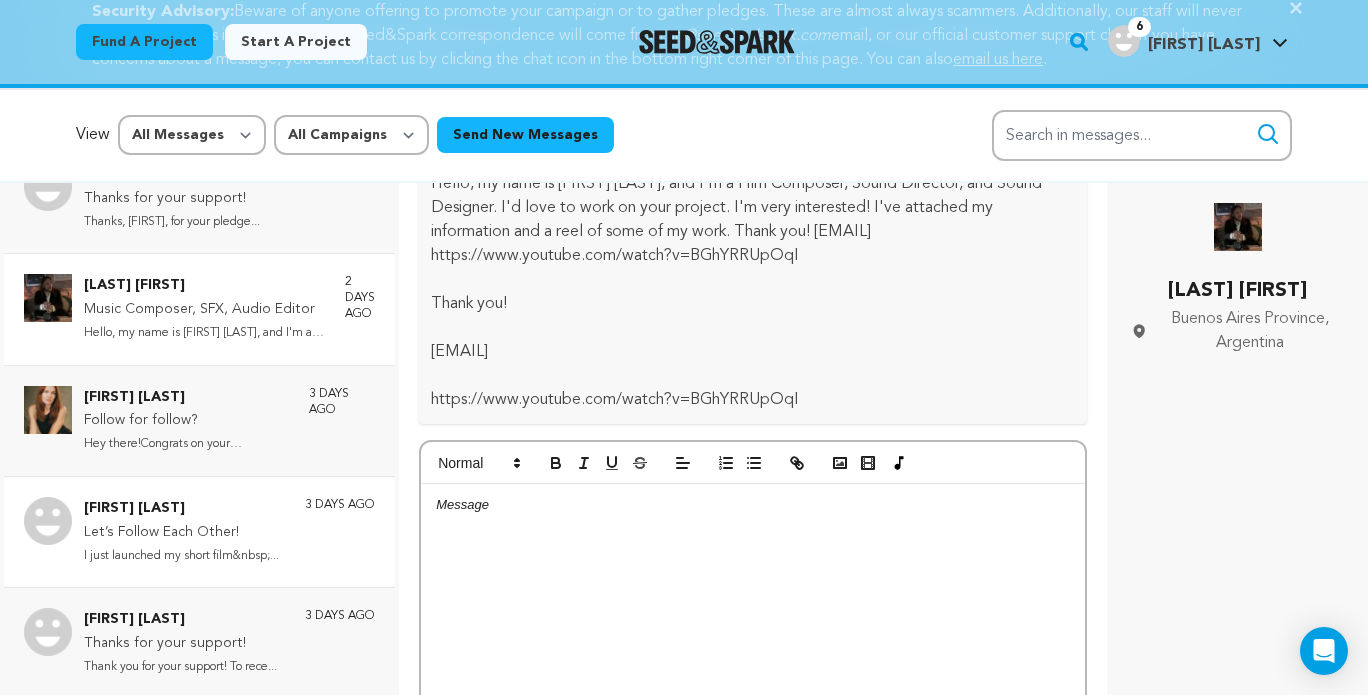click on "Let’s Follow Each Other!" at bounding box center (181, 533) 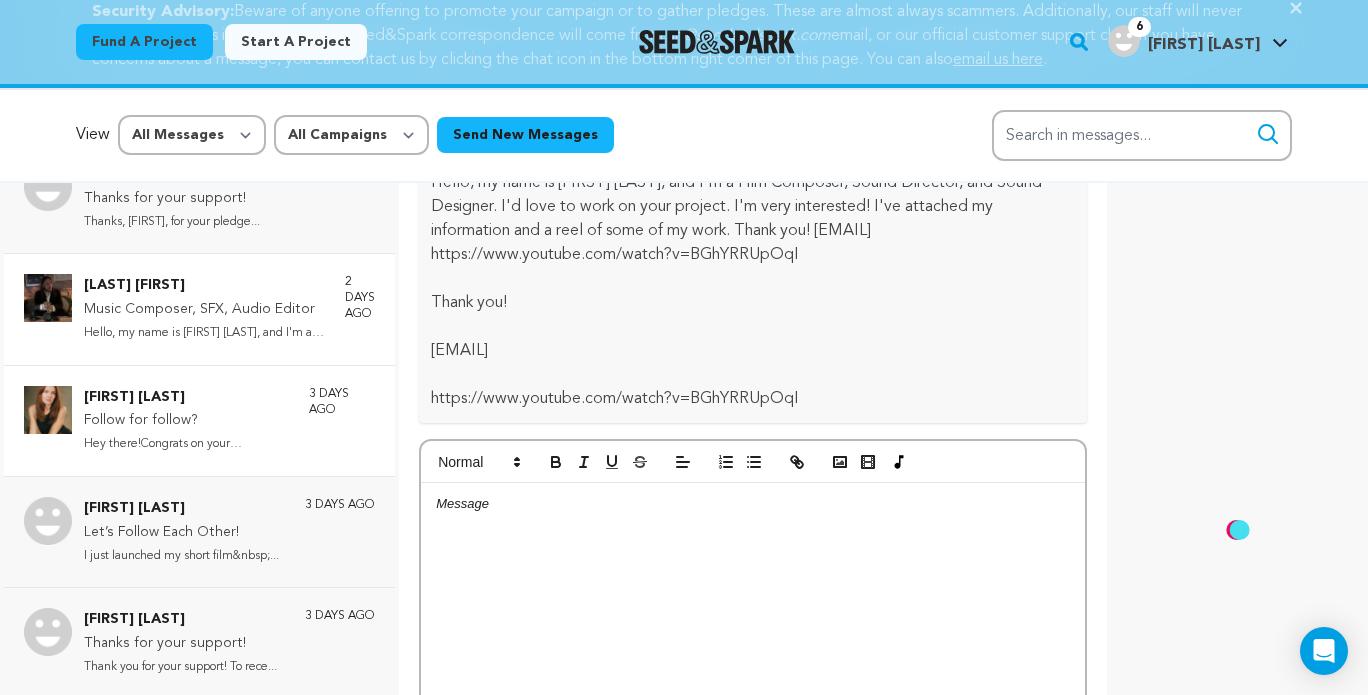 click on "Follow for follow?" at bounding box center (186, 421) 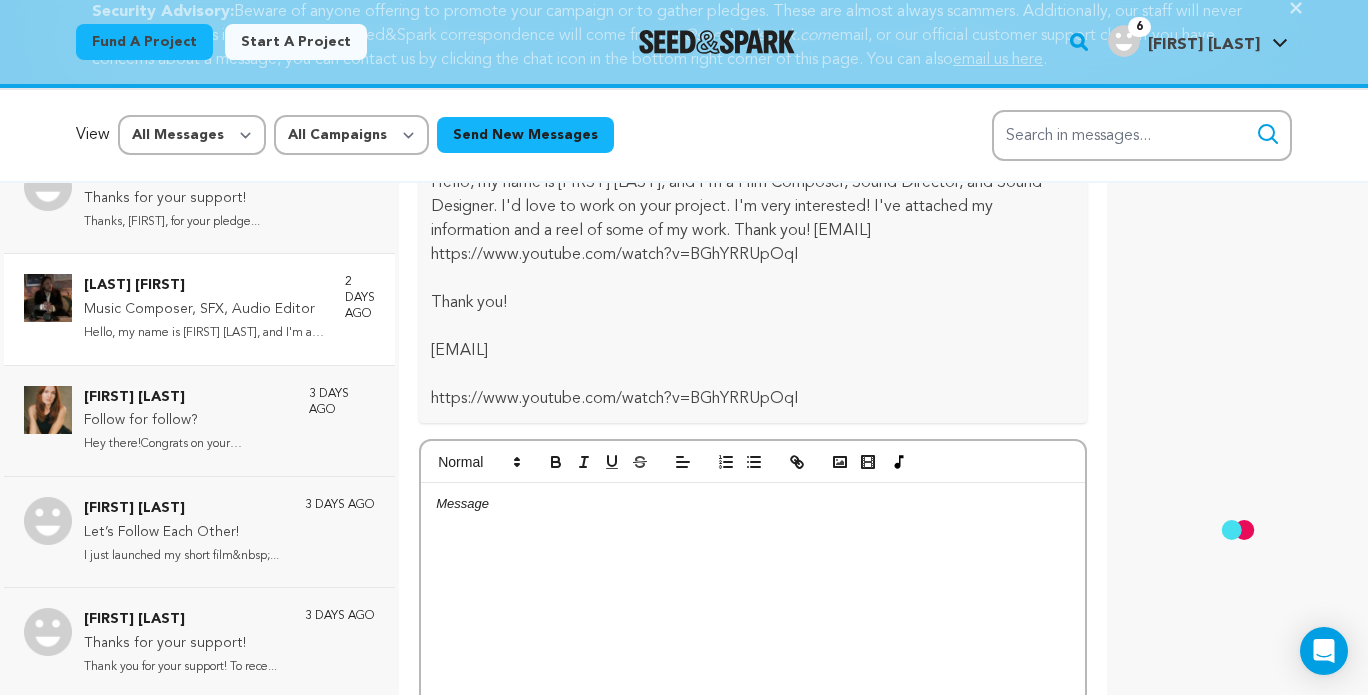 click on "Bayerque Zuzulich Duggan" at bounding box center (204, 286) 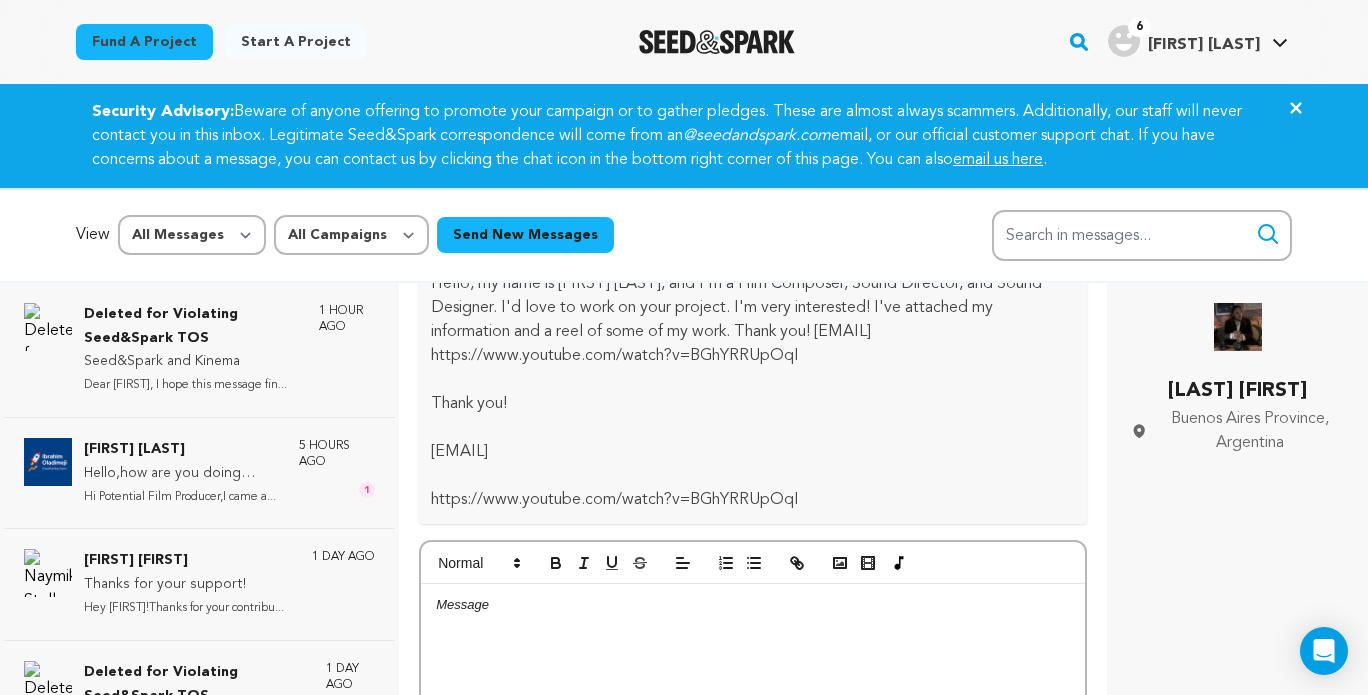 click on "Close" 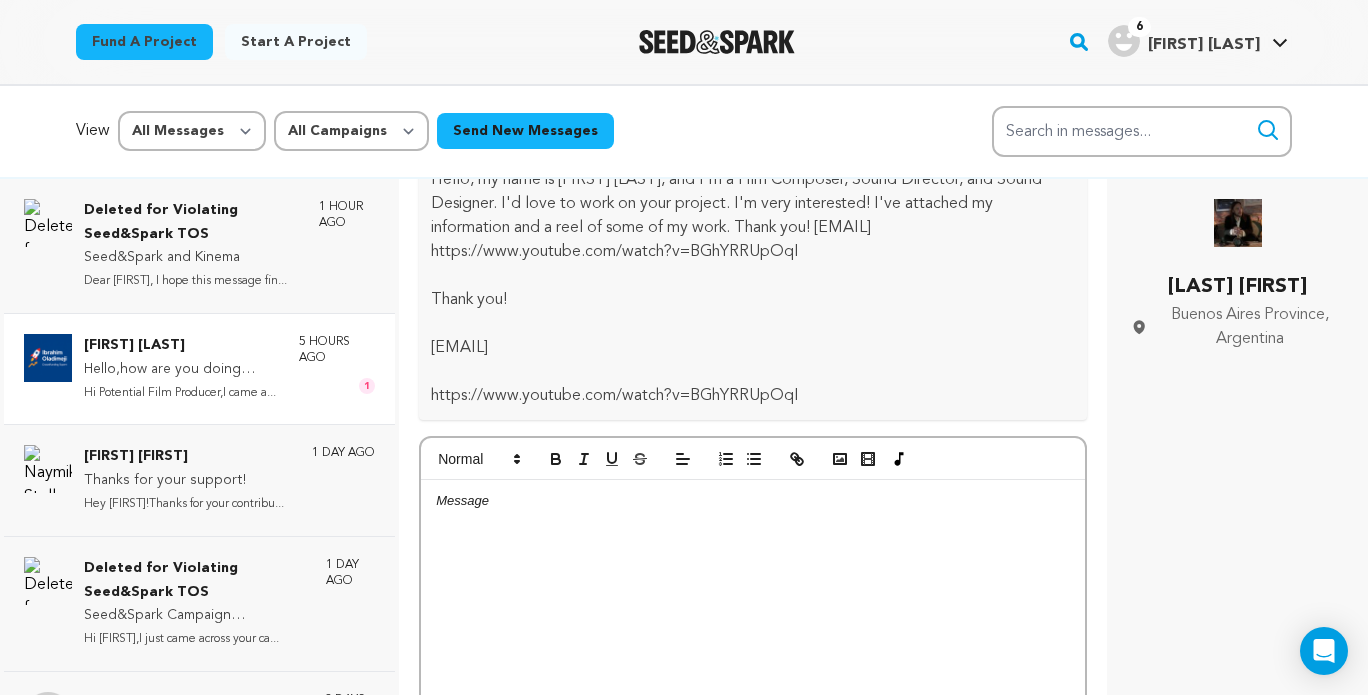 click on "Hi Potential Film Producer,I came a..." at bounding box center (181, 393) 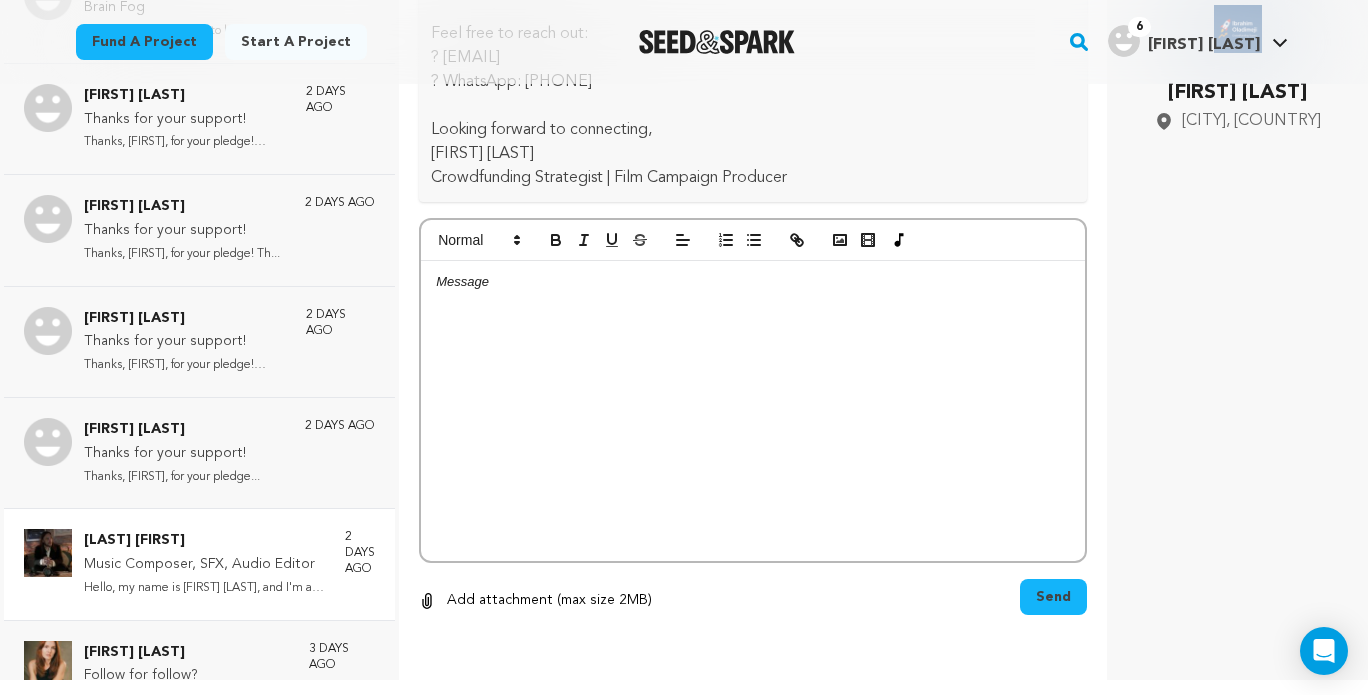 click on "Hello, my name is Duggan Bayerque Z..." at bounding box center [204, 588] 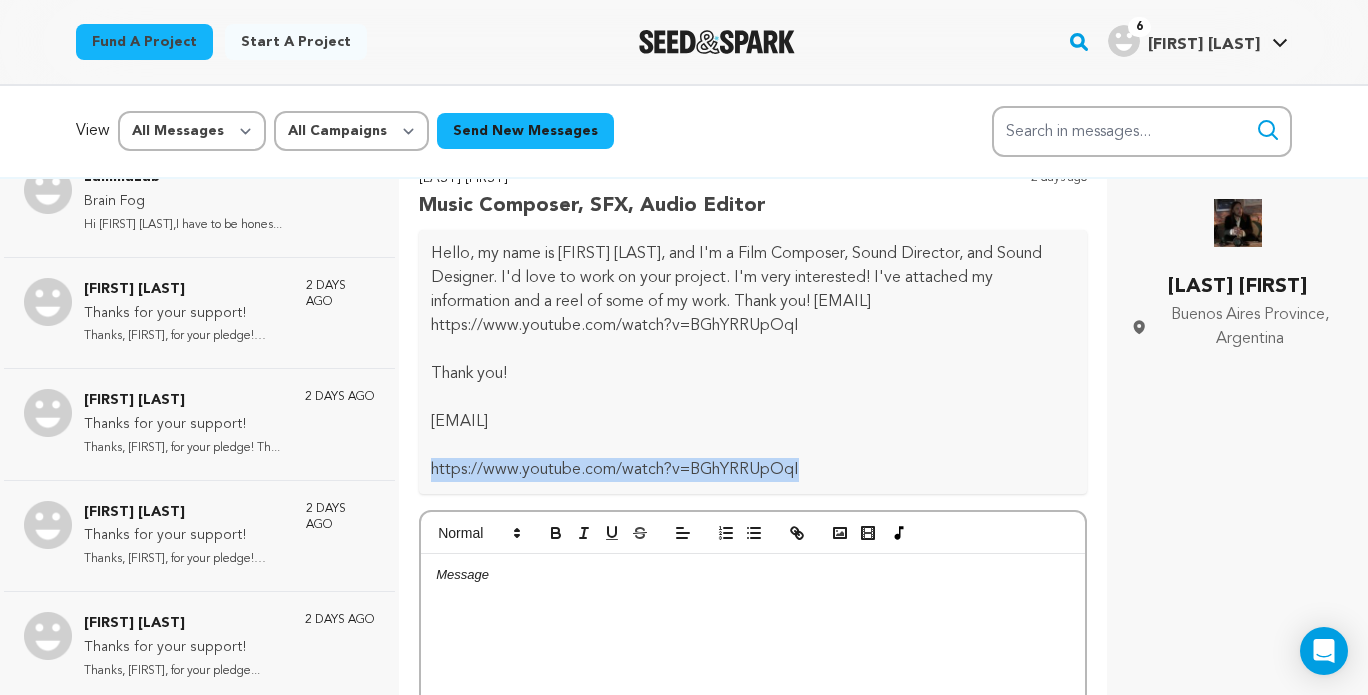 drag, startPoint x: 808, startPoint y: 454, endPoint x: 430, endPoint y: 439, distance: 378.29752 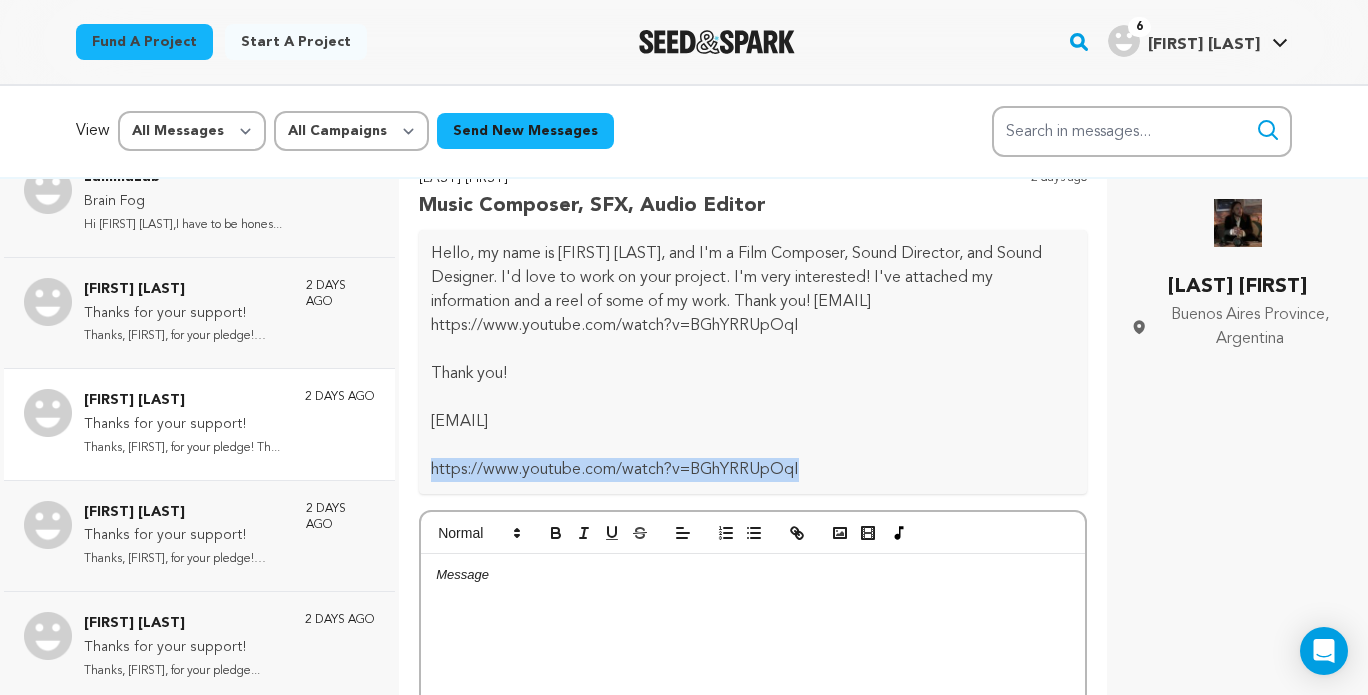 scroll, scrollTop: 0, scrollLeft: 0, axis: both 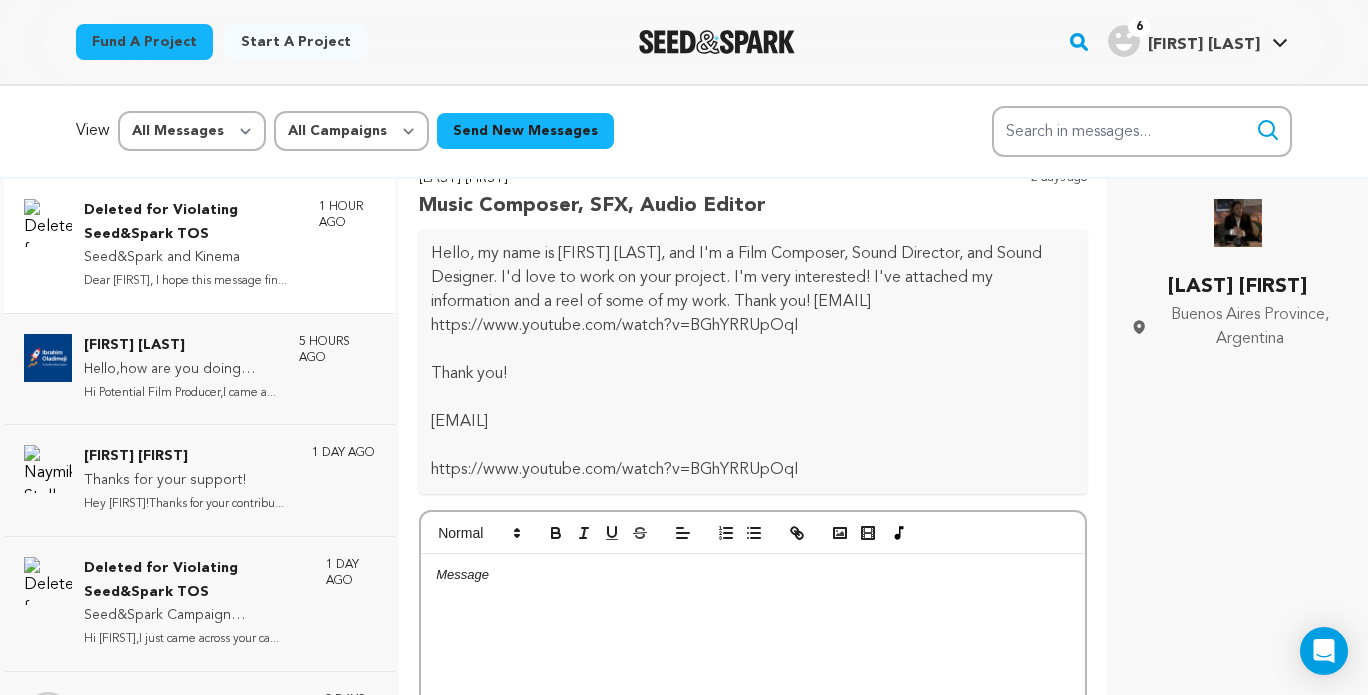 click on "Deleted for Violating Seed&Spark TOS
Seed&Spark and Kinema
Dear James, I hope this message fin...
1 hour ago" at bounding box center [199, 246] 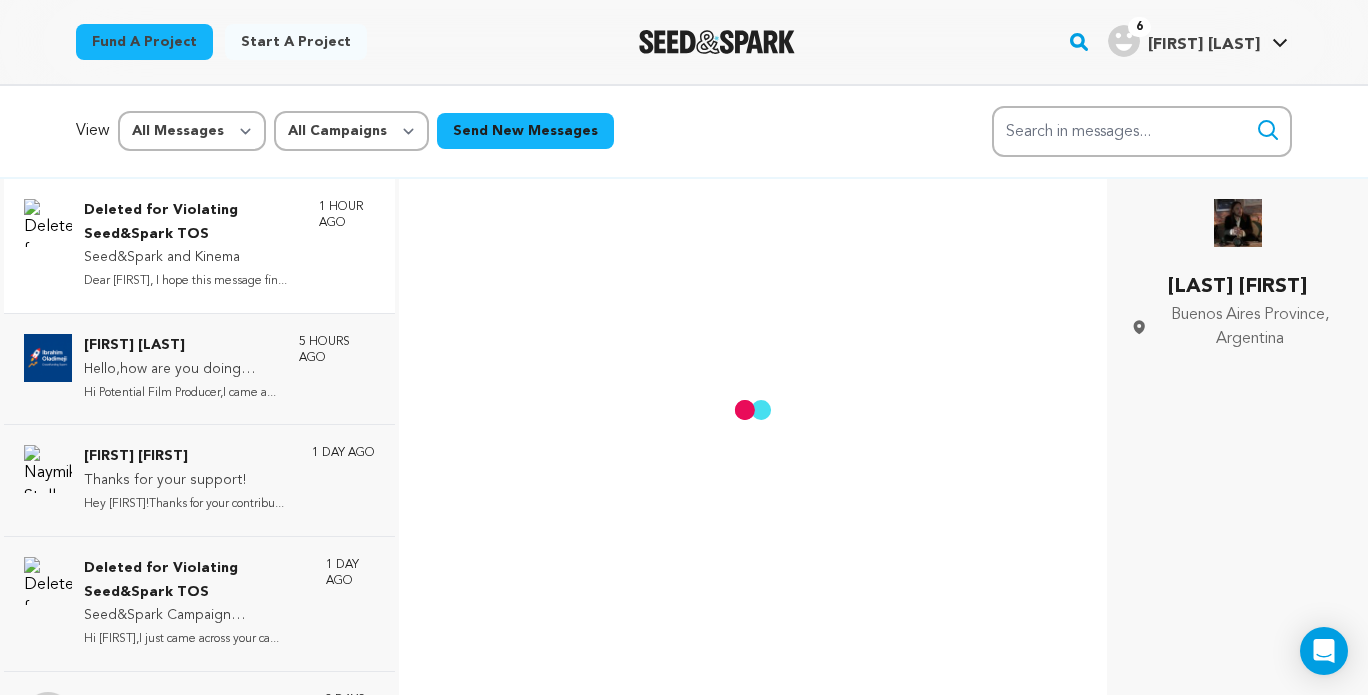 scroll, scrollTop: 812, scrollLeft: 0, axis: vertical 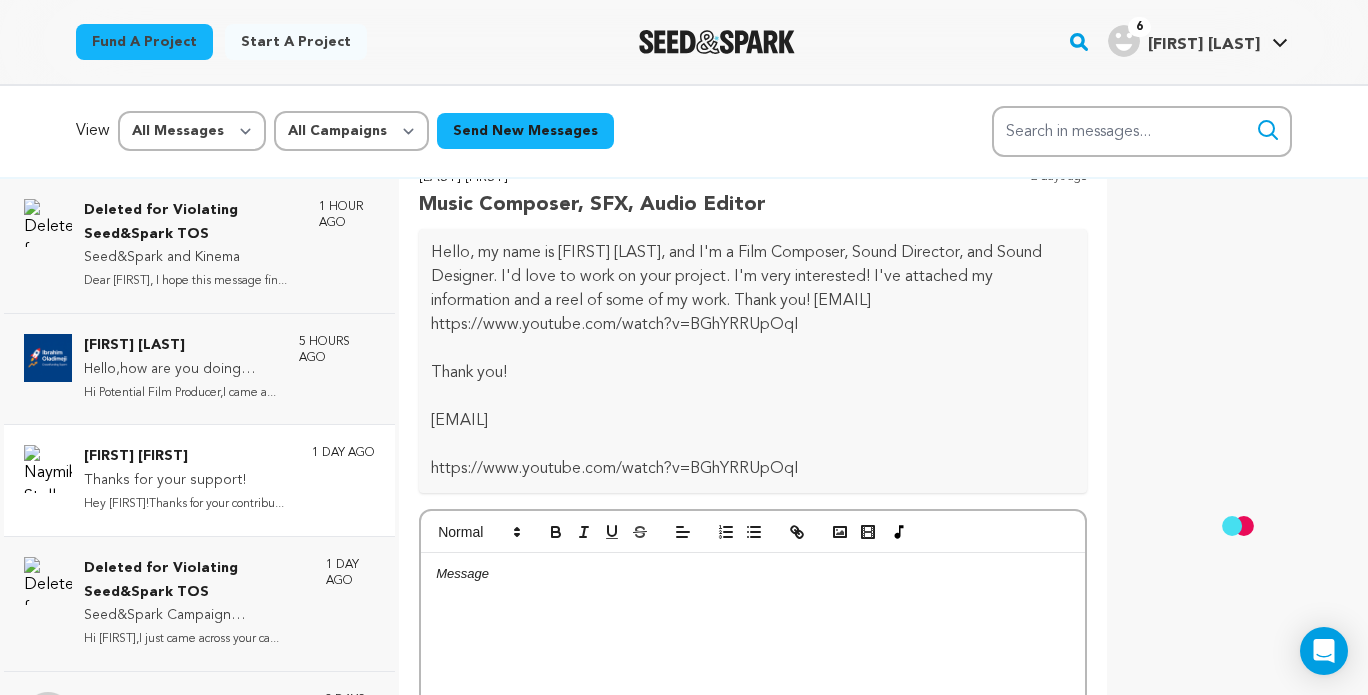 click on "Naymik Stella
Thanks for your support!
Hey Stella!Thanks for your contribu...
1 day ago" at bounding box center (229, 480) 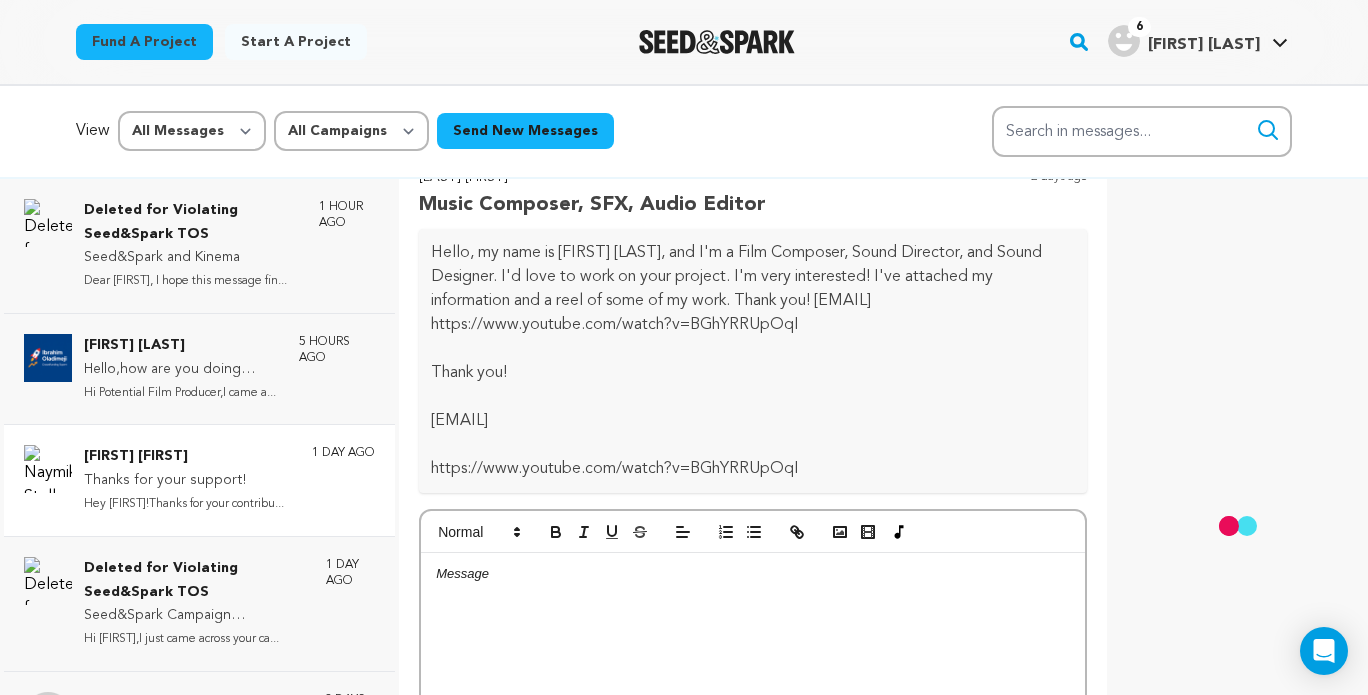 scroll, scrollTop: 144, scrollLeft: 0, axis: vertical 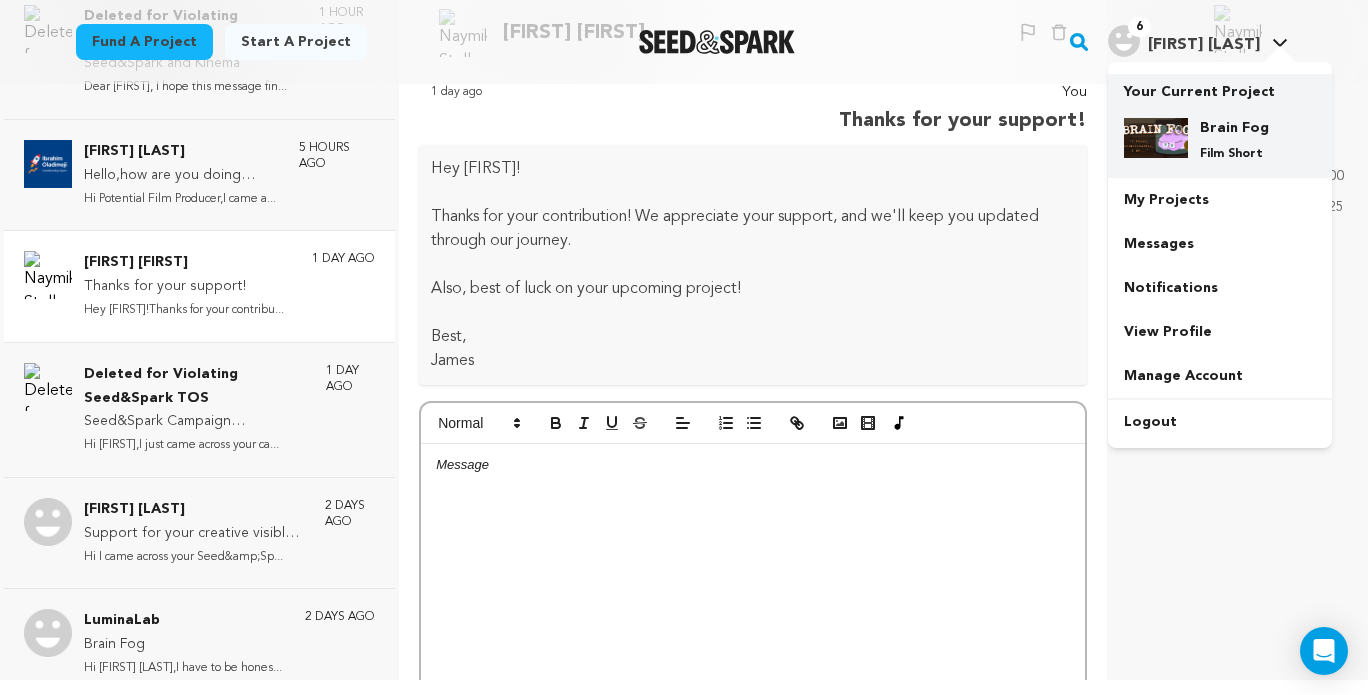 click at bounding box center (1156, 138) 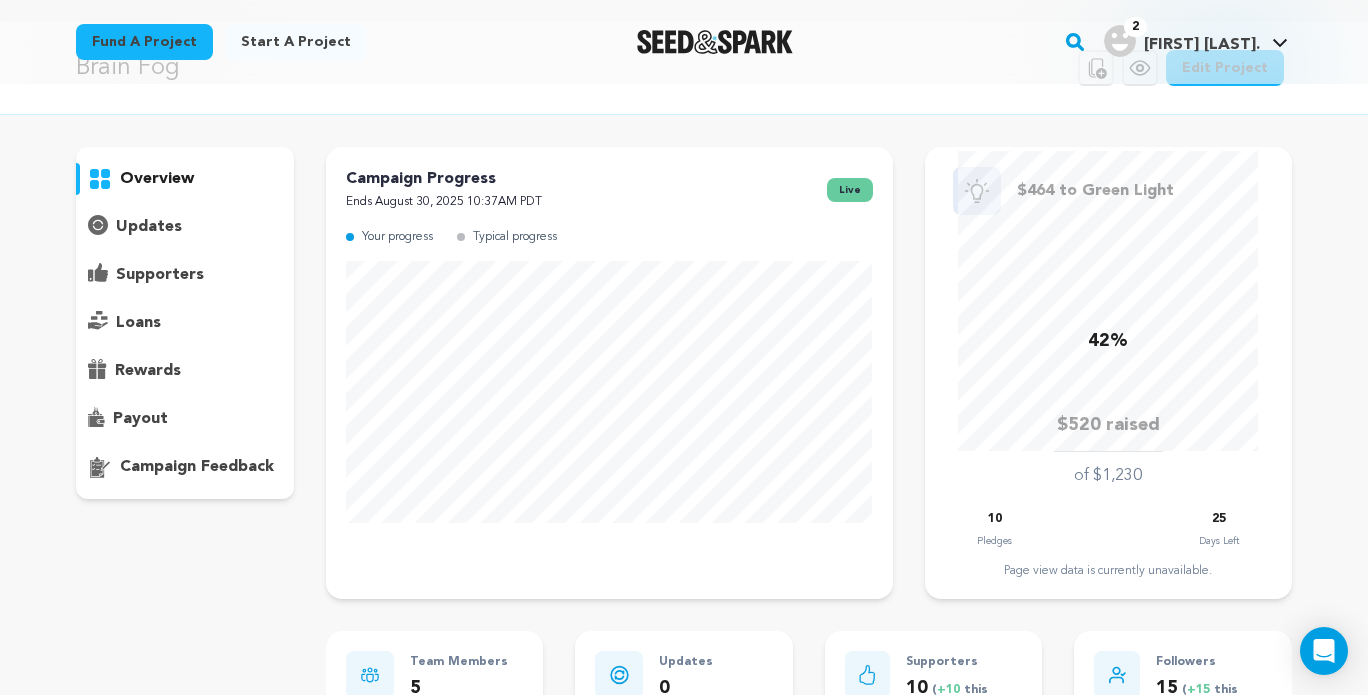 scroll, scrollTop: 63, scrollLeft: 0, axis: vertical 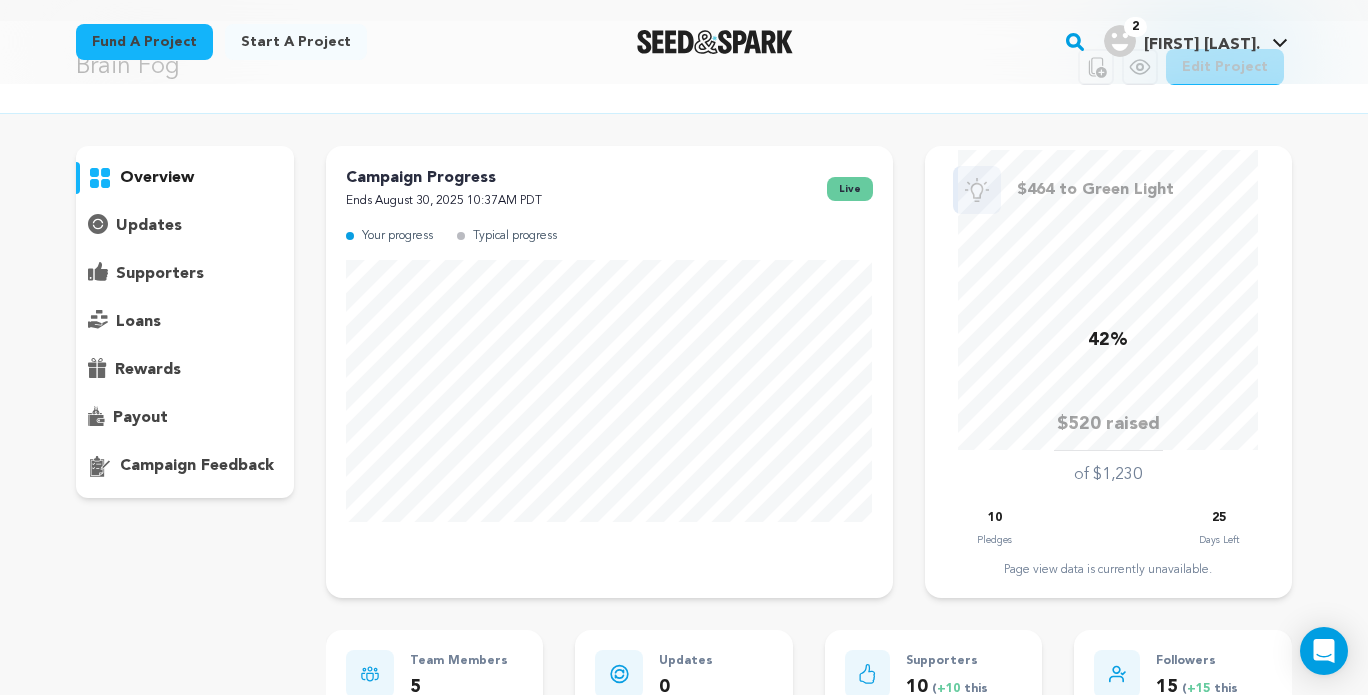click on "Typical progress" at bounding box center [515, 236] 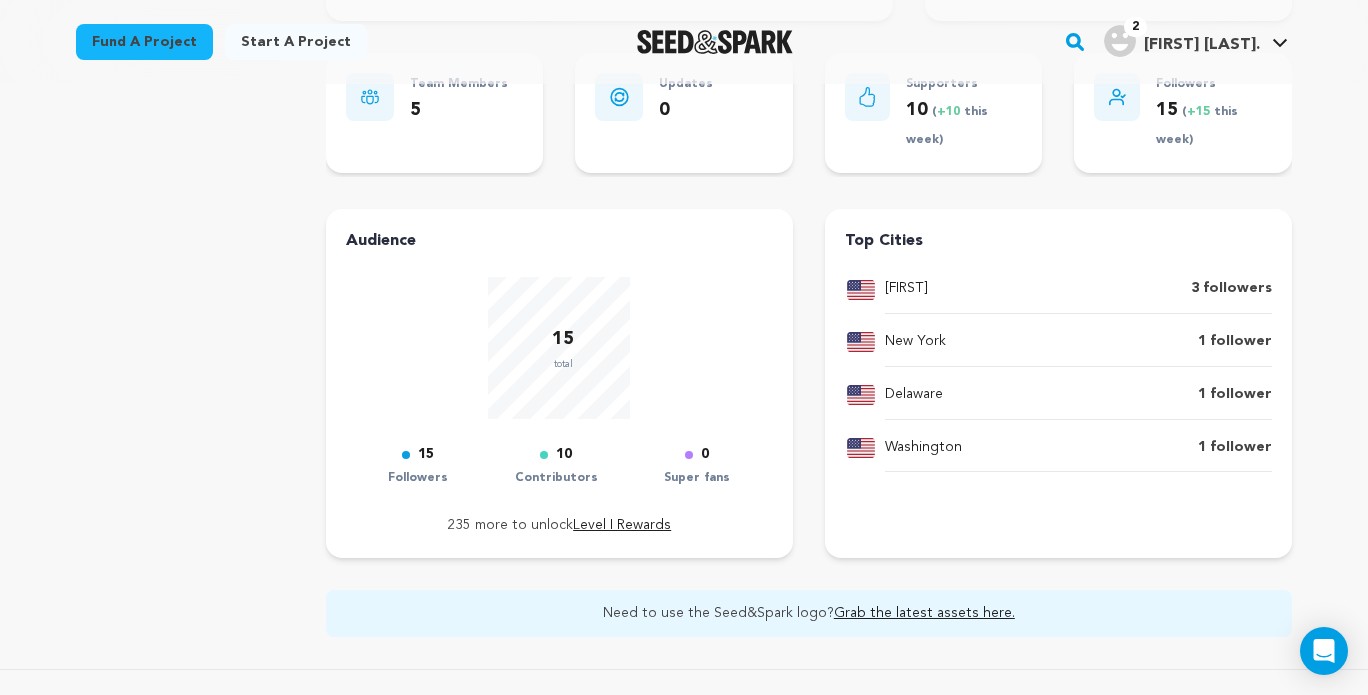 scroll, scrollTop: 639, scrollLeft: 0, axis: vertical 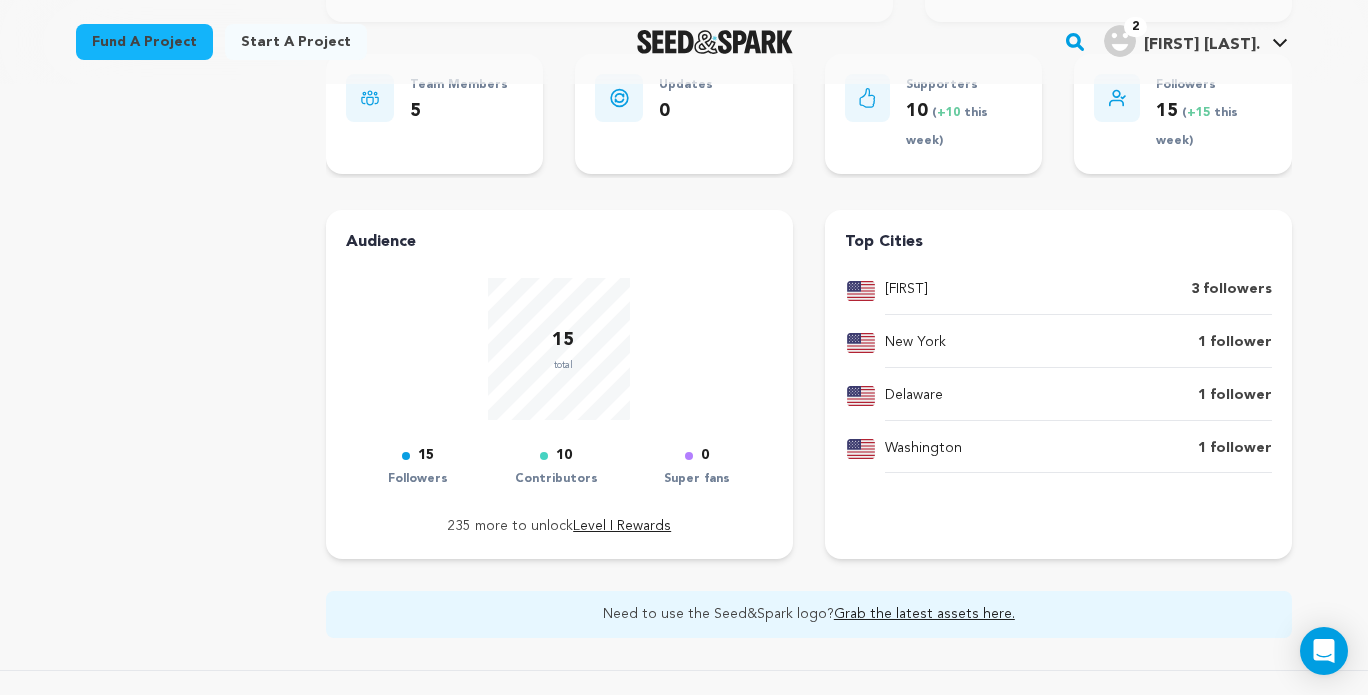 click on "Grab the latest assets here." at bounding box center (924, 614) 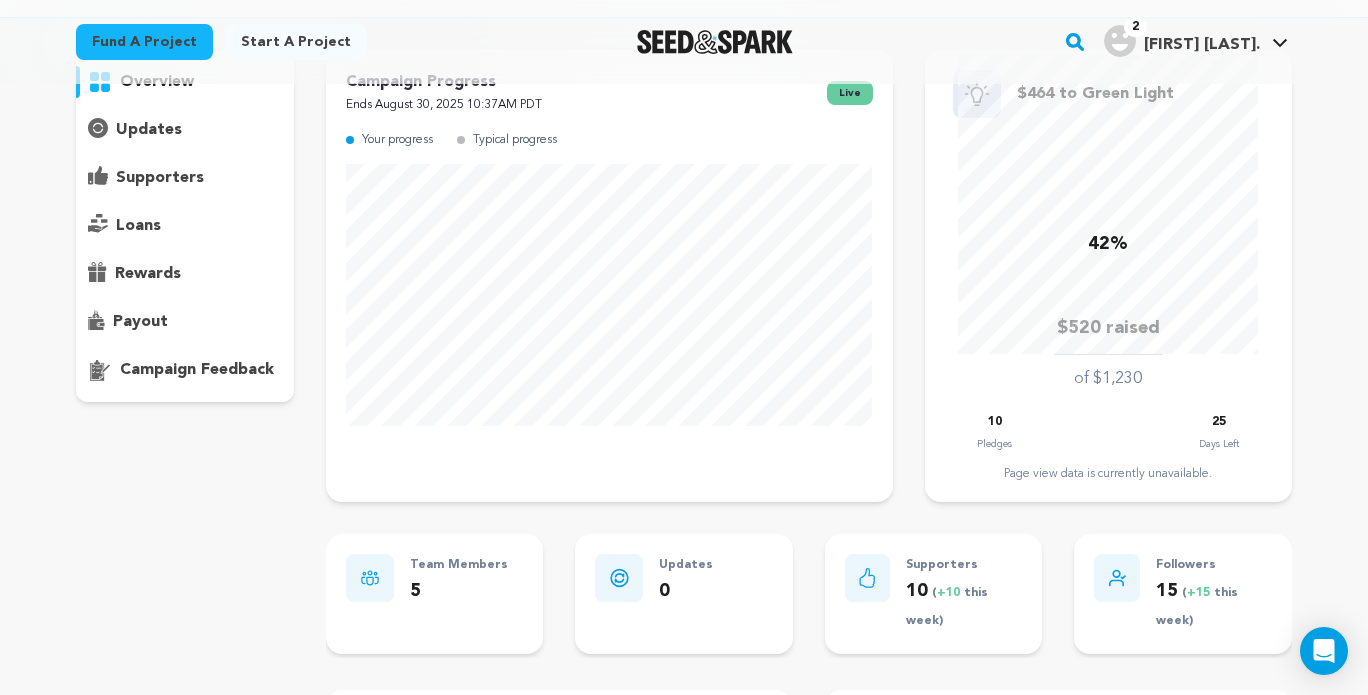 scroll, scrollTop: 0, scrollLeft: 0, axis: both 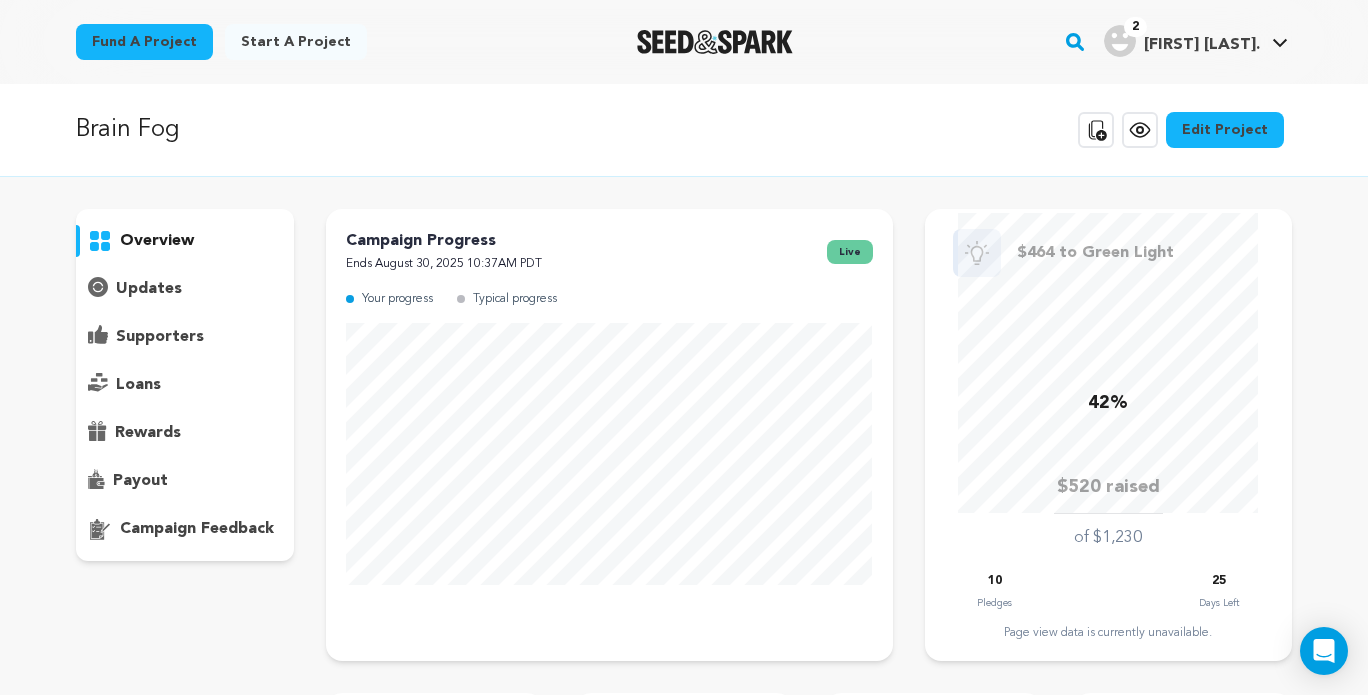 click on "supporters" at bounding box center (160, 337) 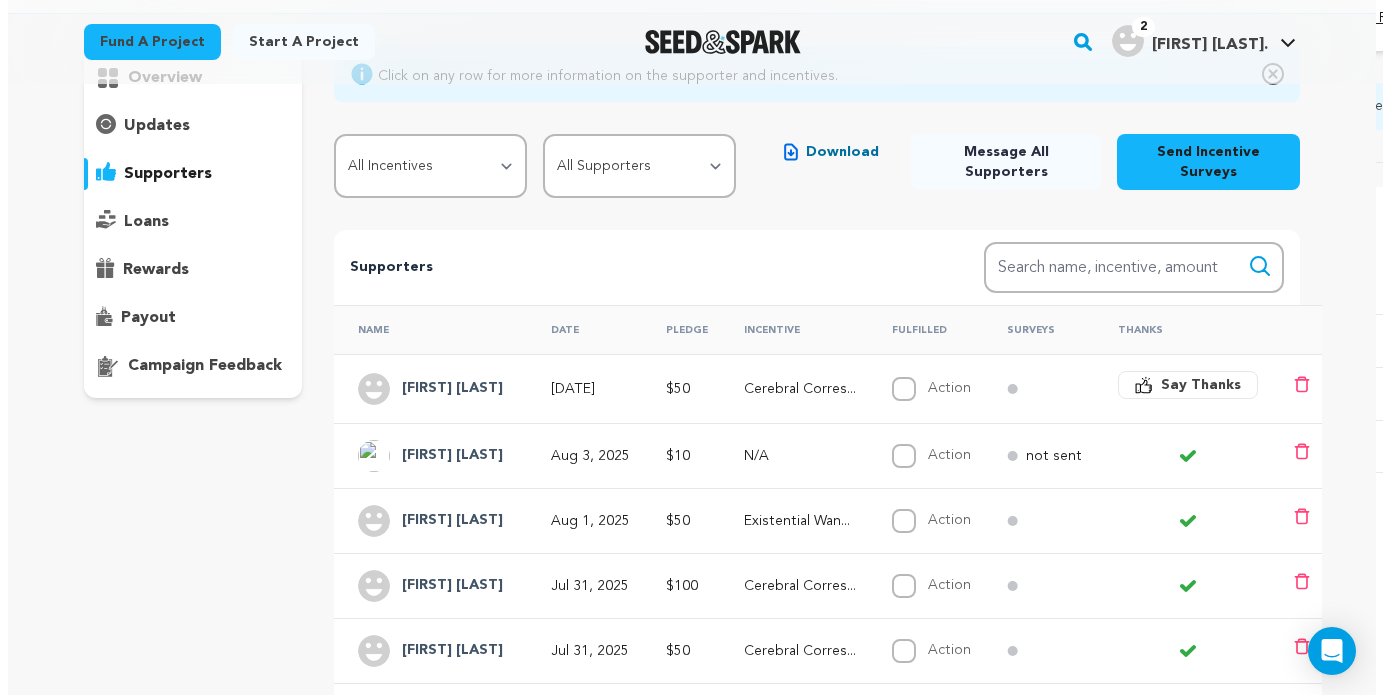 scroll, scrollTop: 164, scrollLeft: 0, axis: vertical 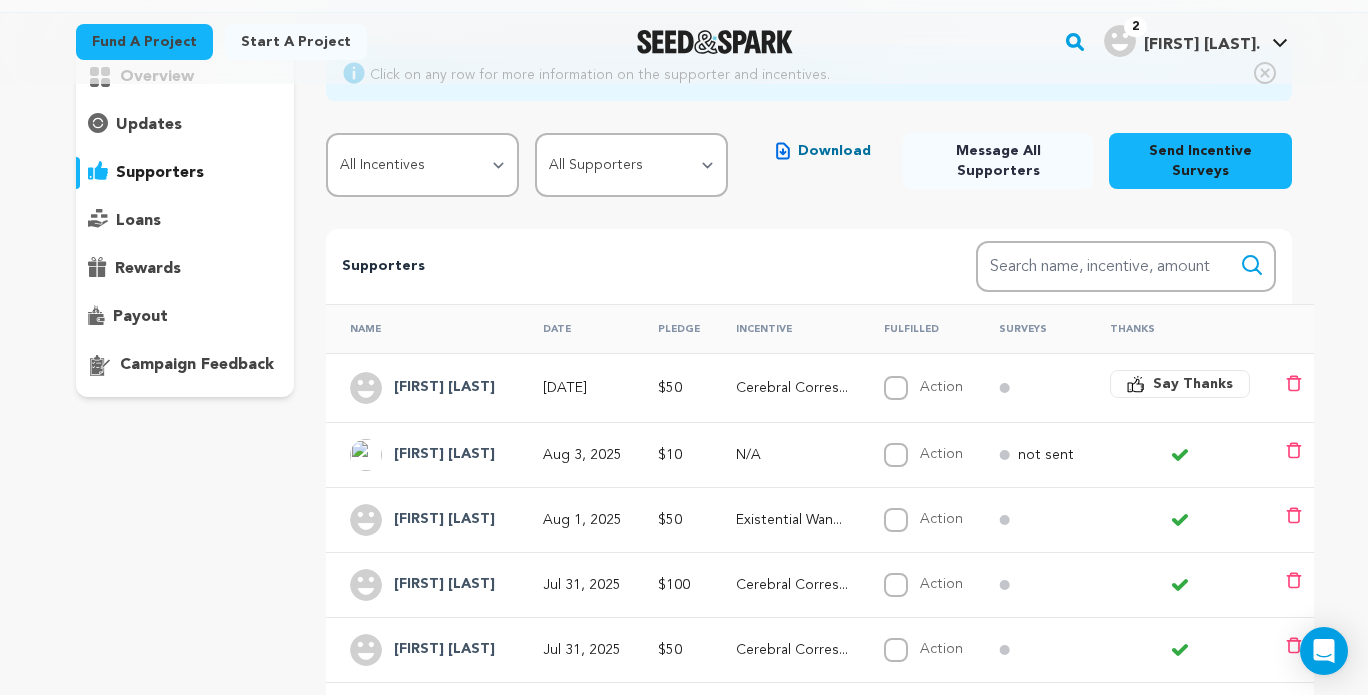 click on "Say Thanks" at bounding box center (1193, 384) 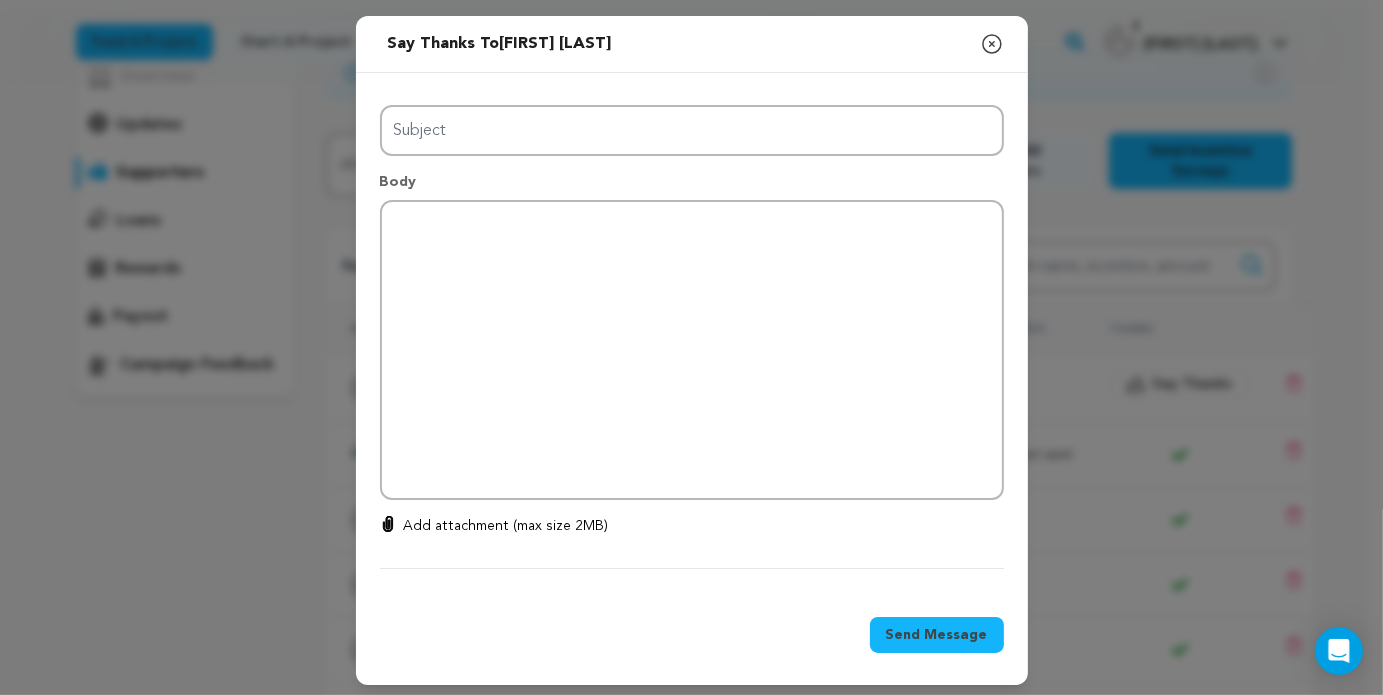 type on "Thanks for your support!" 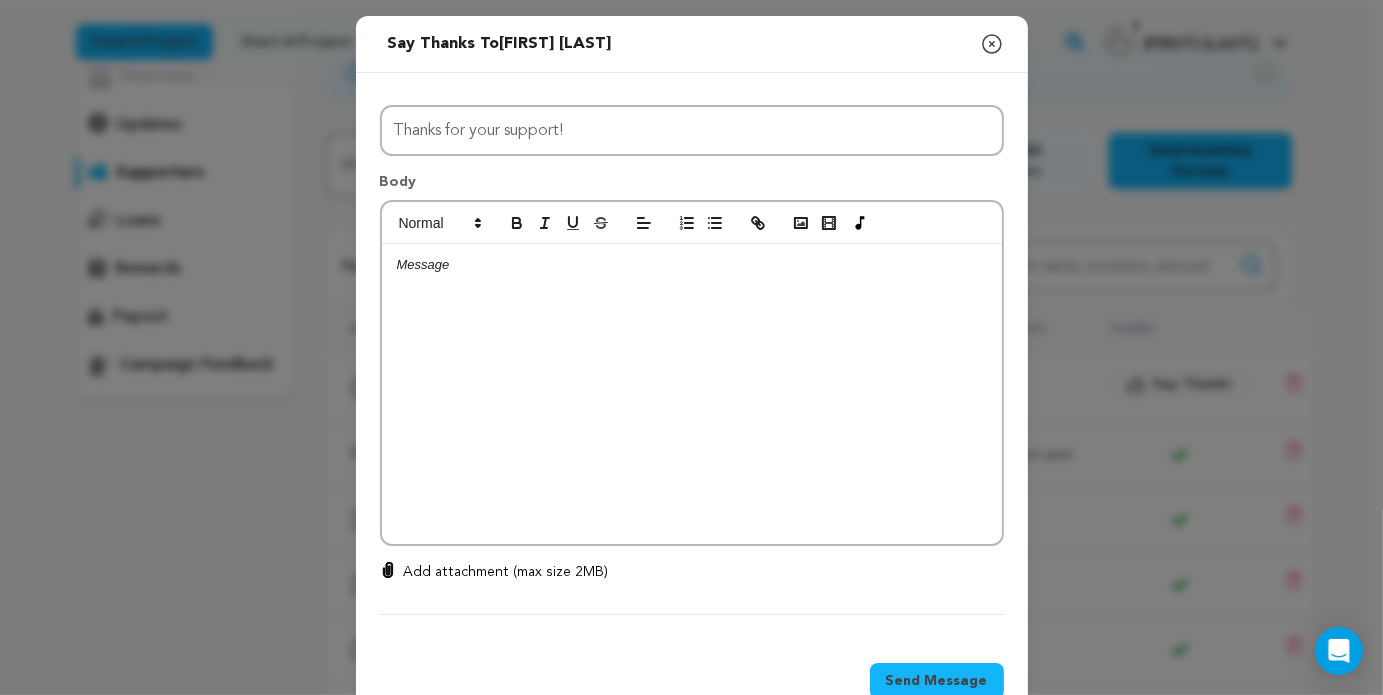click at bounding box center (692, 394) 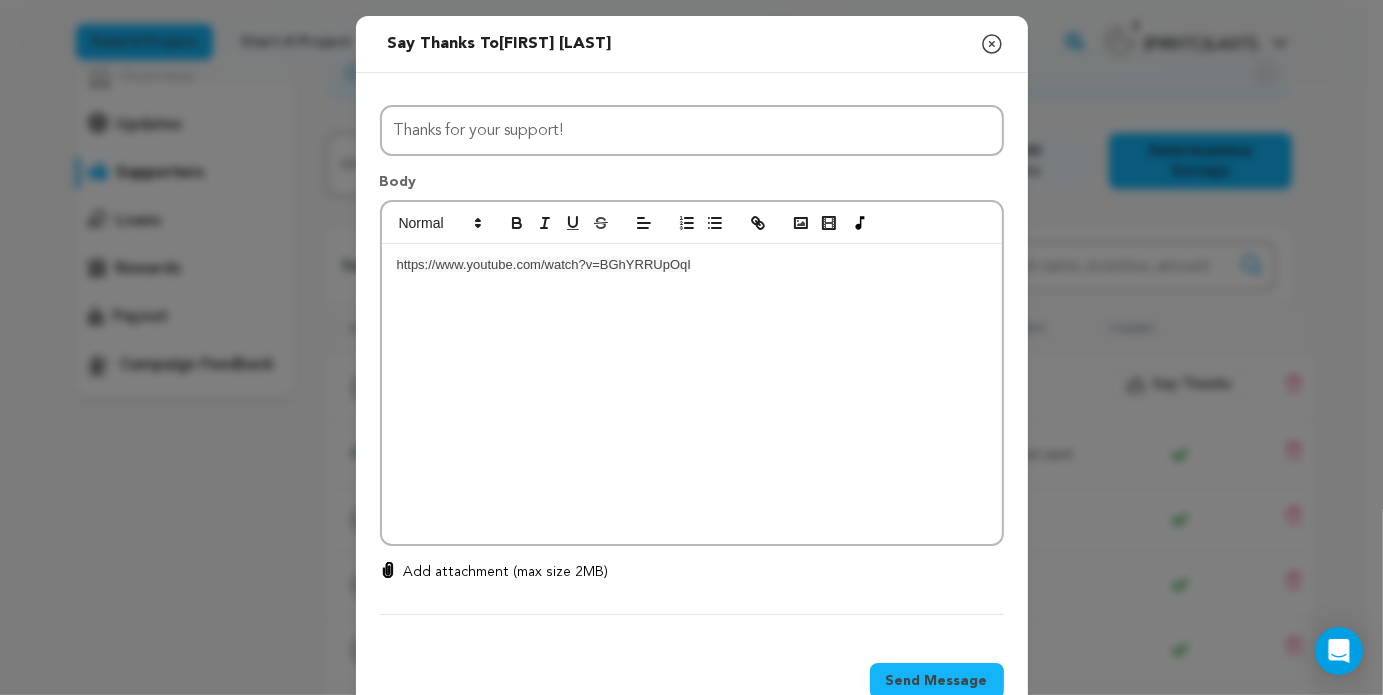 scroll, scrollTop: 0, scrollLeft: 0, axis: both 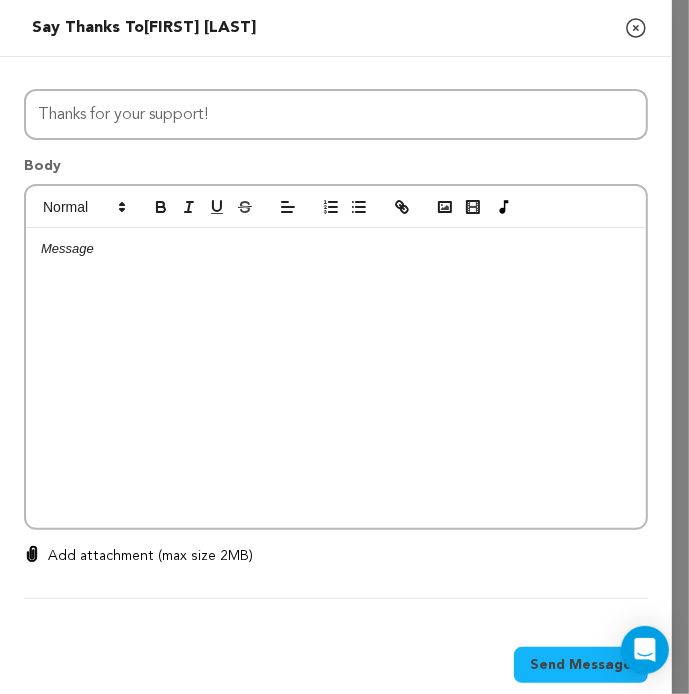 click at bounding box center [336, 378] 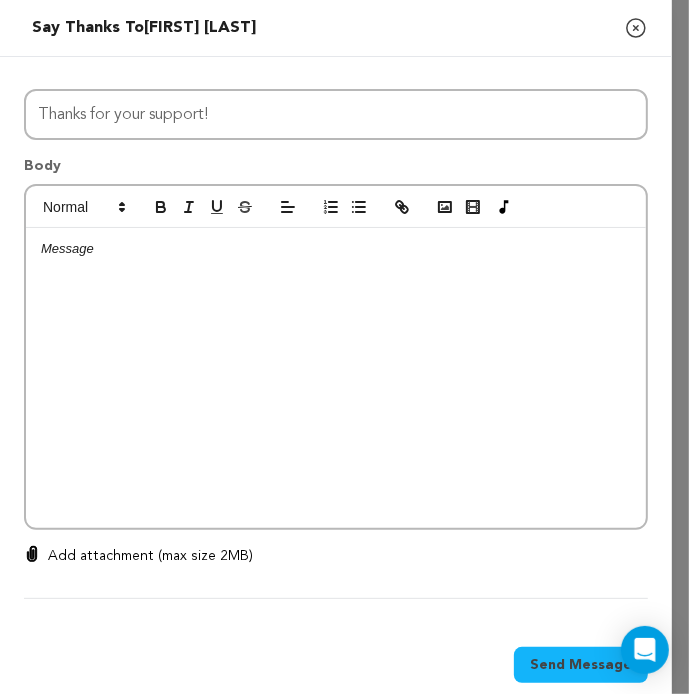 type 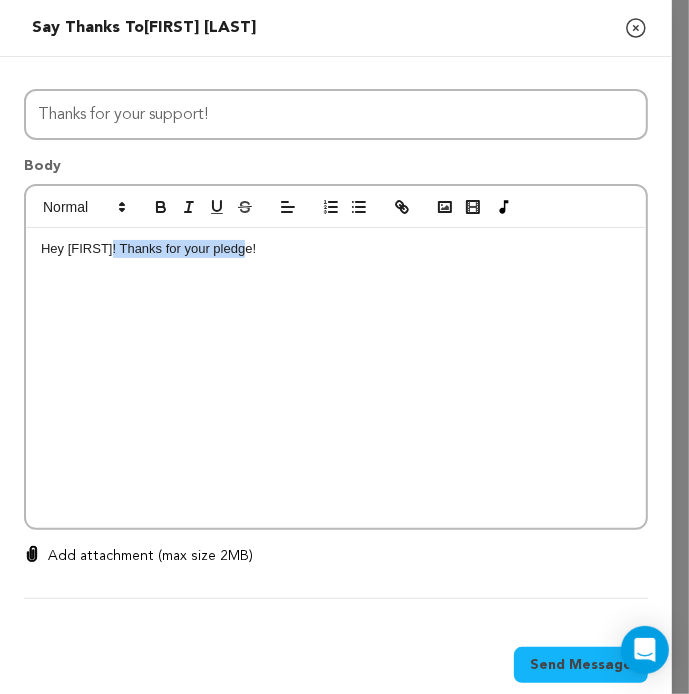drag, startPoint x: 252, startPoint y: 251, endPoint x: 102, endPoint y: 261, distance: 150.33296 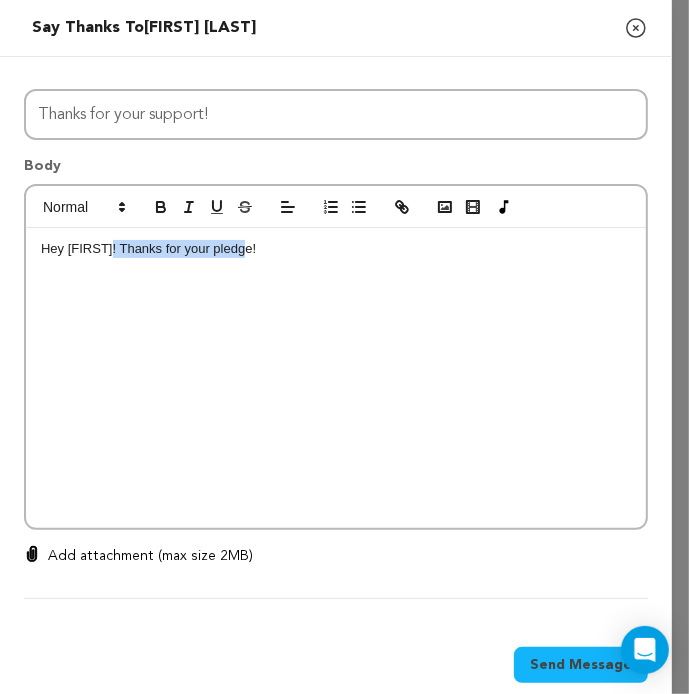 click on "Hey Tyler! Thanks for your pledge!" at bounding box center [336, 378] 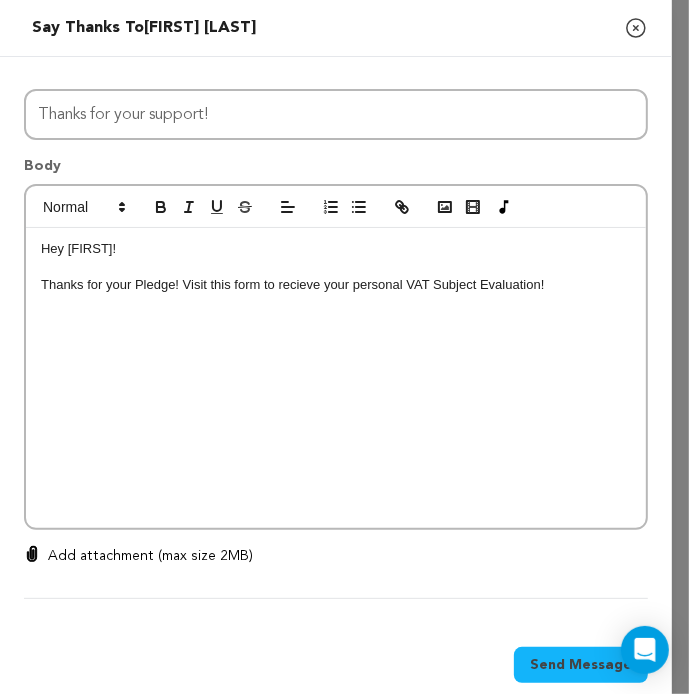 click on "Thanks for your Pledge! Visit this form to recieve your personal VAT Subject Evaluation!" at bounding box center [336, 285] 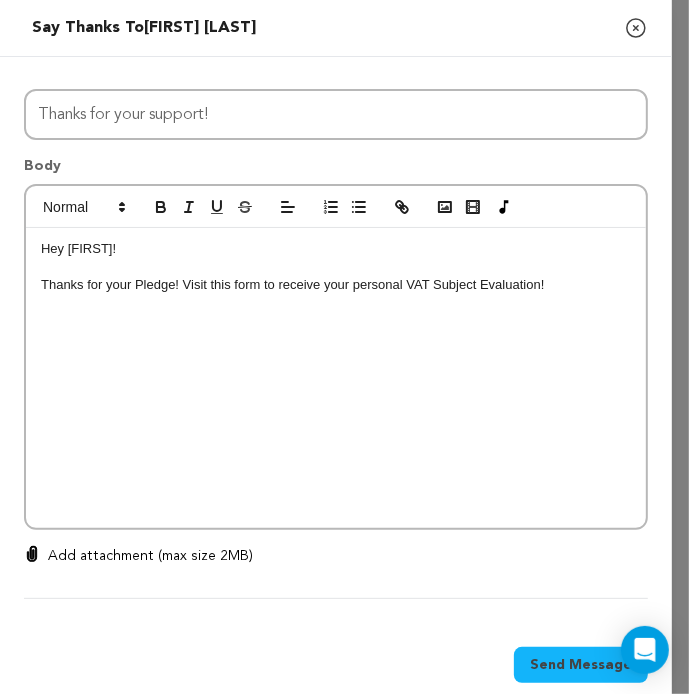 click on "Thanks for your Pledge! Visit this form to receive your personal VAT Subject Evaluation!" at bounding box center (336, 285) 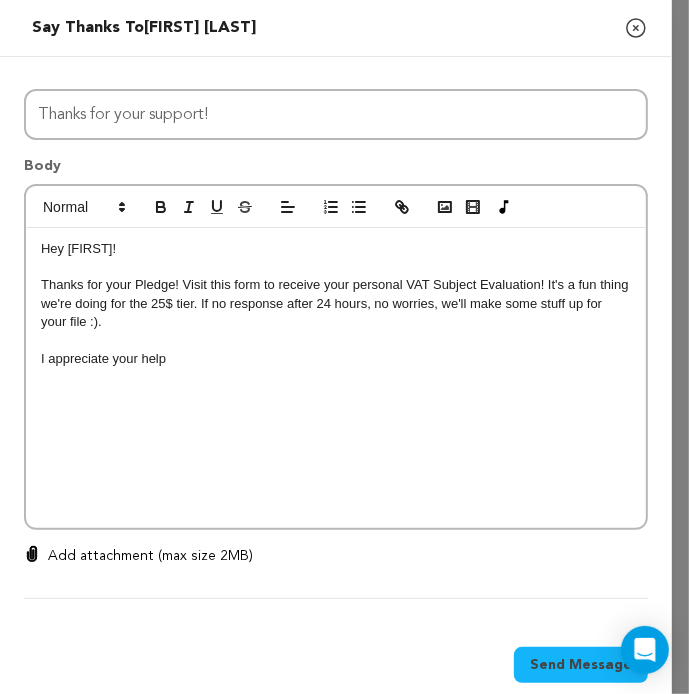 click on "Thanks for your Pledge! Visit this form to receive your personal VAT Subject Evaluation! It's a fun thing we're doing for the 25$ tier. If no response after 24 hours, no worries, we'll make some stuff up for your file :)." at bounding box center [336, 303] 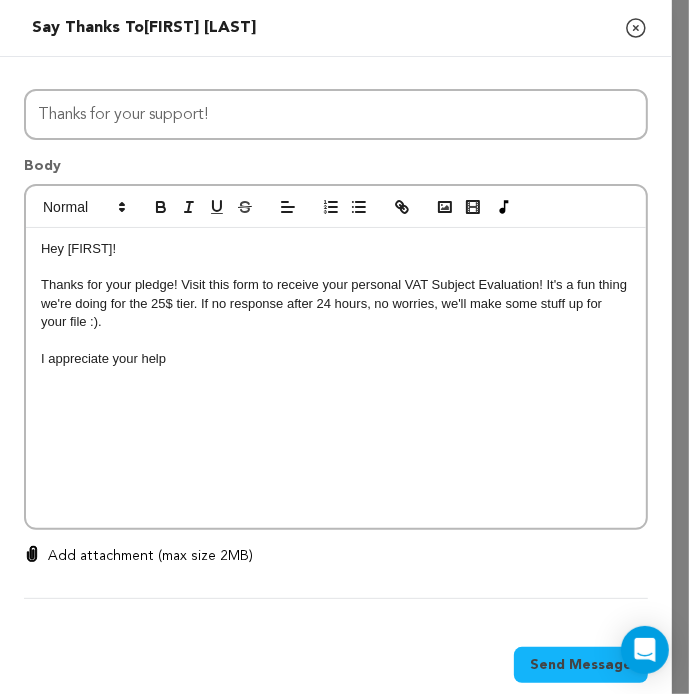 click on "I appreciate your help" at bounding box center (336, 359) 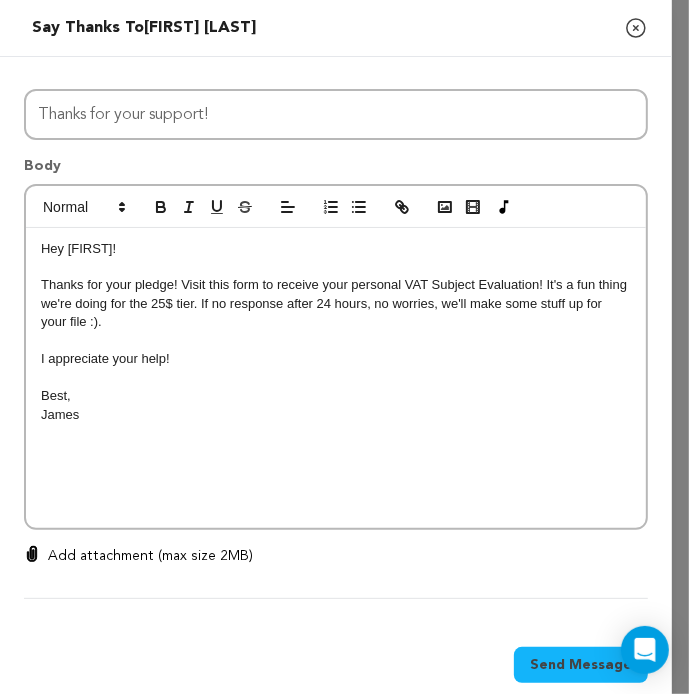 click on "I appreciate your help!" at bounding box center (336, 359) 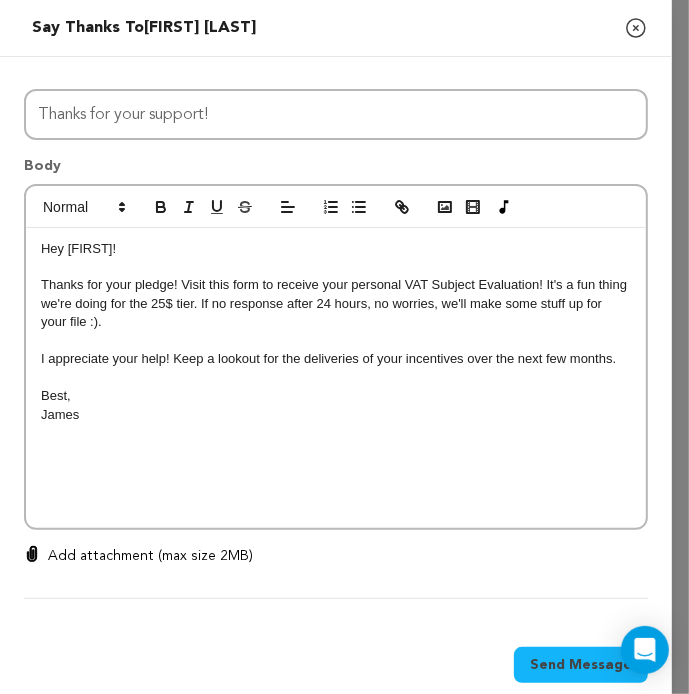 click at bounding box center (336, 378) 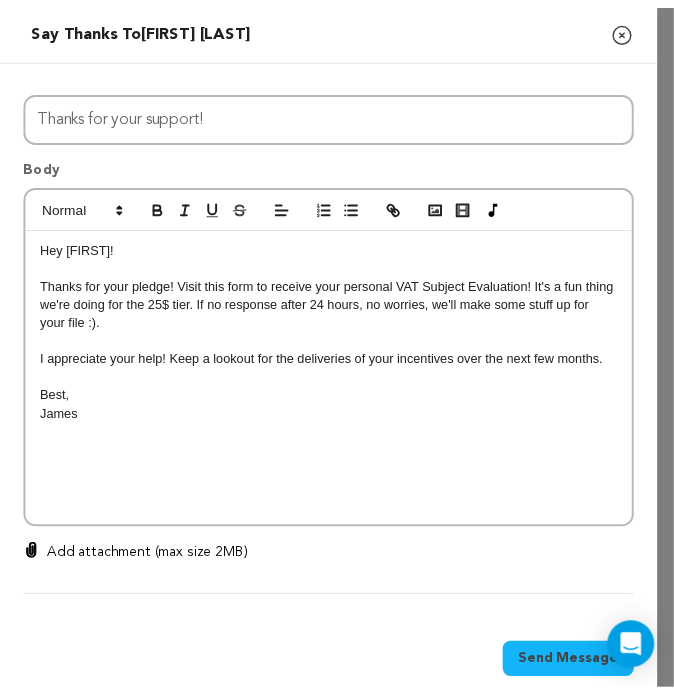 scroll, scrollTop: 20, scrollLeft: 0, axis: vertical 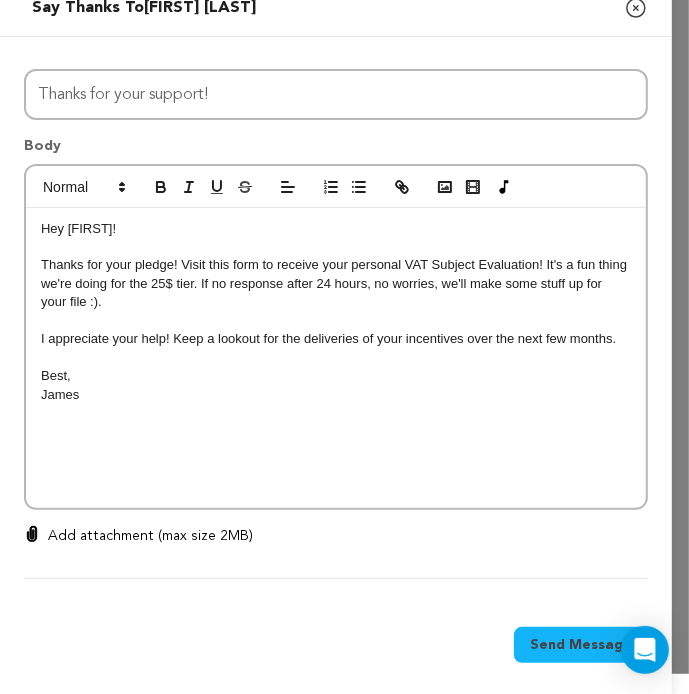 click on "Send Message" at bounding box center (581, 645) 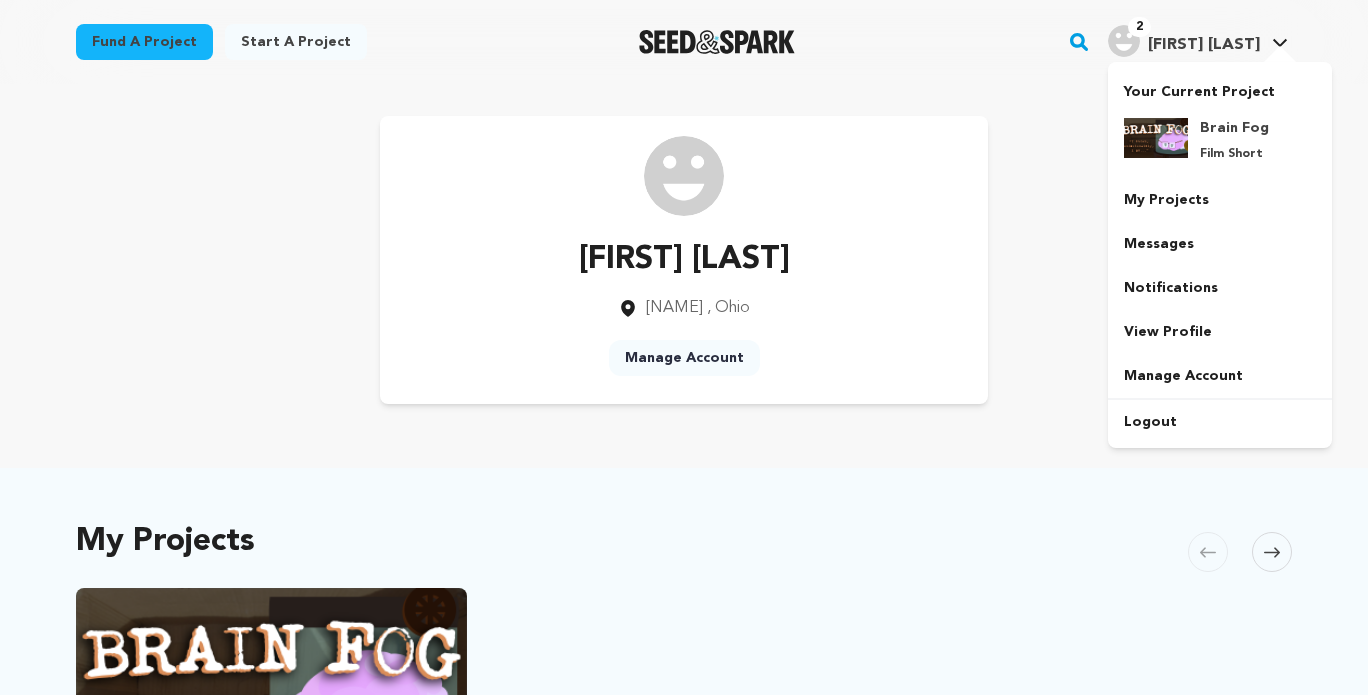 scroll, scrollTop: 0, scrollLeft: 0, axis: both 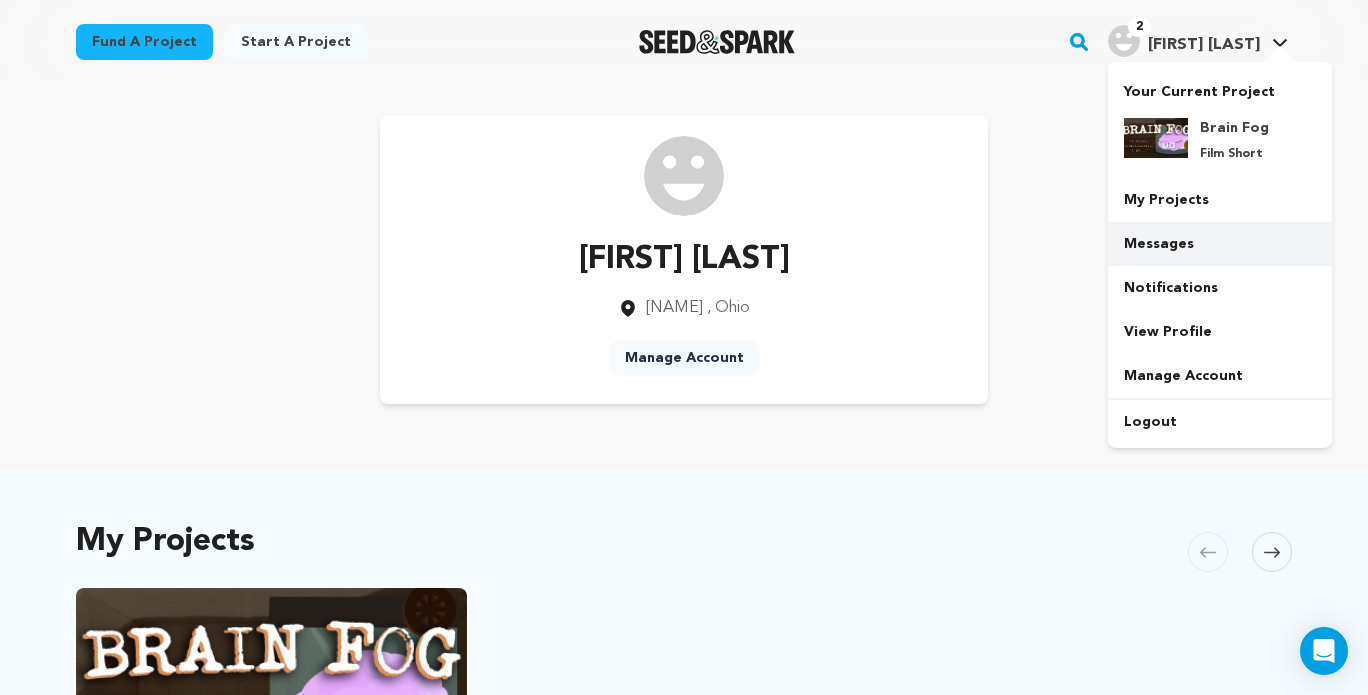 click on "Messages" at bounding box center (1220, 244) 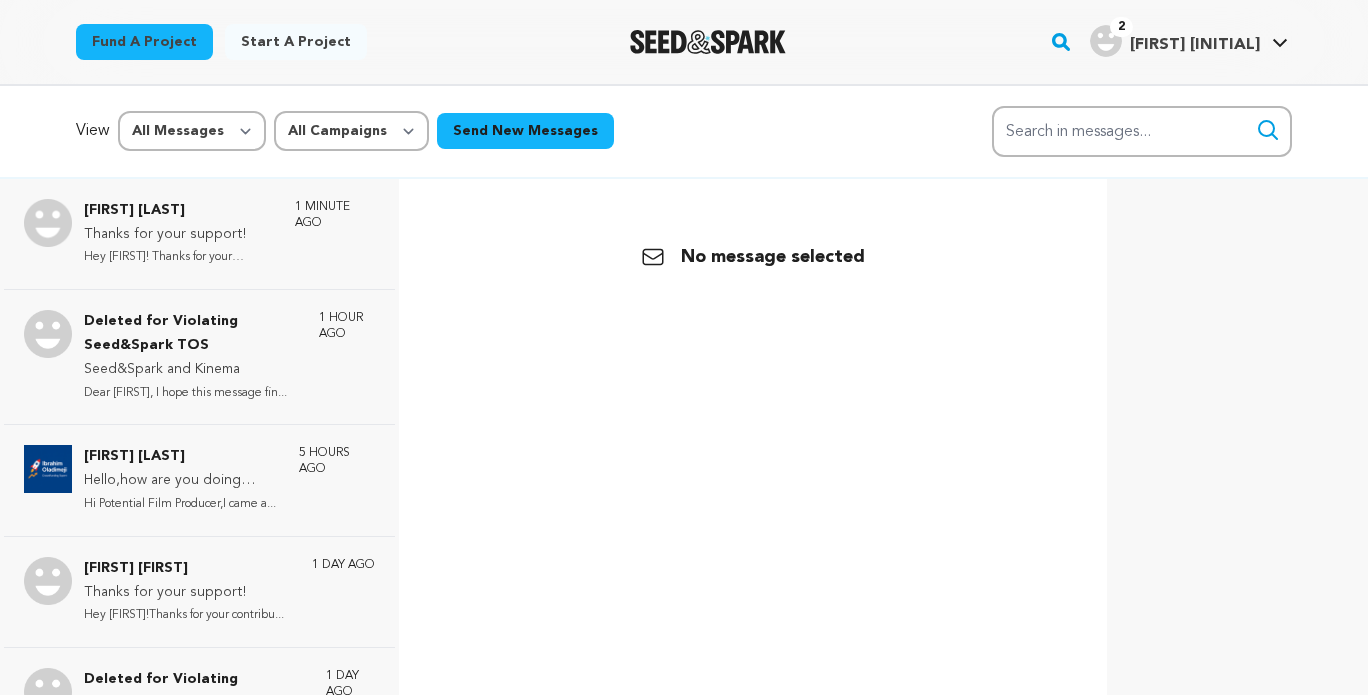 scroll, scrollTop: 0, scrollLeft: 0, axis: both 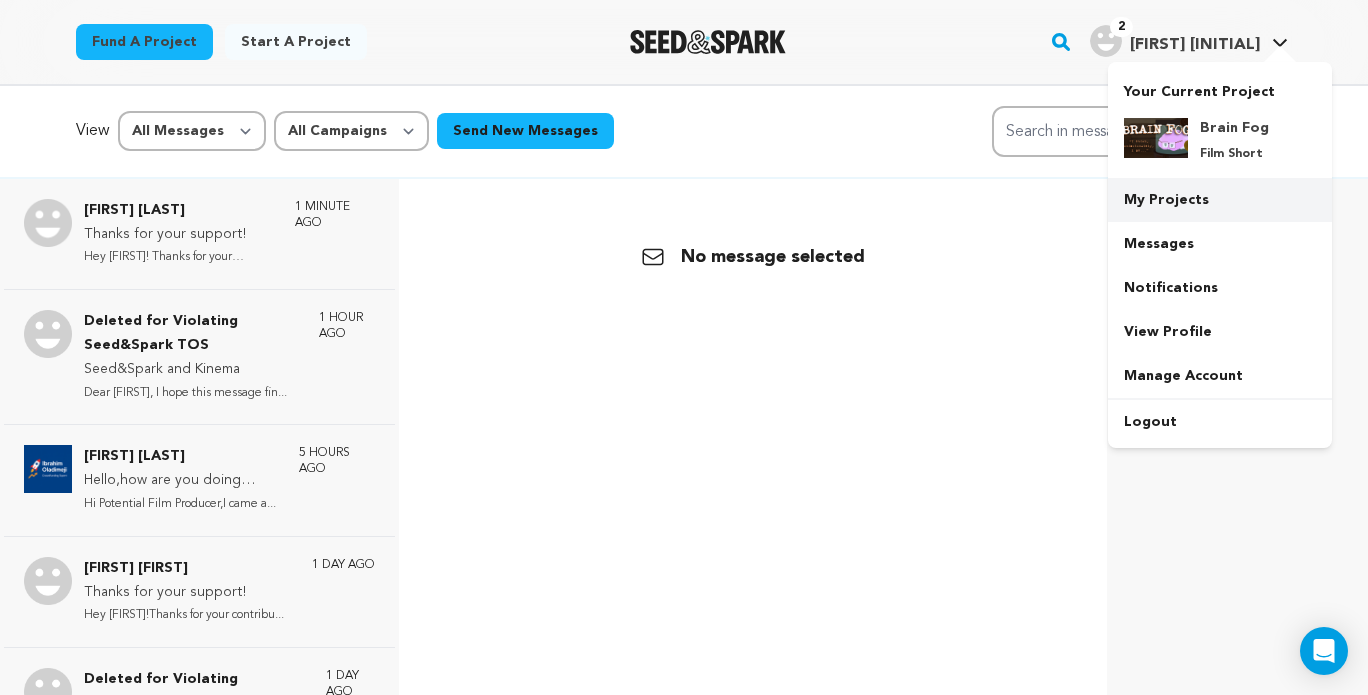 click on "My Projects" at bounding box center [1220, 200] 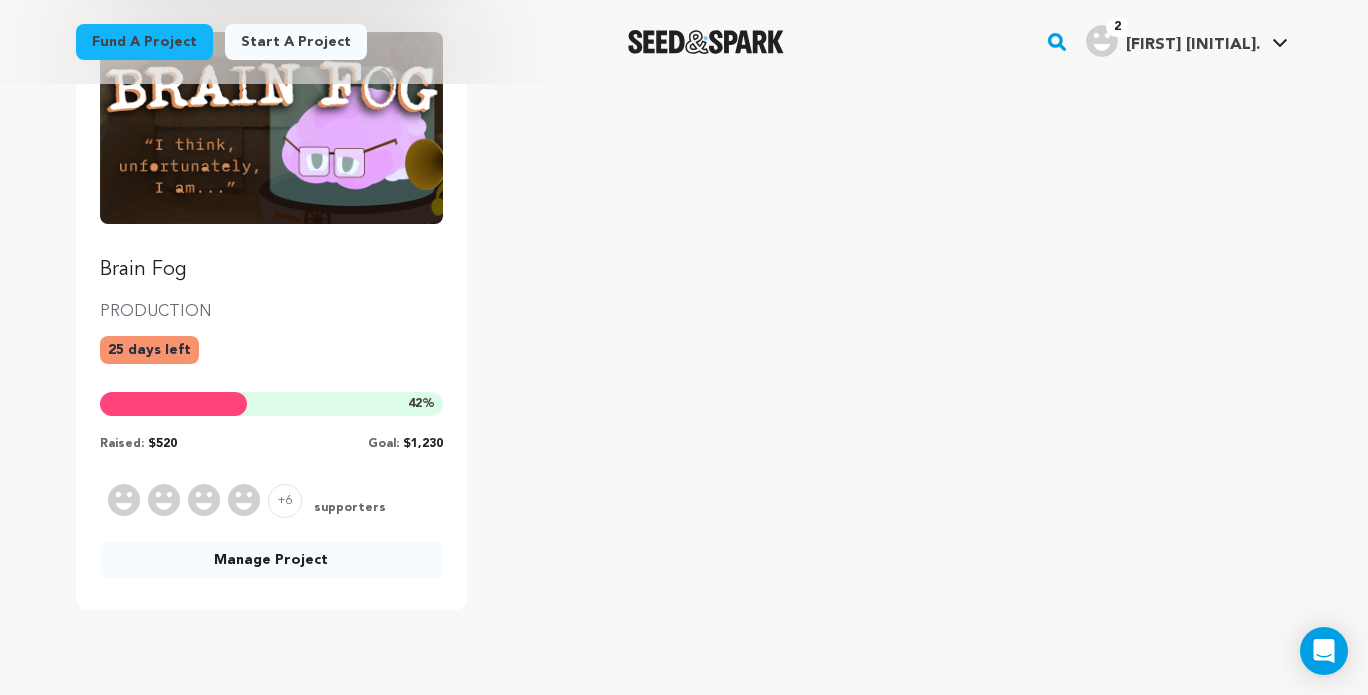 scroll, scrollTop: 300, scrollLeft: 0, axis: vertical 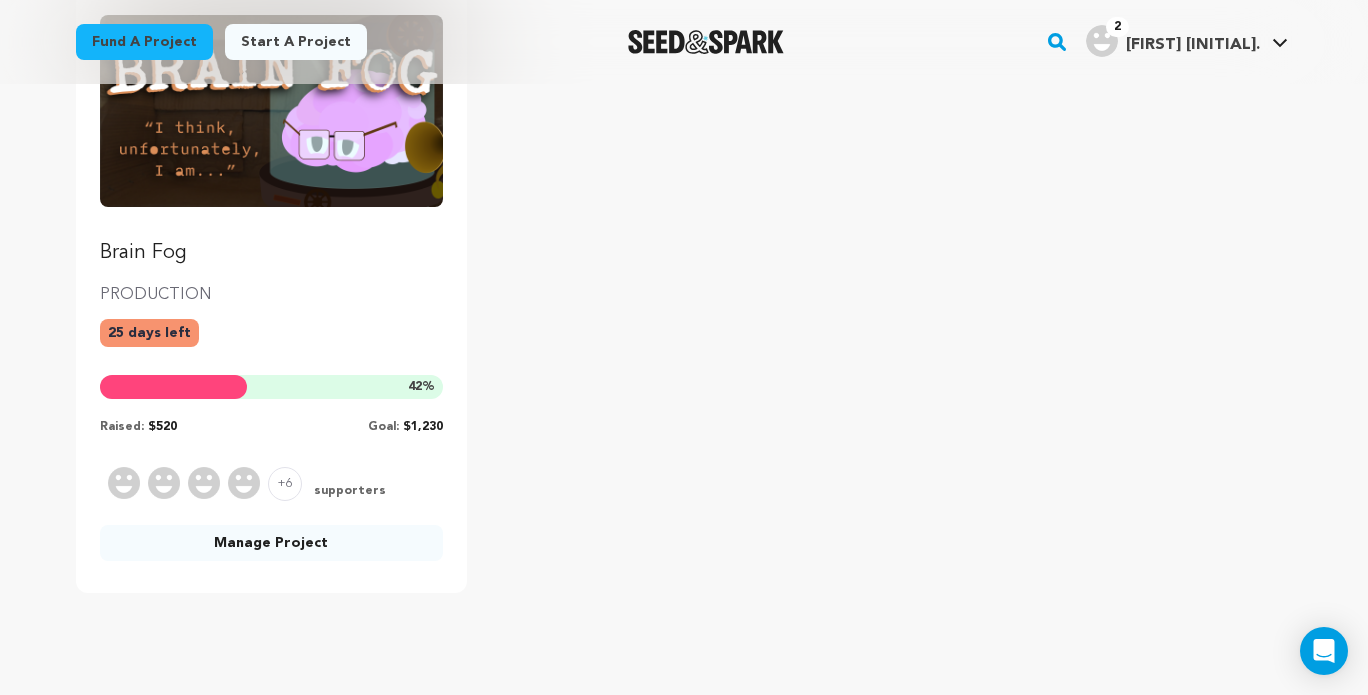click on "Manage Project" at bounding box center (271, 543) 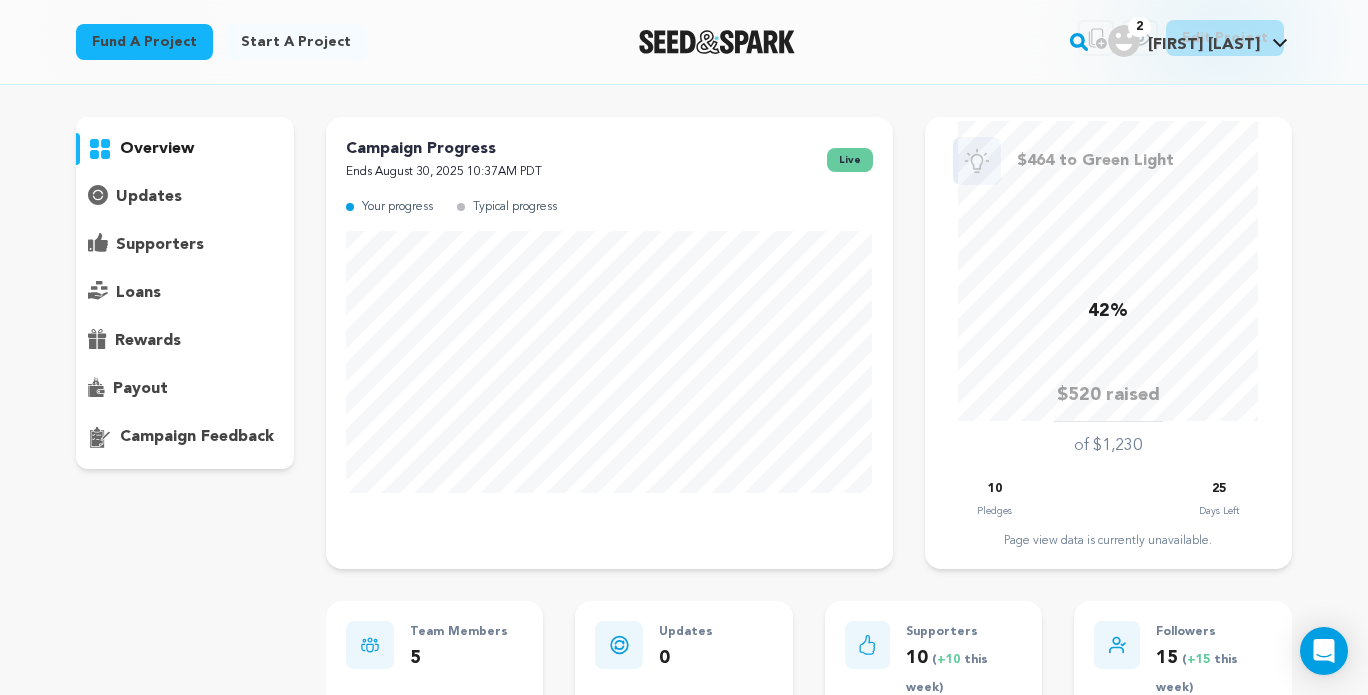 scroll, scrollTop: 0, scrollLeft: 0, axis: both 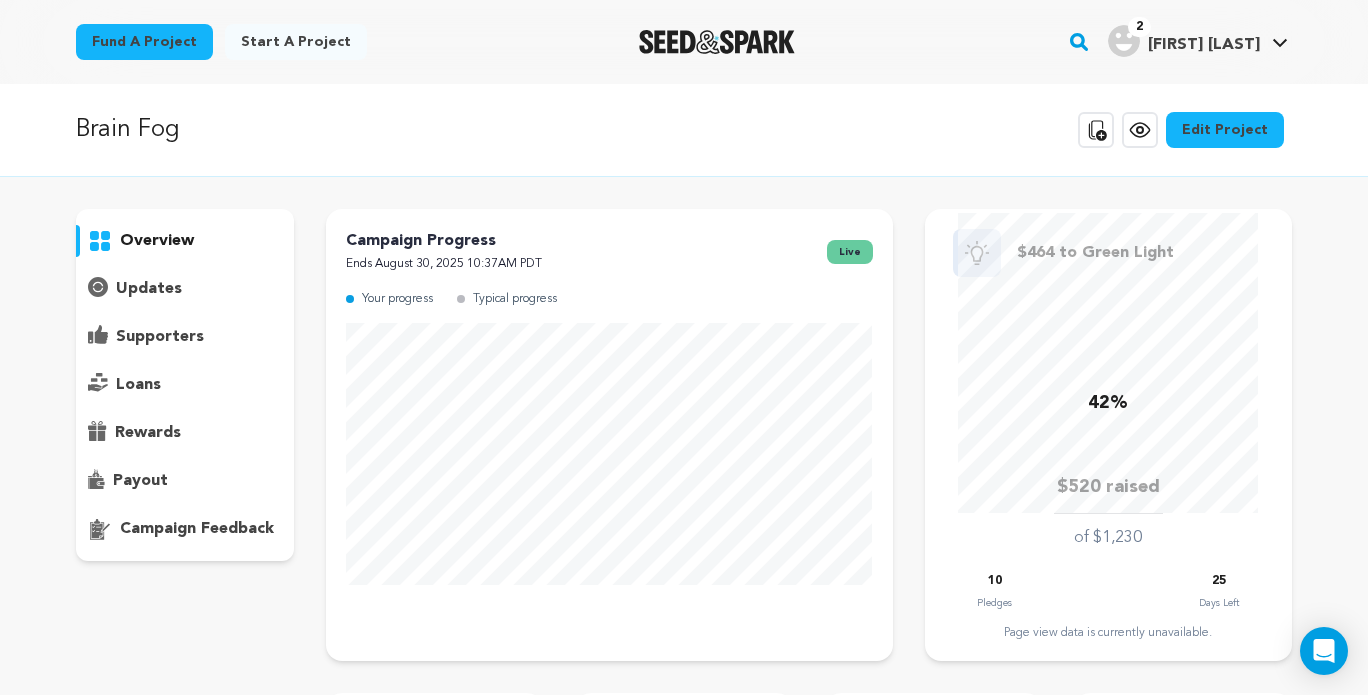 click on "supporters" at bounding box center (160, 337) 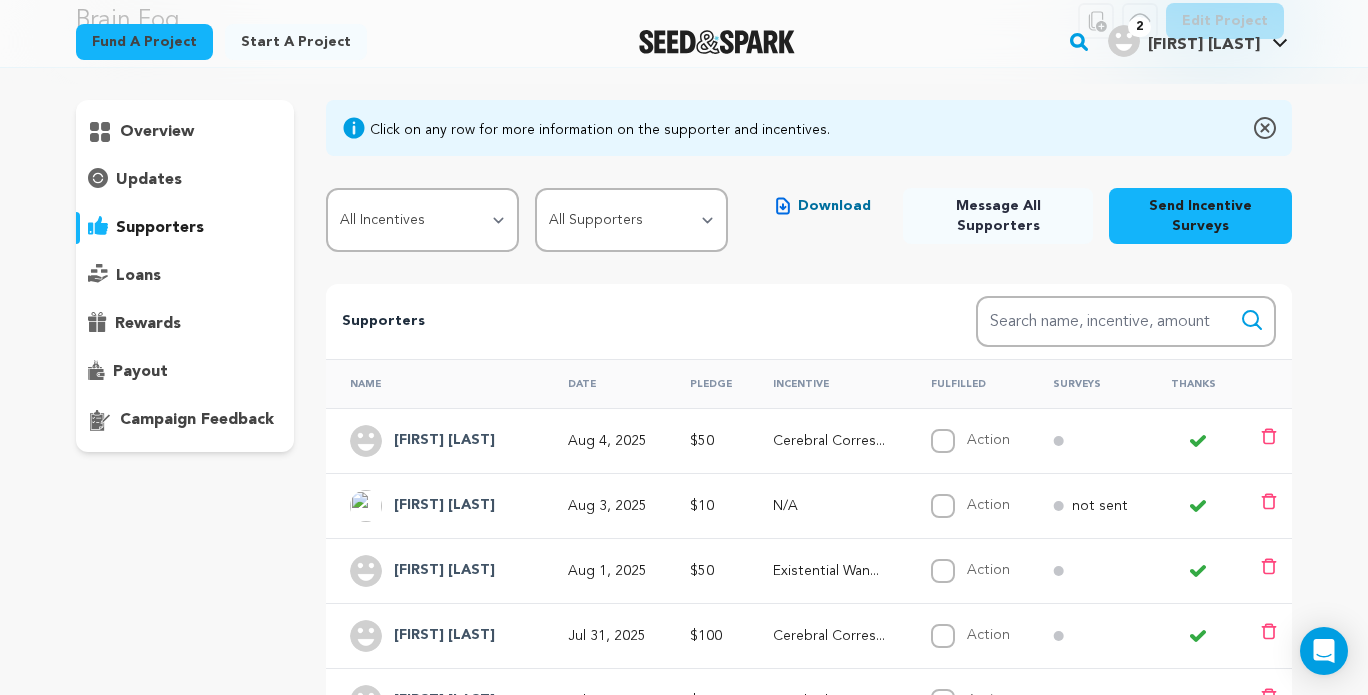 scroll, scrollTop: 200, scrollLeft: 0, axis: vertical 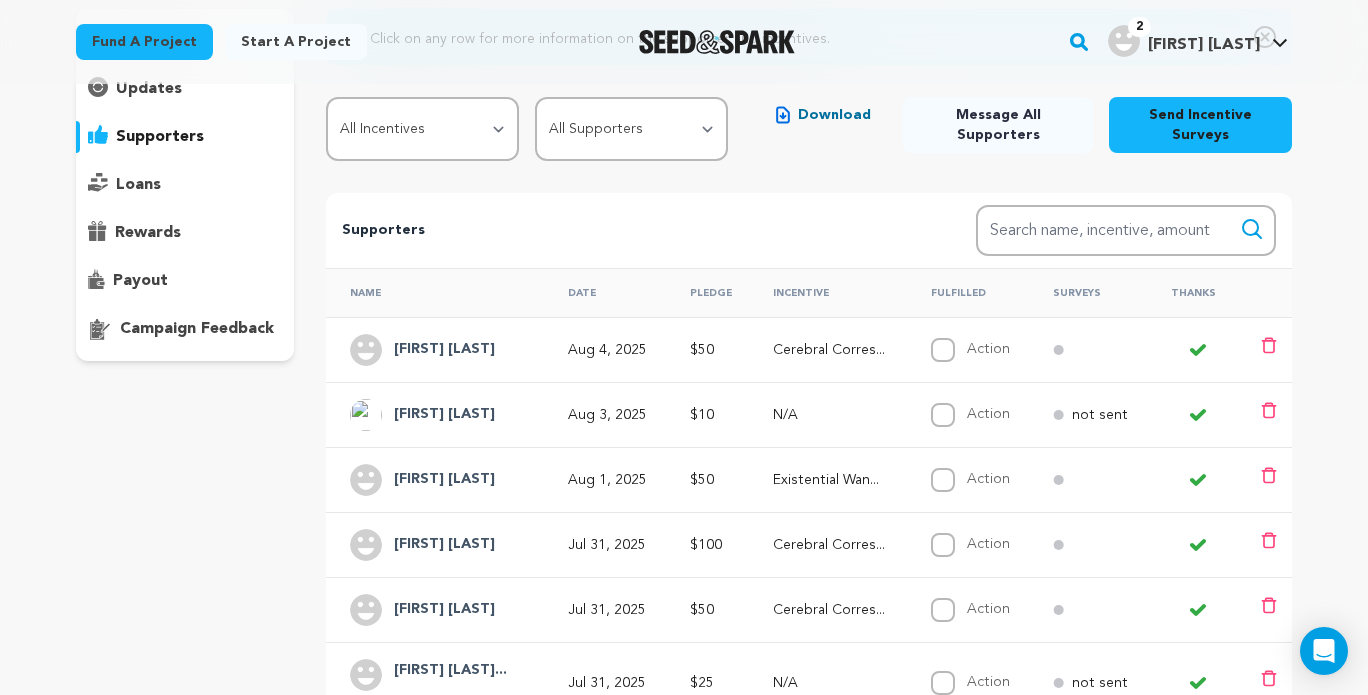 click on "Tyler Wood" at bounding box center (444, 350) 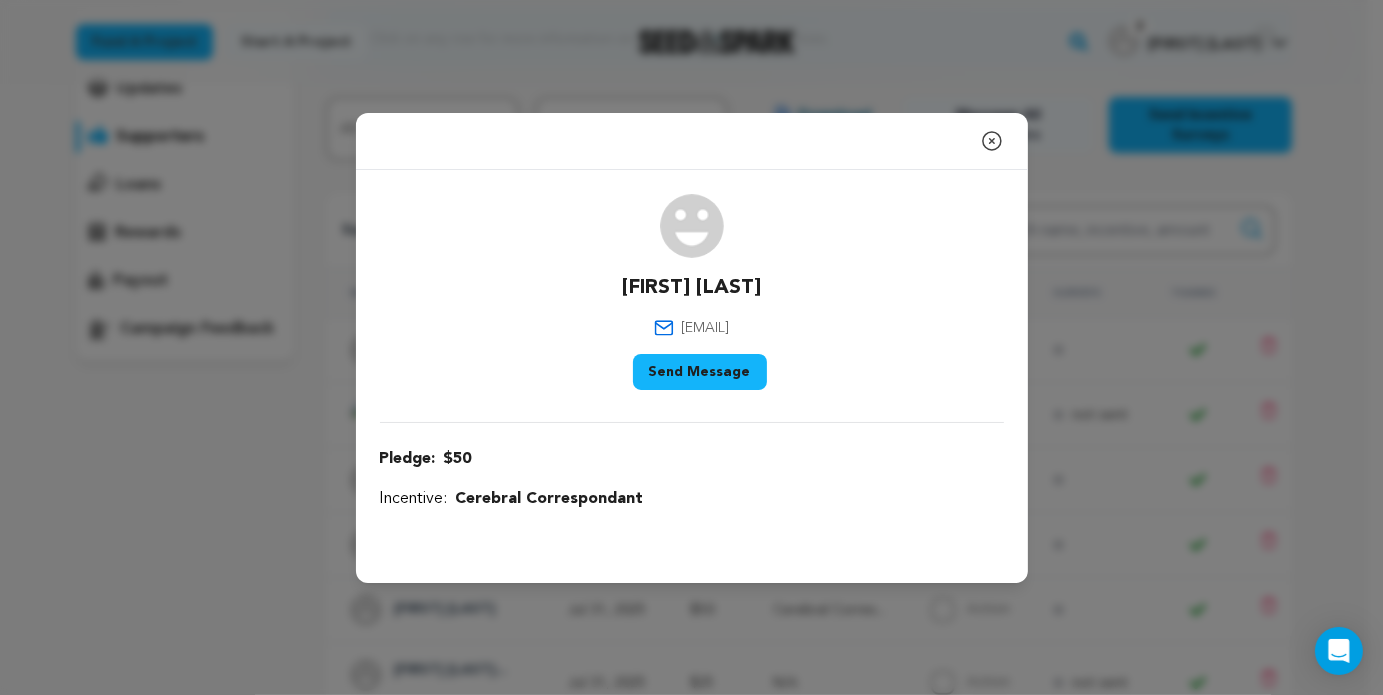 click 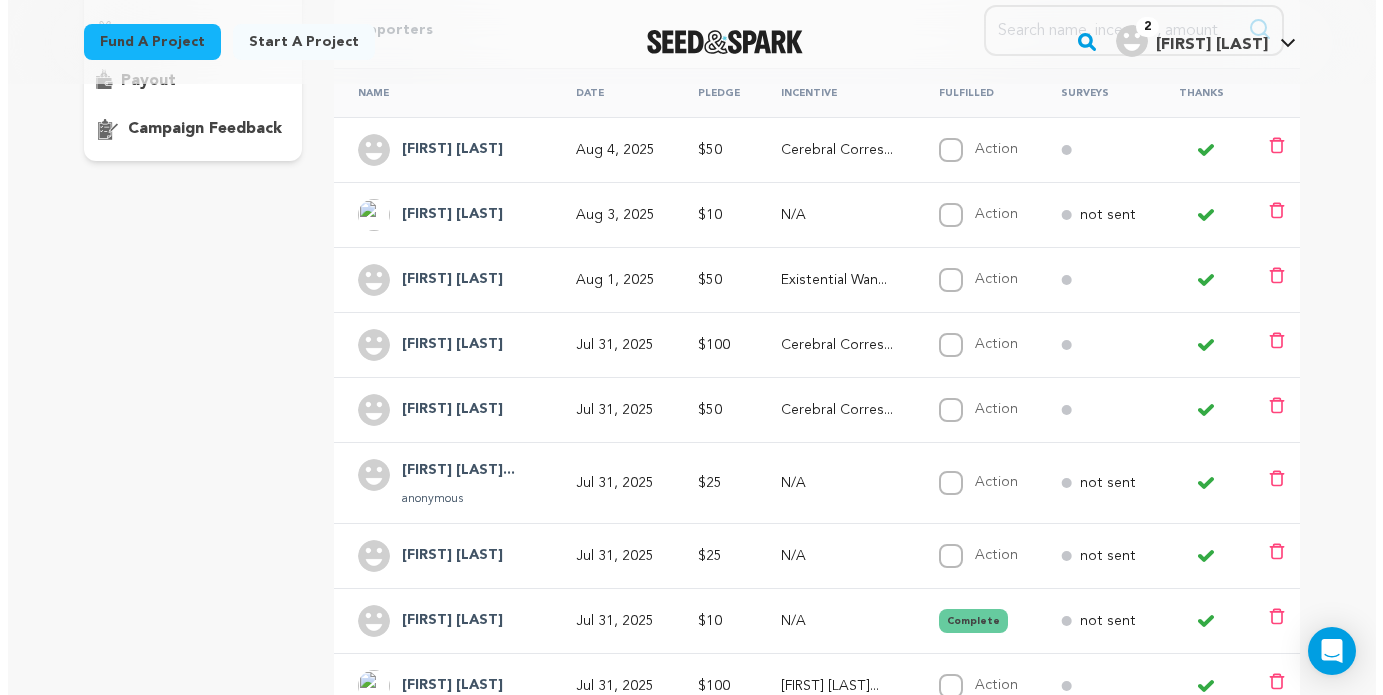 scroll, scrollTop: 300, scrollLeft: 0, axis: vertical 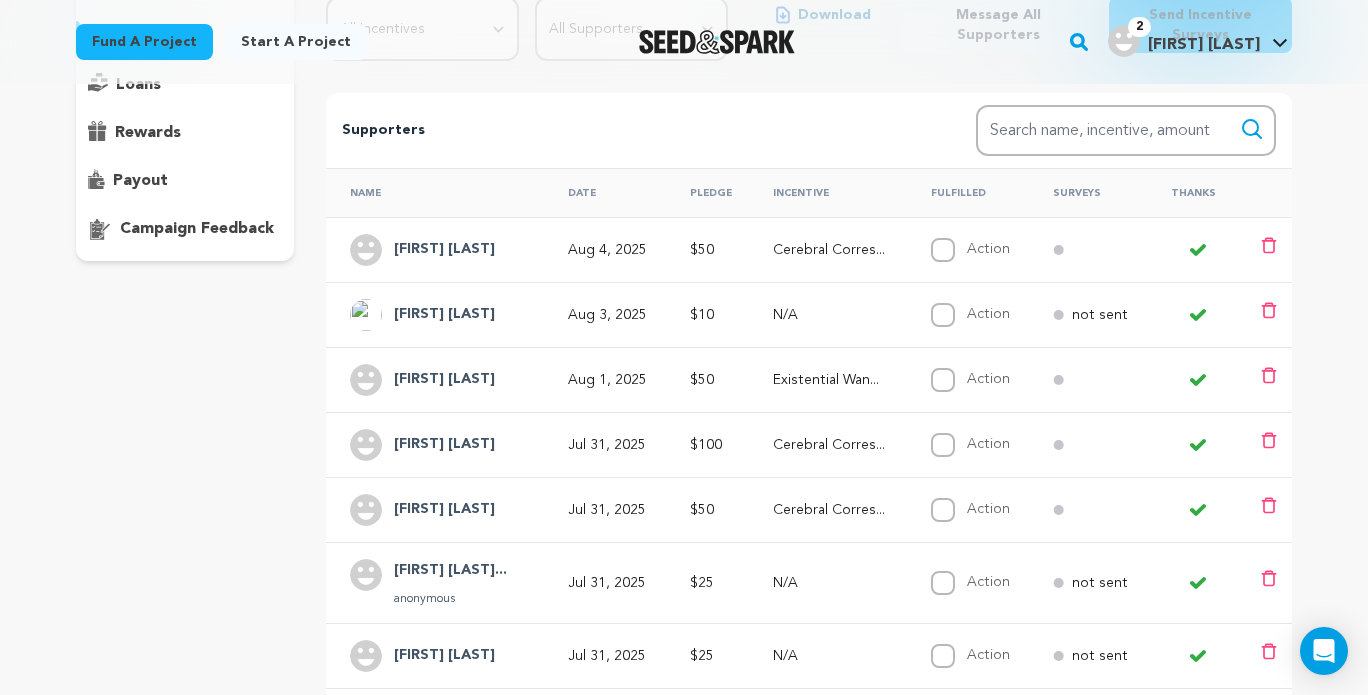 click on "Fund a project
Start a project
Search
2" at bounding box center (668, 42) 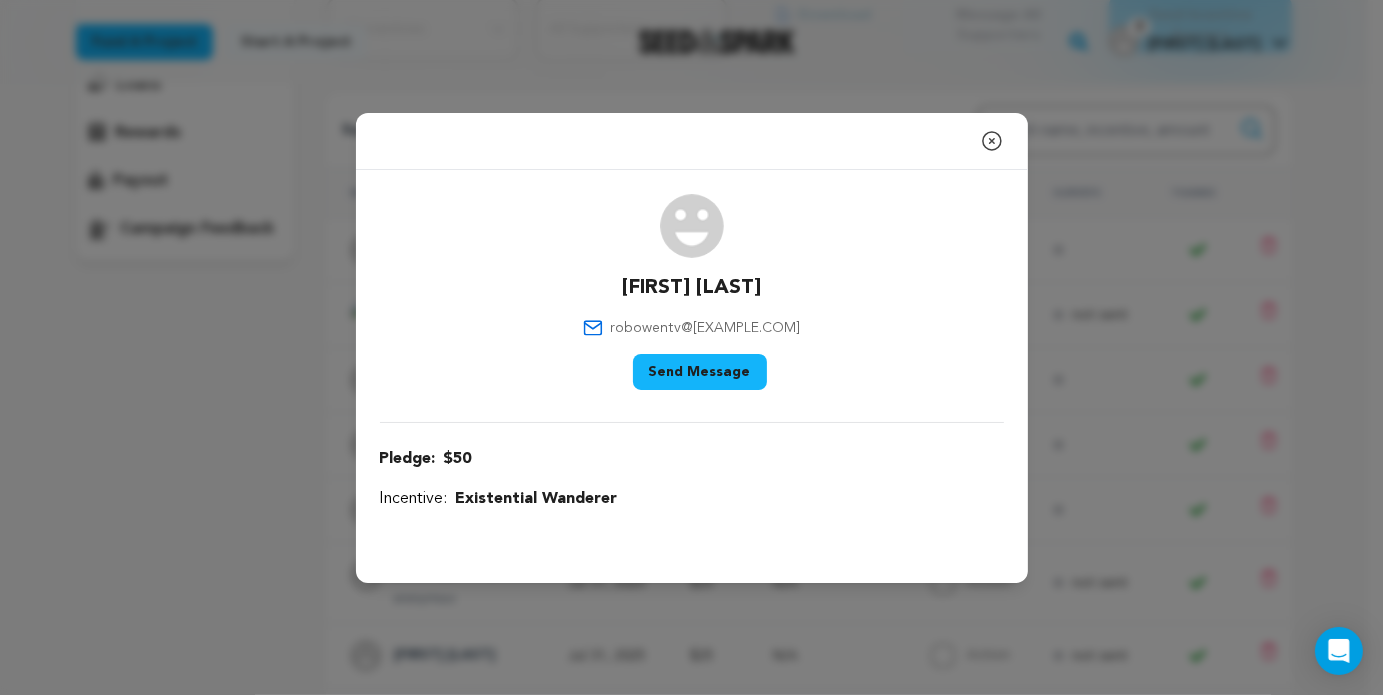 click on "Send Message" at bounding box center (700, 372) 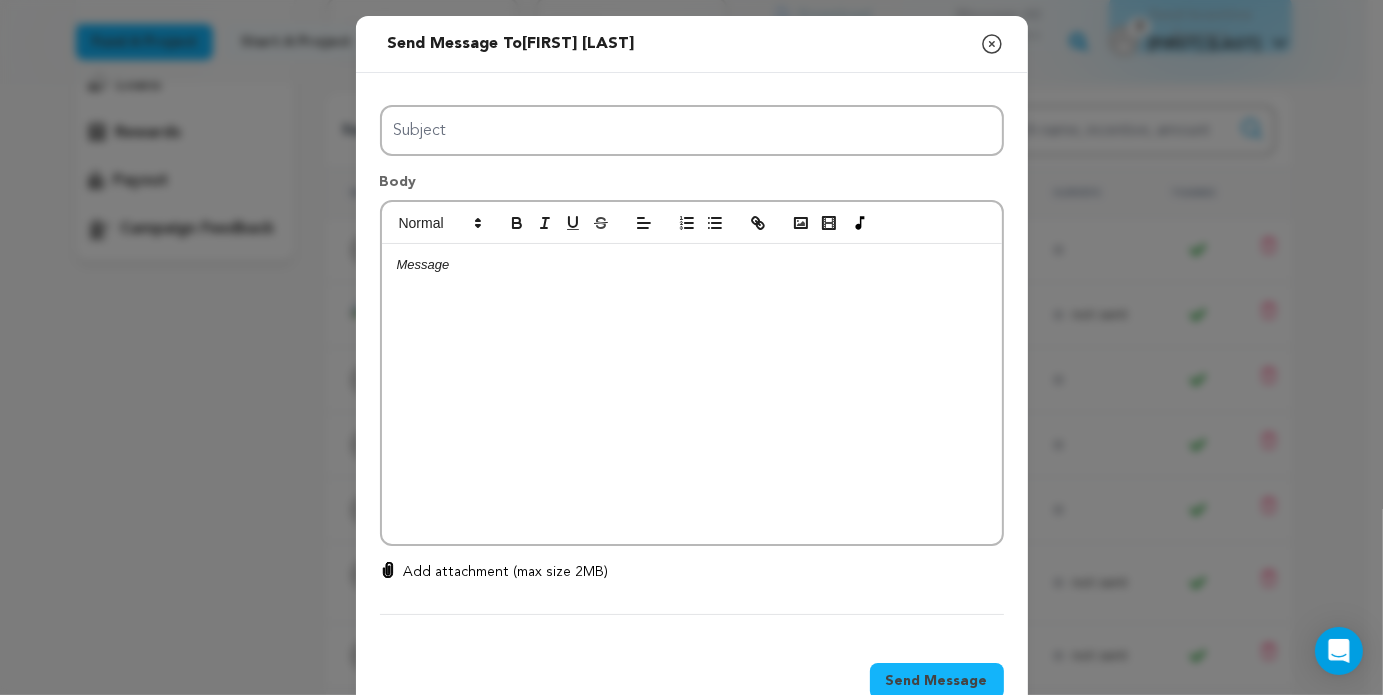 click at bounding box center (692, 394) 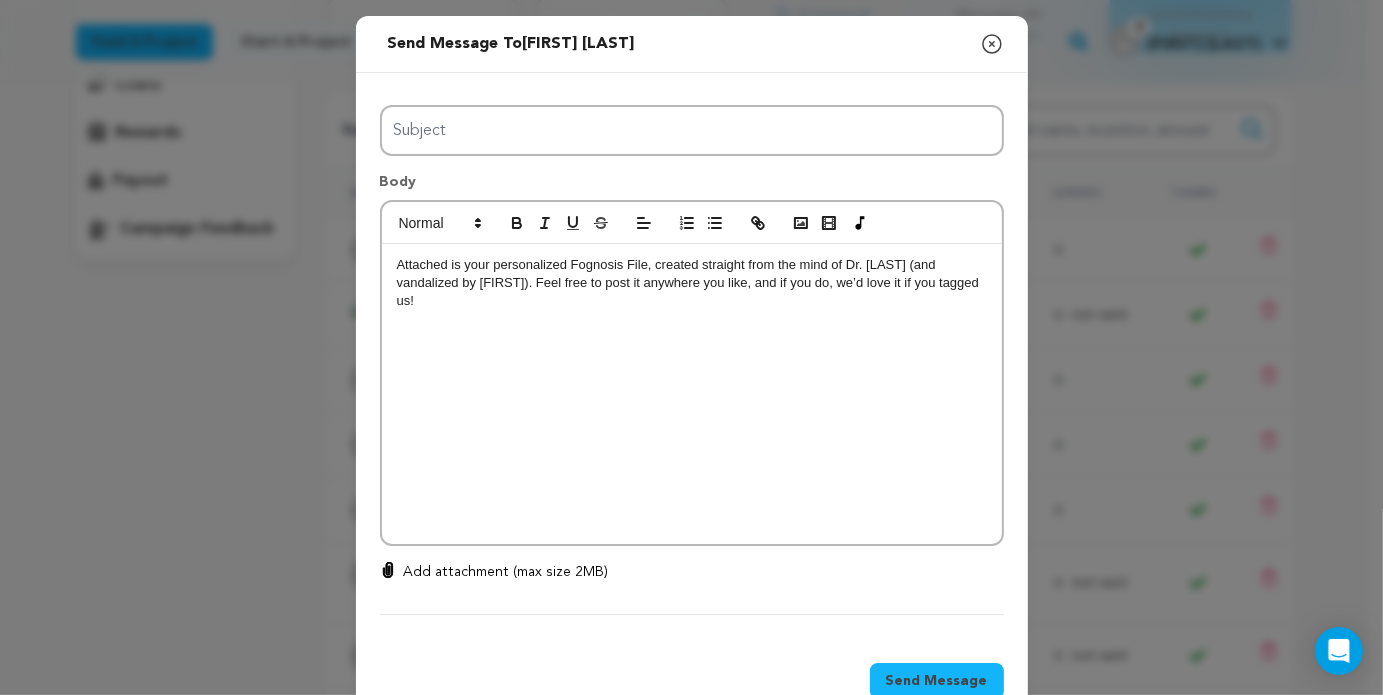 scroll, scrollTop: 0, scrollLeft: 0, axis: both 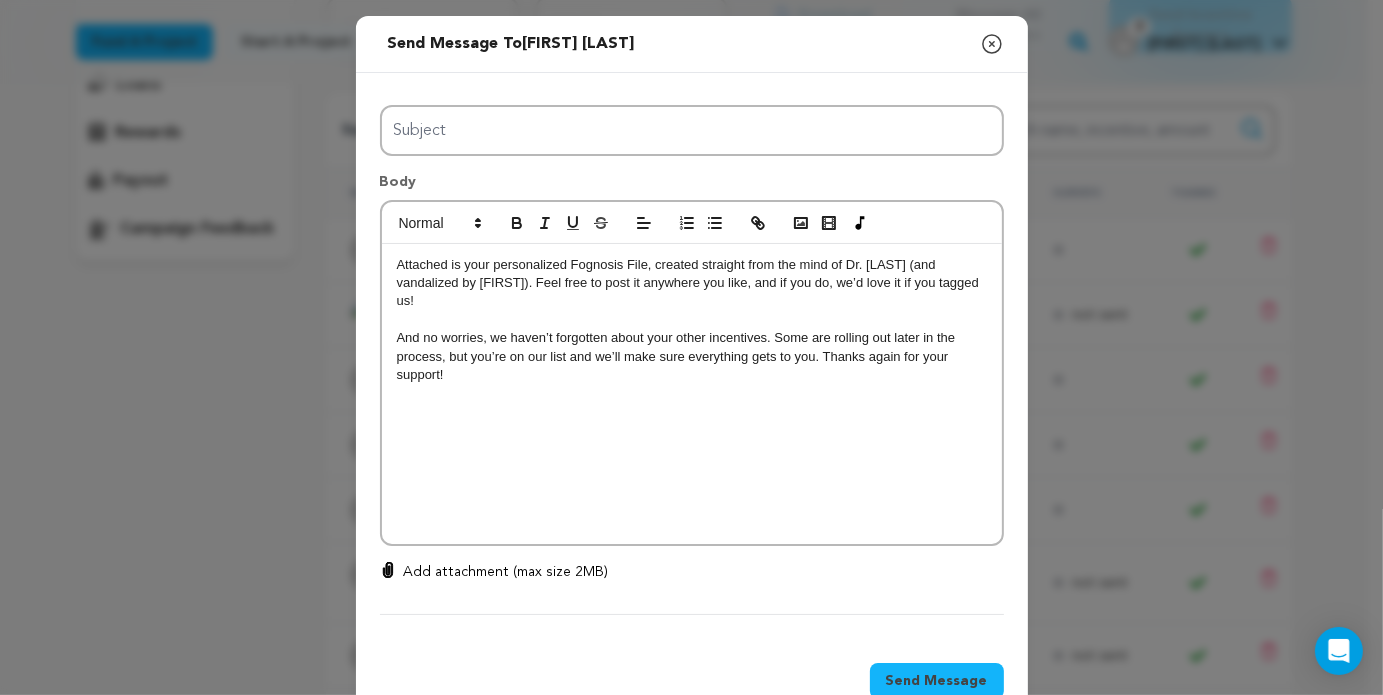 type 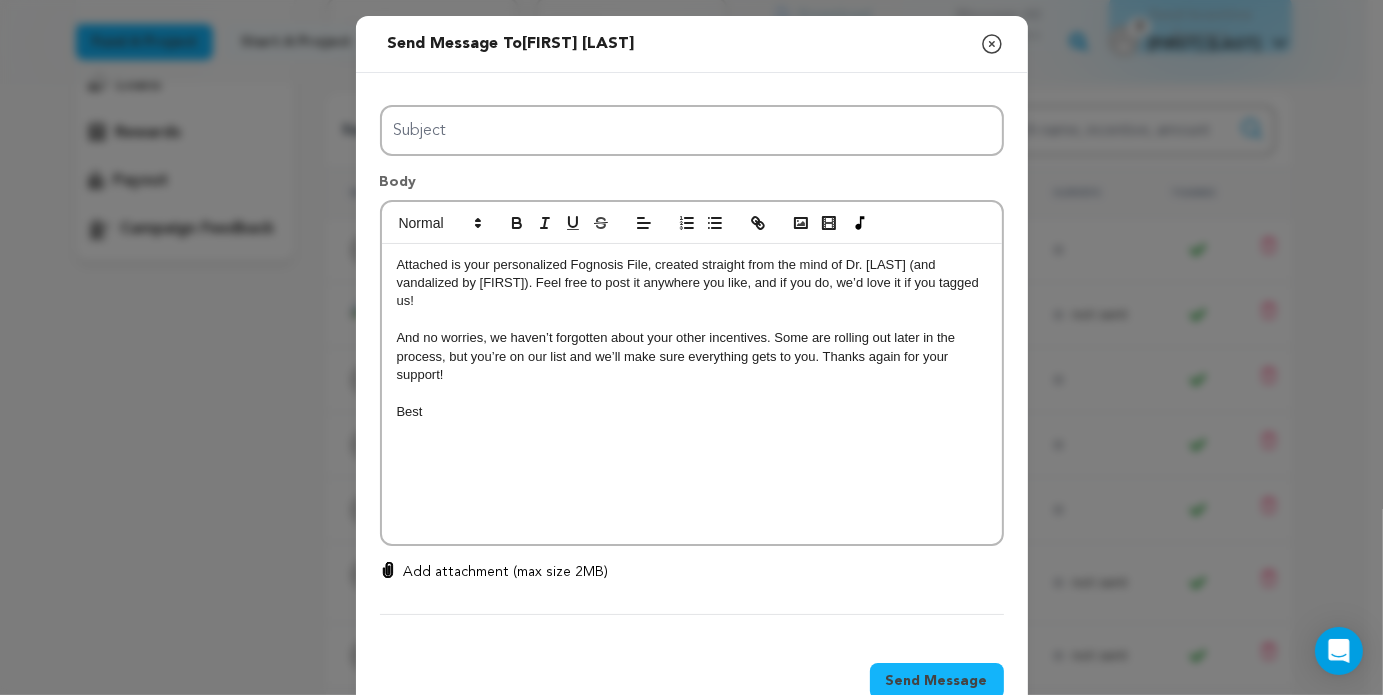 drag, startPoint x: 450, startPoint y: 477, endPoint x: 438, endPoint y: 410, distance: 68.06615 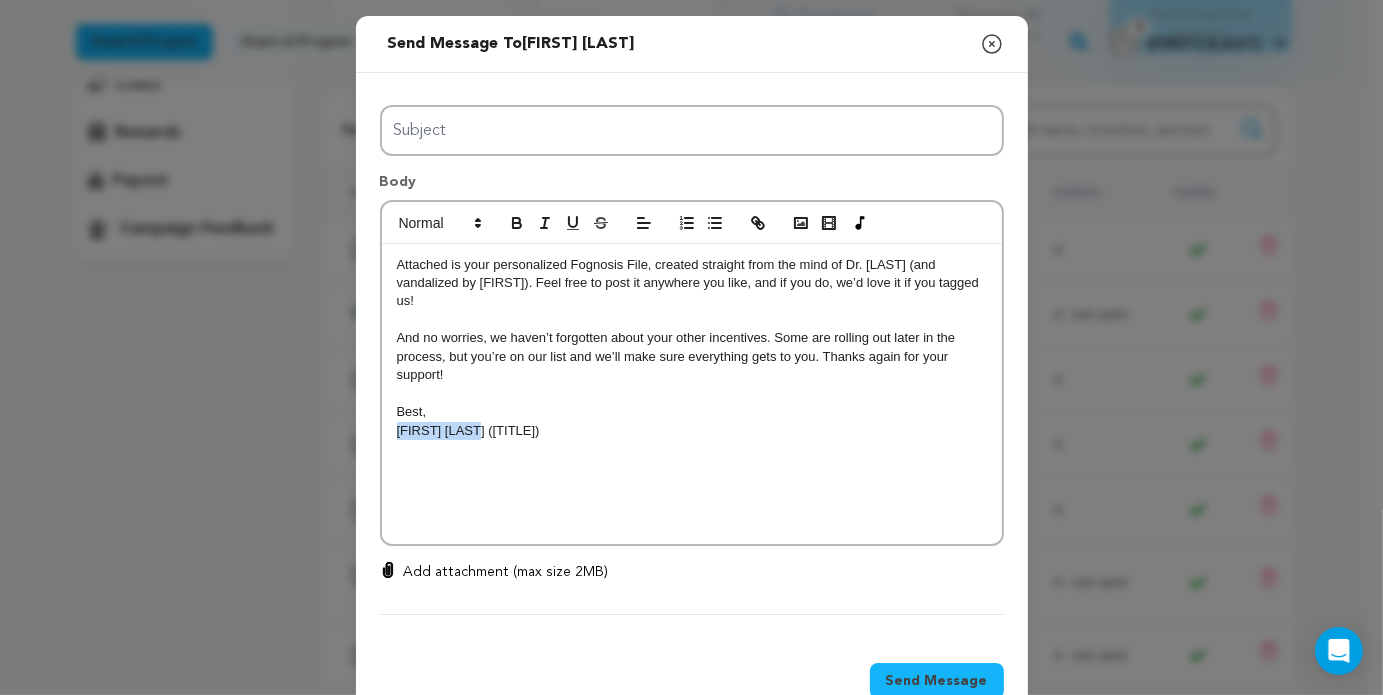 drag, startPoint x: 473, startPoint y: 433, endPoint x: 377, endPoint y: 433, distance: 96 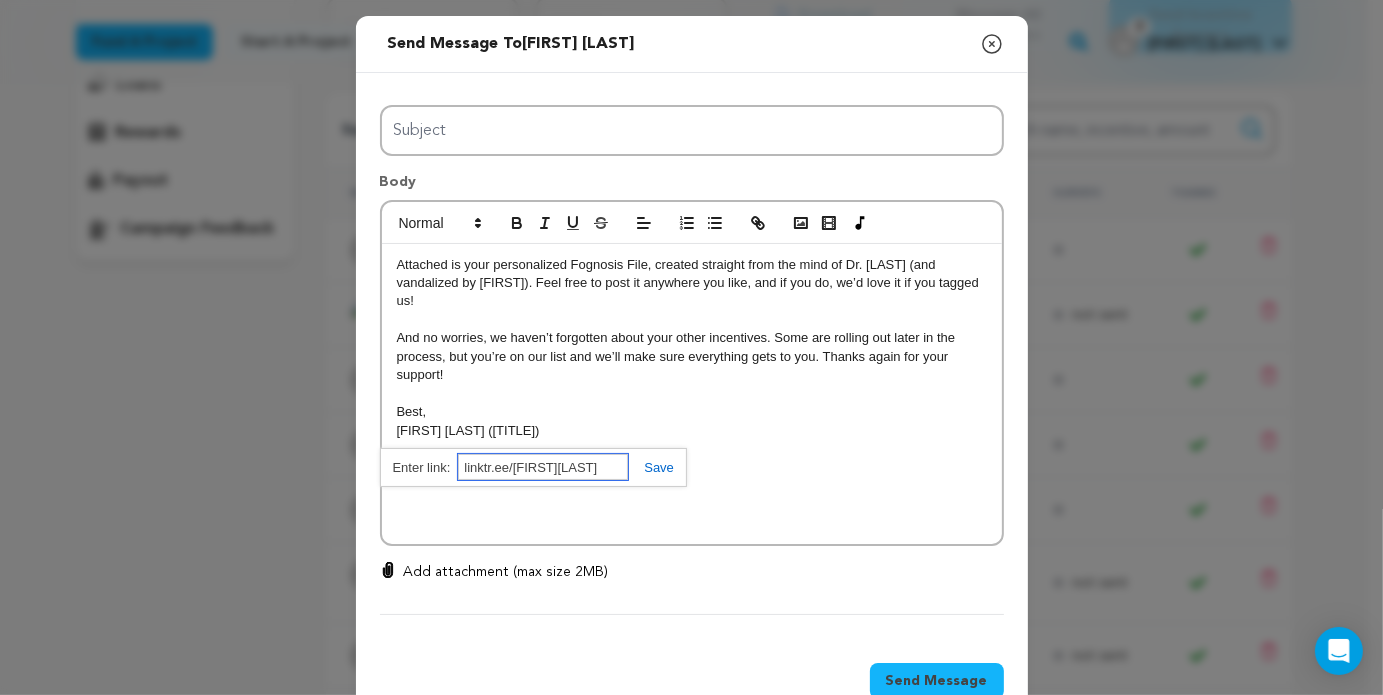 type on "linktr.ee/jplested" 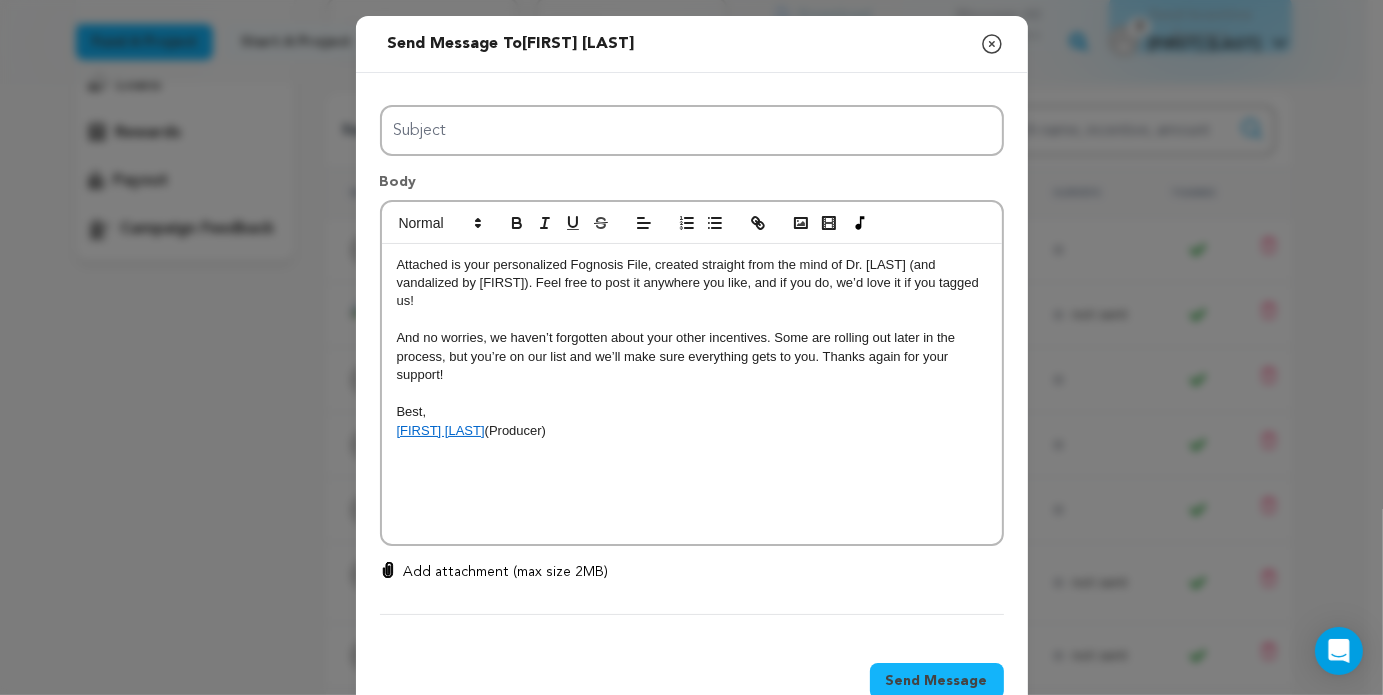 click on "Attached is your personalized Fognosis File, created straight from the mind of Dr. Zimmerman (and vandalized by Craig). Feel free to post it anywhere you like, and if you do, we’d love it if you tagged us!  And no worries, we haven’t forgotten about your other incentives. Some are rolling out later in the process, but you’re on our list and we’ll make sure everything gets to you. Thanks again for your support! Best, James Plested  (Producer)" at bounding box center (692, 394) 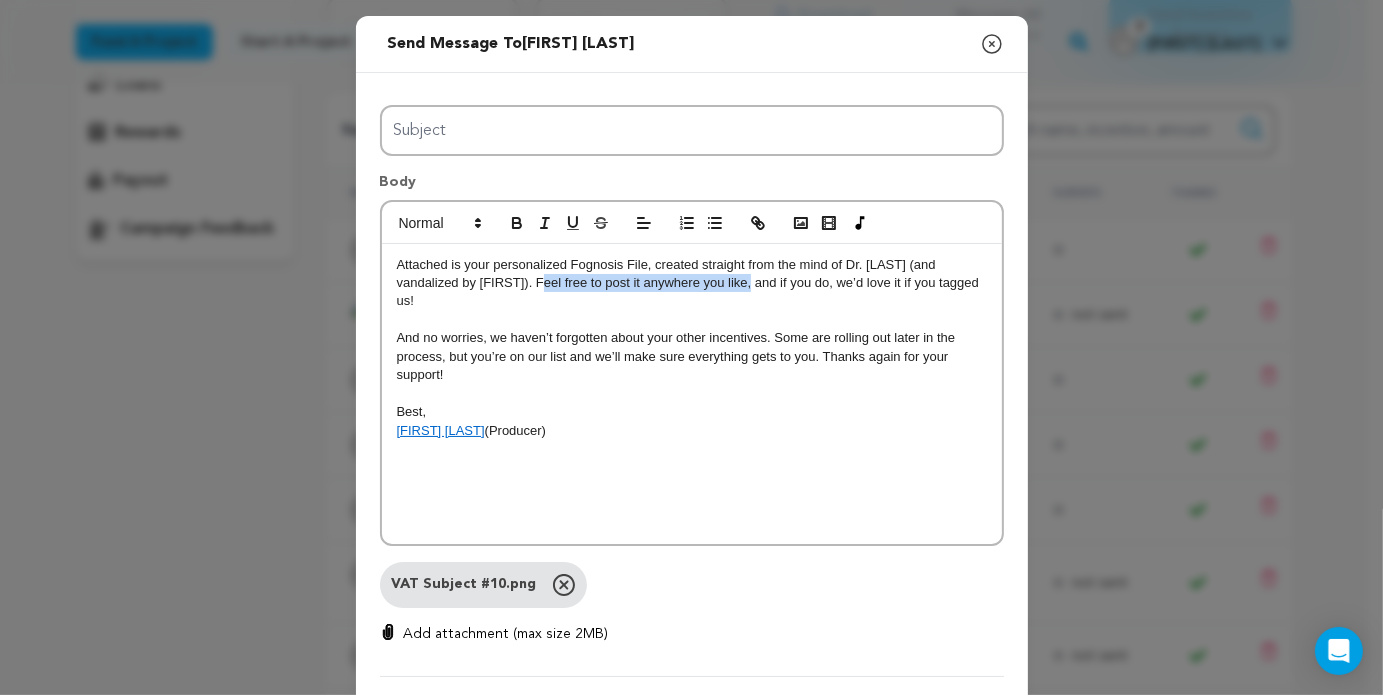drag, startPoint x: 724, startPoint y: 287, endPoint x: 516, endPoint y: 283, distance: 208.03845 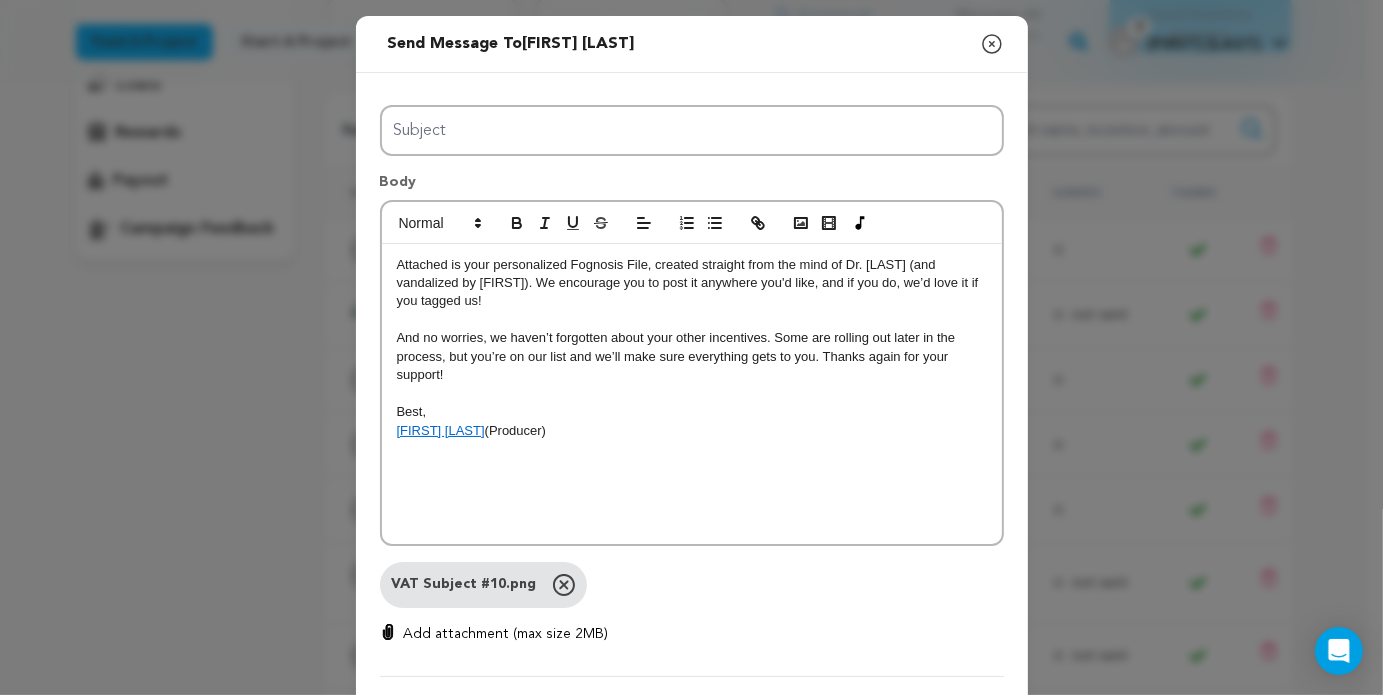 click at bounding box center [692, 320] 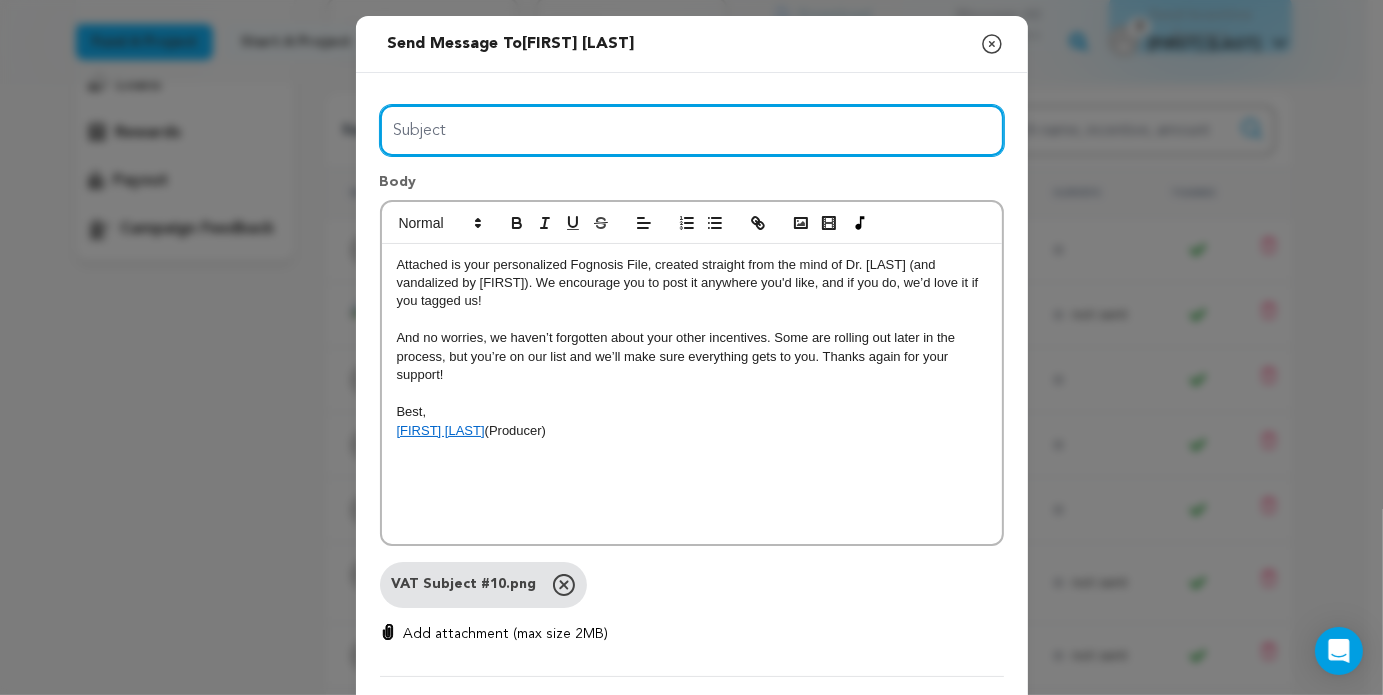 click on "Subject" at bounding box center (692, 130) 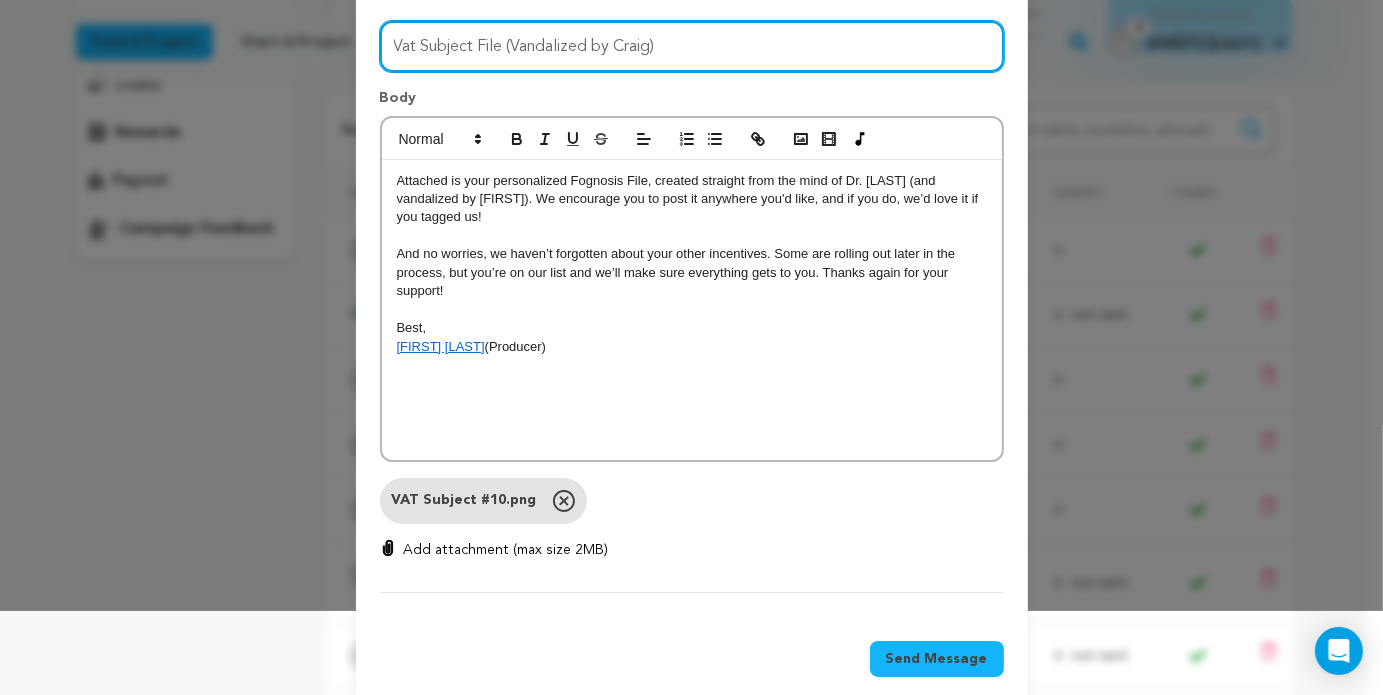 scroll, scrollTop: 113, scrollLeft: 0, axis: vertical 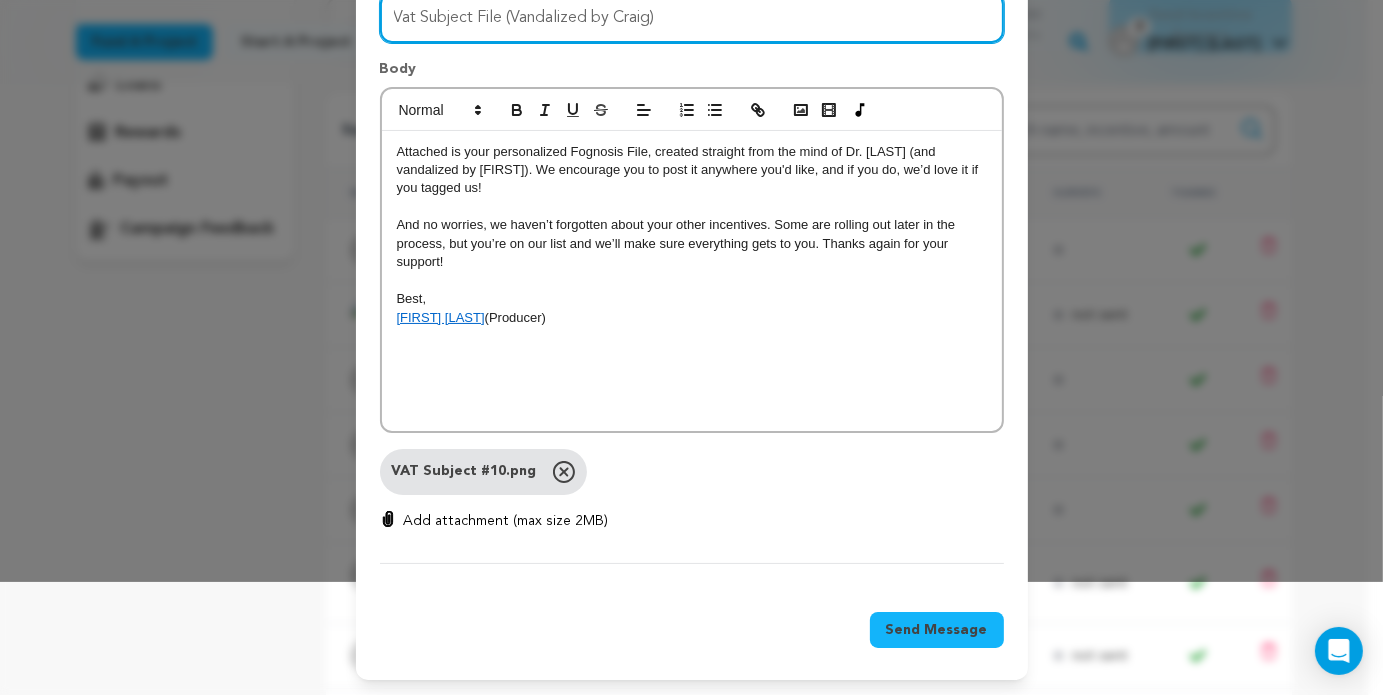 type on "Vat Subject File (Vandalized by Craig)" 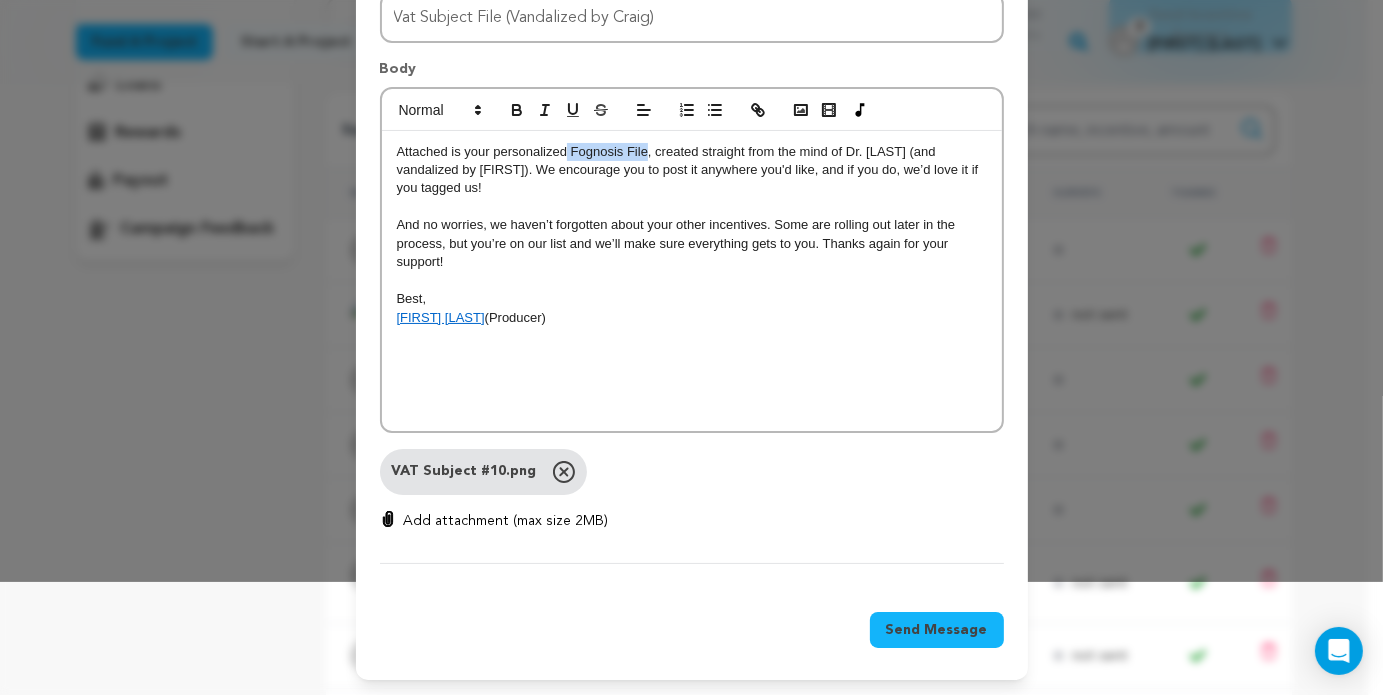 drag, startPoint x: 639, startPoint y: 149, endPoint x: 560, endPoint y: 153, distance: 79.101204 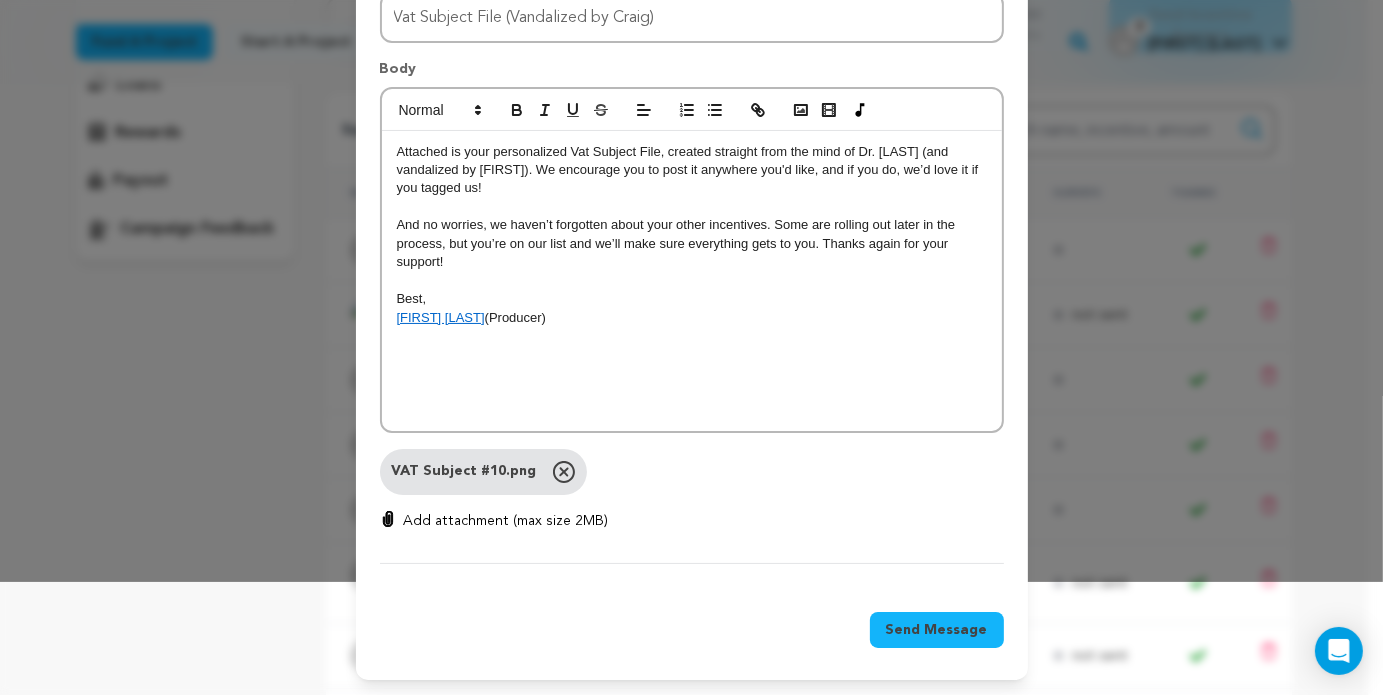 click on "And no worries, we haven’t forgotten about your other incentives. Some are rolling out later in the process, but you’re on our list and we’ll make sure everything gets to you. Thanks again for your support!" at bounding box center (692, 243) 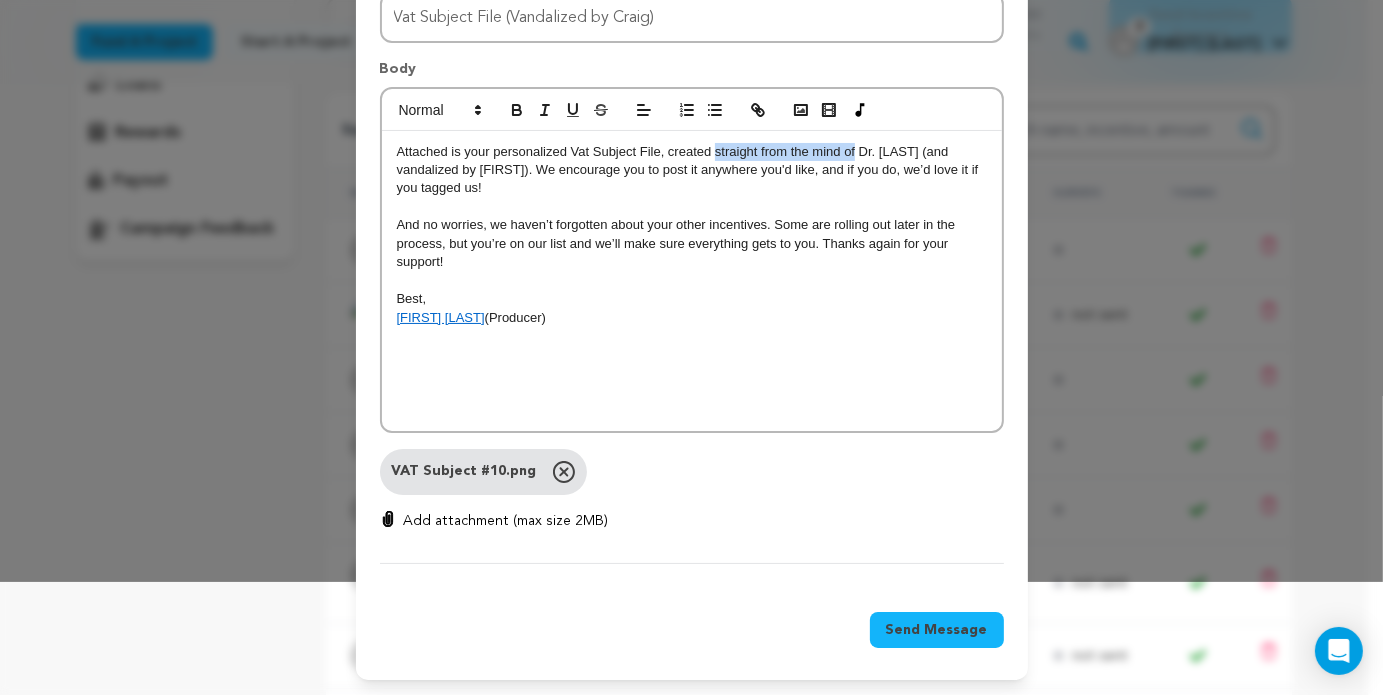 drag, startPoint x: 848, startPoint y: 150, endPoint x: 708, endPoint y: 147, distance: 140.03214 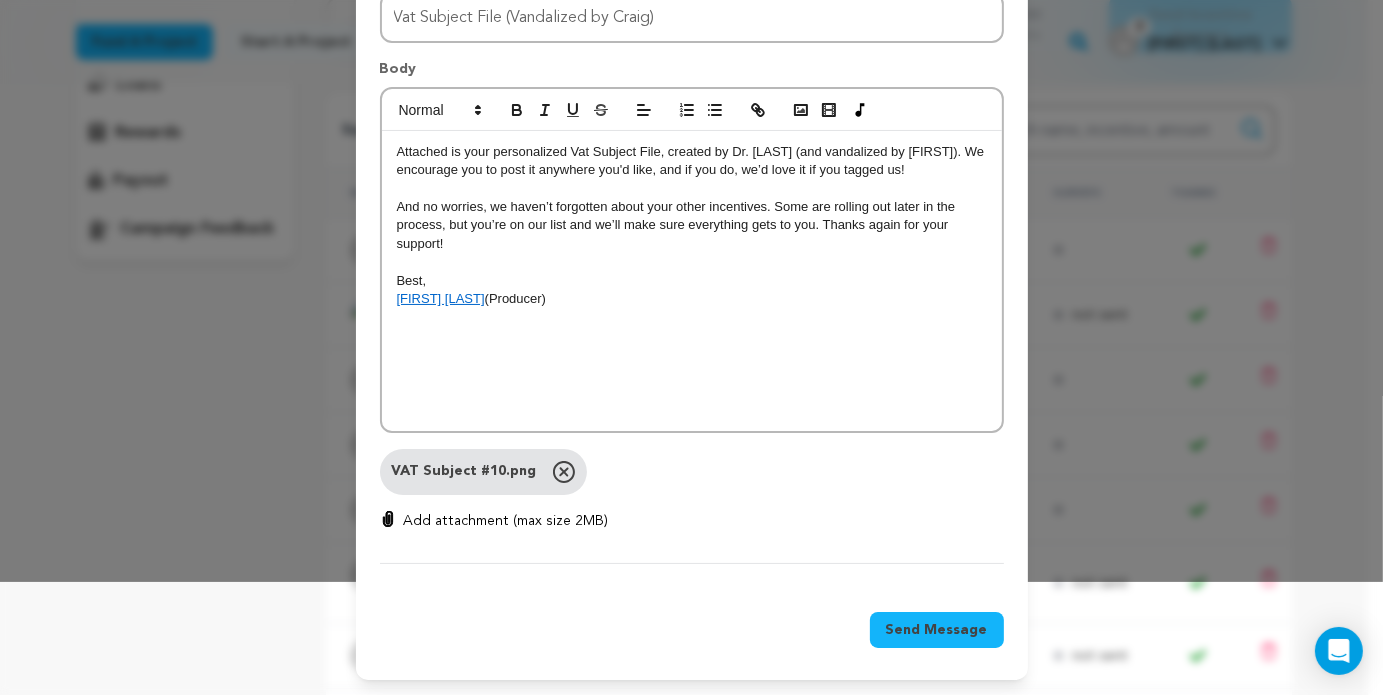 click on "Attached is your personalized Vat Subject File, created by Dr. Zimmerman (and vandalized by Craig). We encourage you to post it anywhere you'd like, and if you do, we’d love it if you tagged us!" at bounding box center [692, 160] 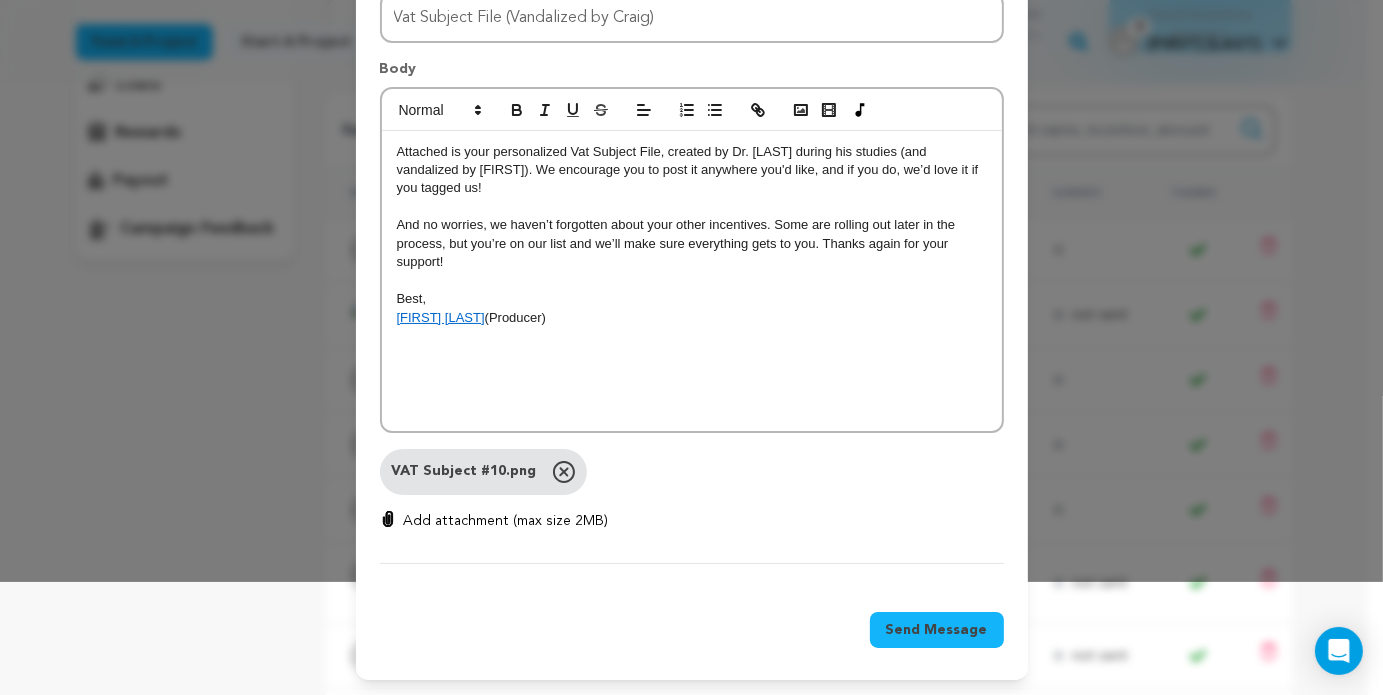 click on "Attached is your personalized Vat S..." at bounding box center [692, 170] 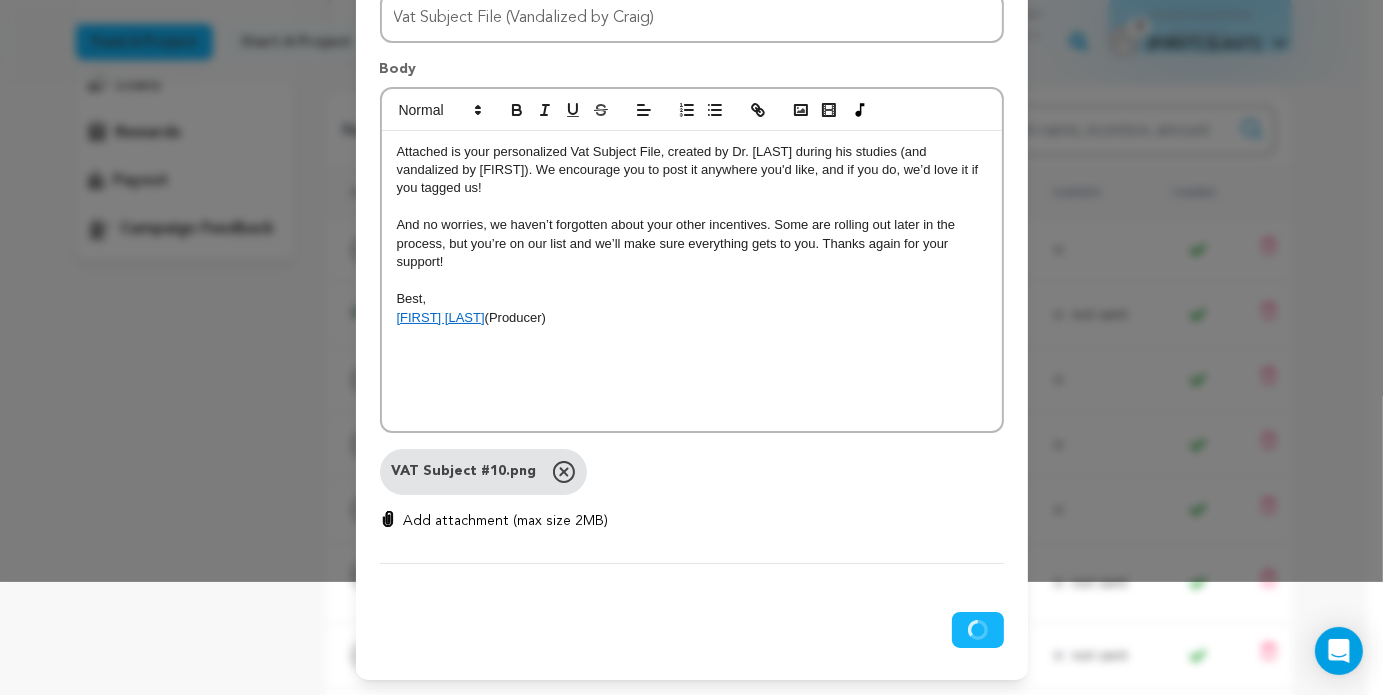scroll, scrollTop: 14, scrollLeft: 0, axis: vertical 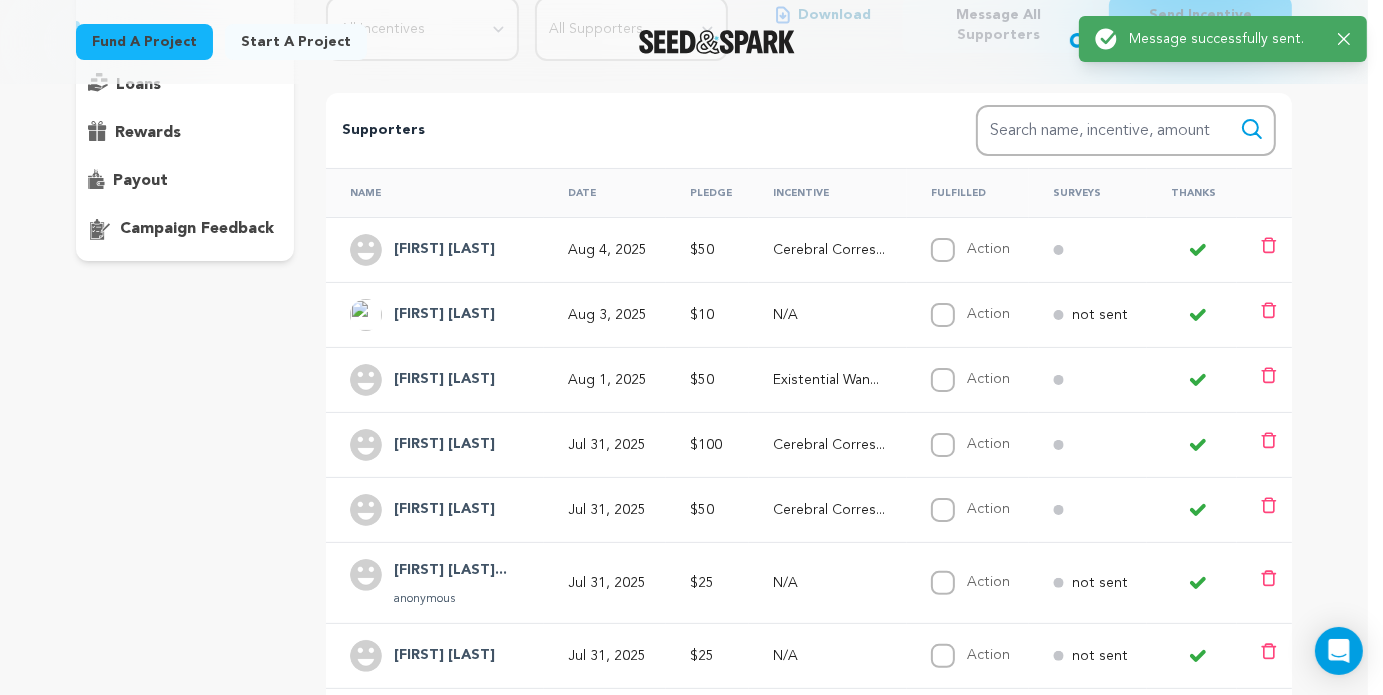 click on "[NAME] [LAST]" at bounding box center [444, 445] 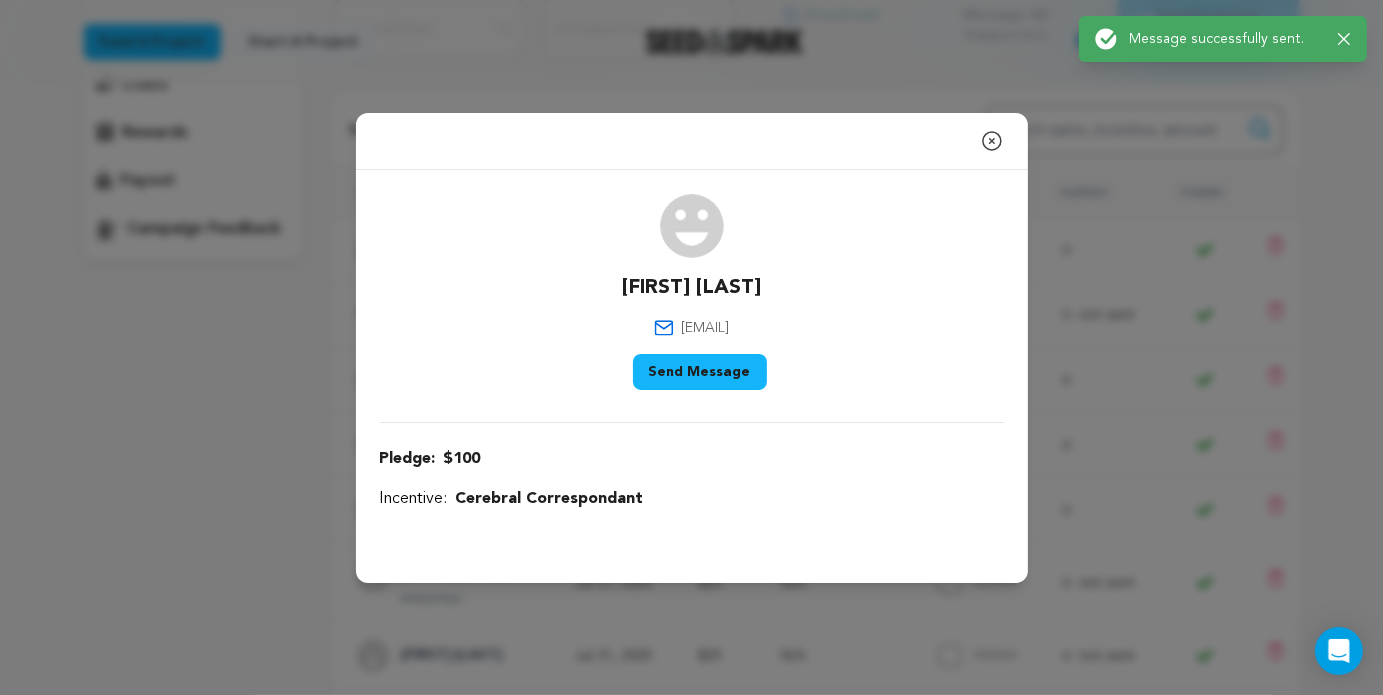 click on "Send Message" at bounding box center [700, 372] 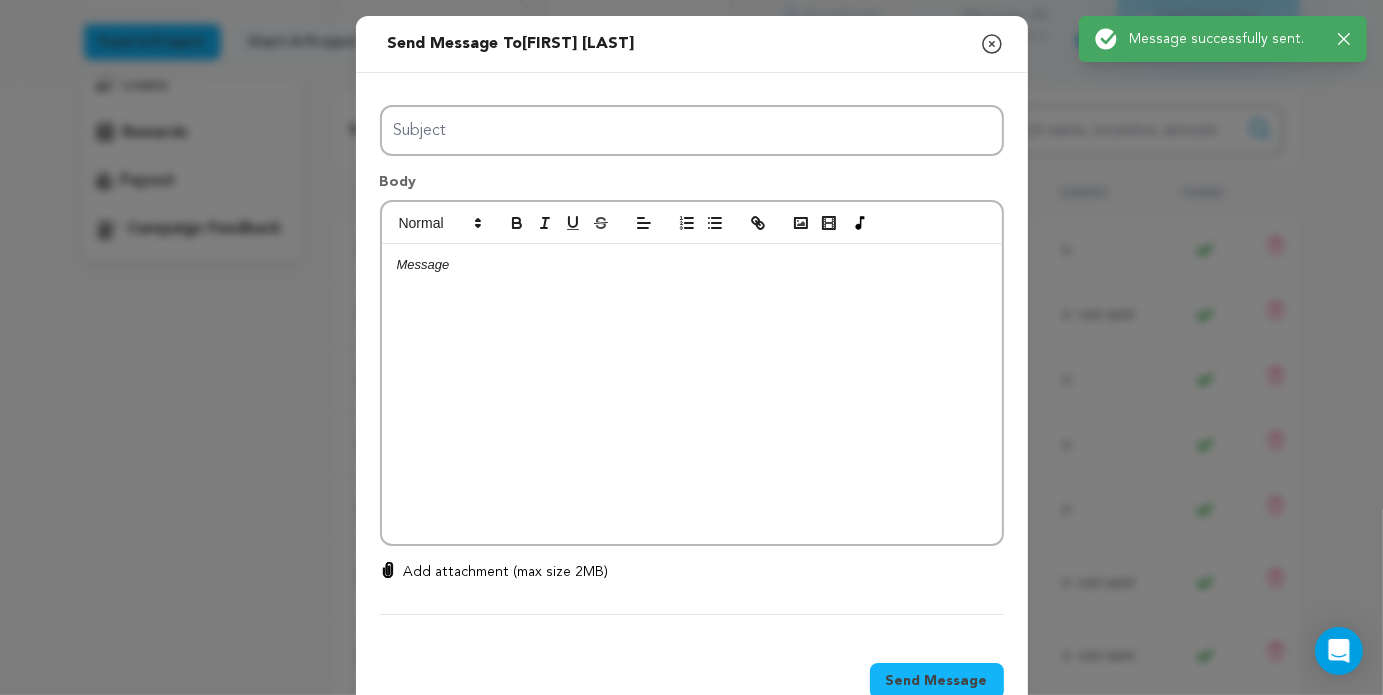 click at bounding box center (692, 394) 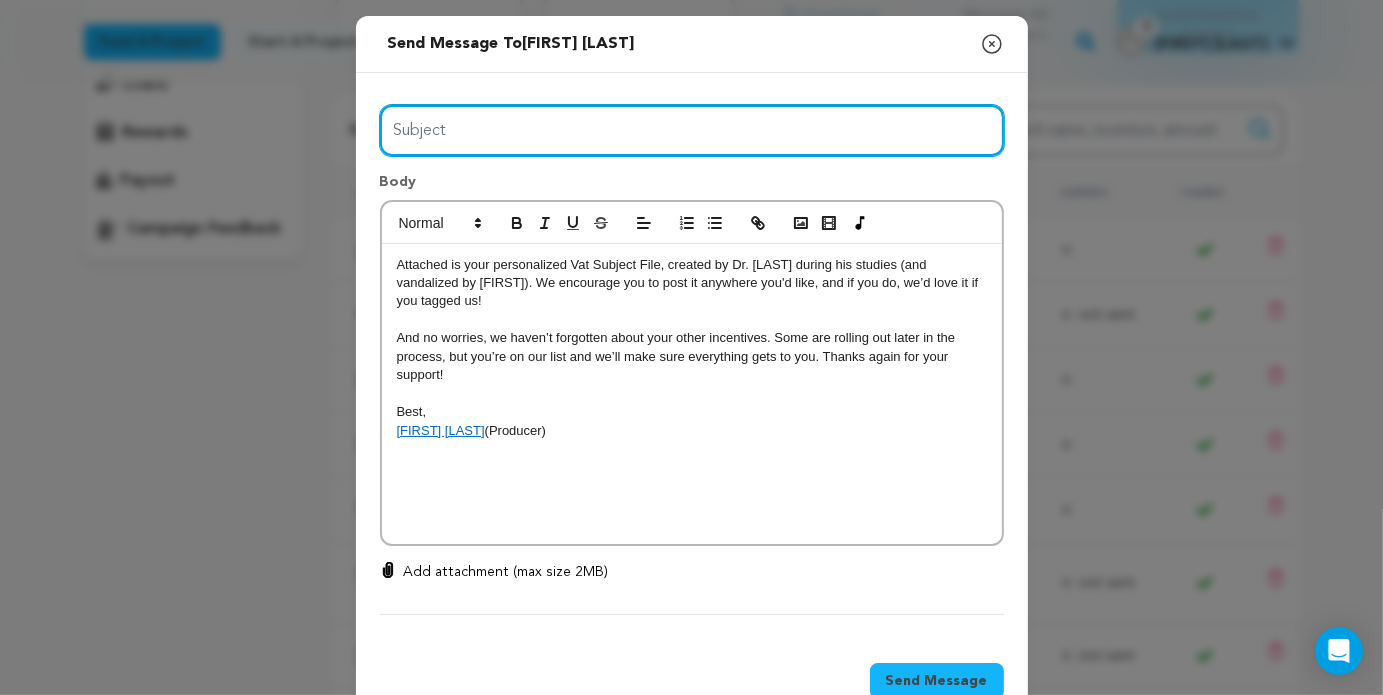 drag, startPoint x: 466, startPoint y: 133, endPoint x: 442, endPoint y: 133, distance: 24 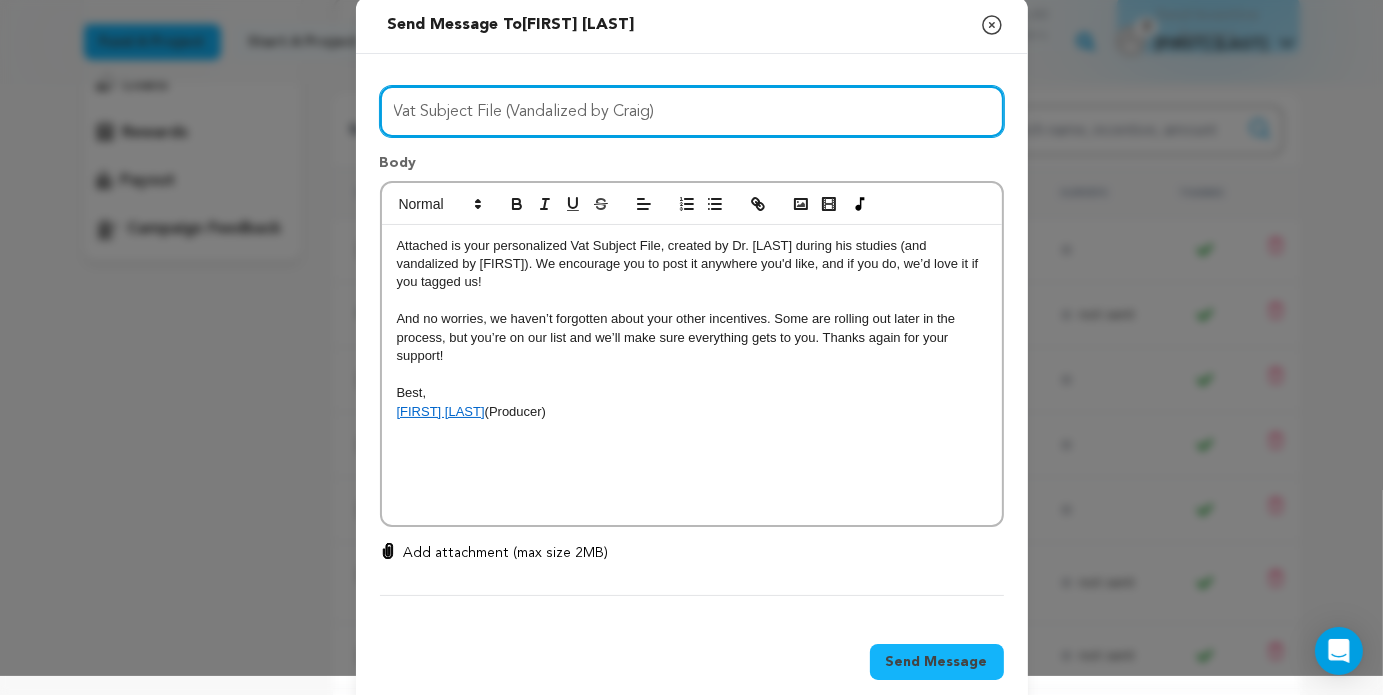 scroll, scrollTop: 51, scrollLeft: 0, axis: vertical 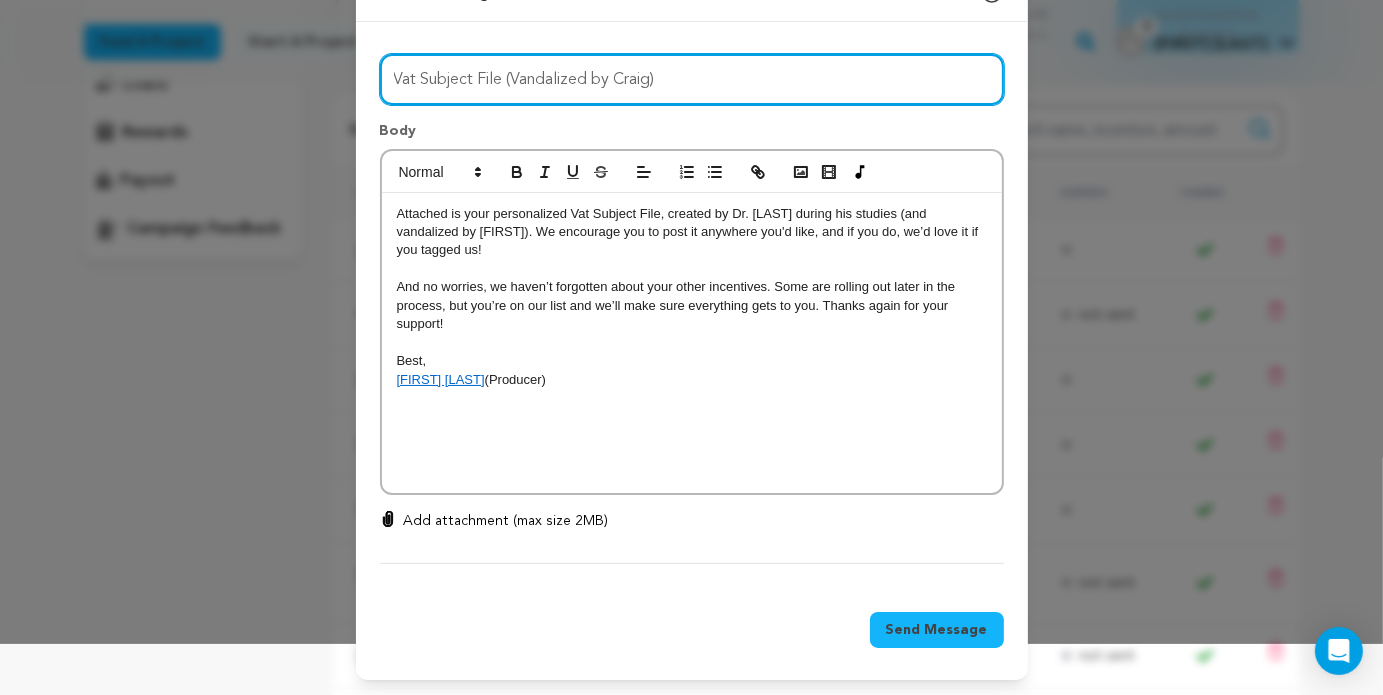type on "Vat Subject File (Vandalized by Craig)" 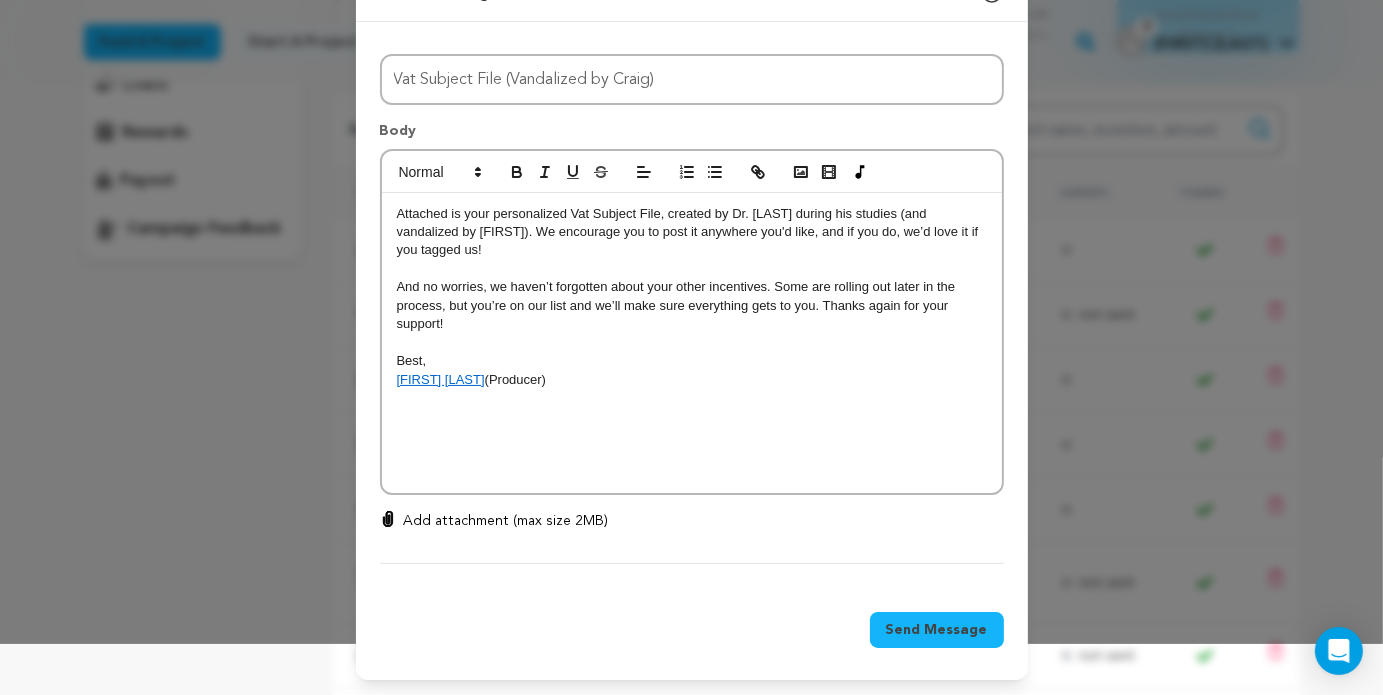 click on "Add attachment (max size 2MB)" at bounding box center [506, 521] 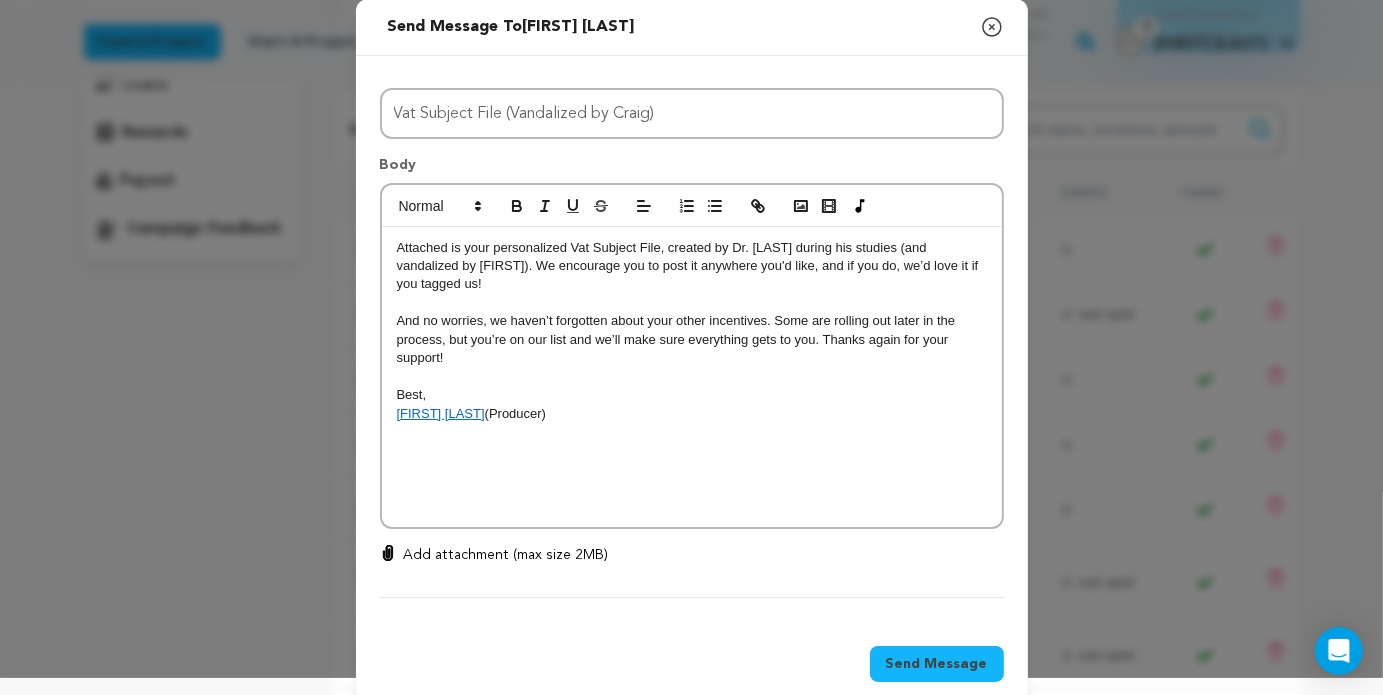 scroll, scrollTop: 0, scrollLeft: 0, axis: both 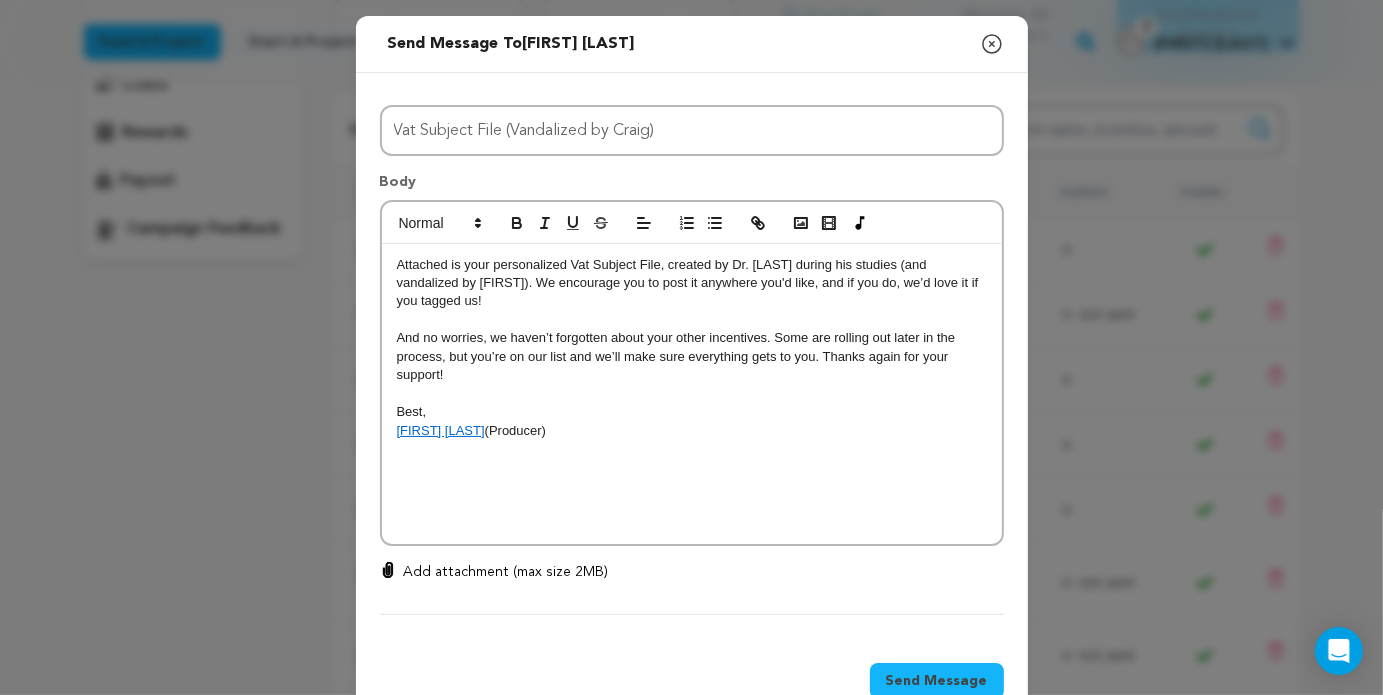 click 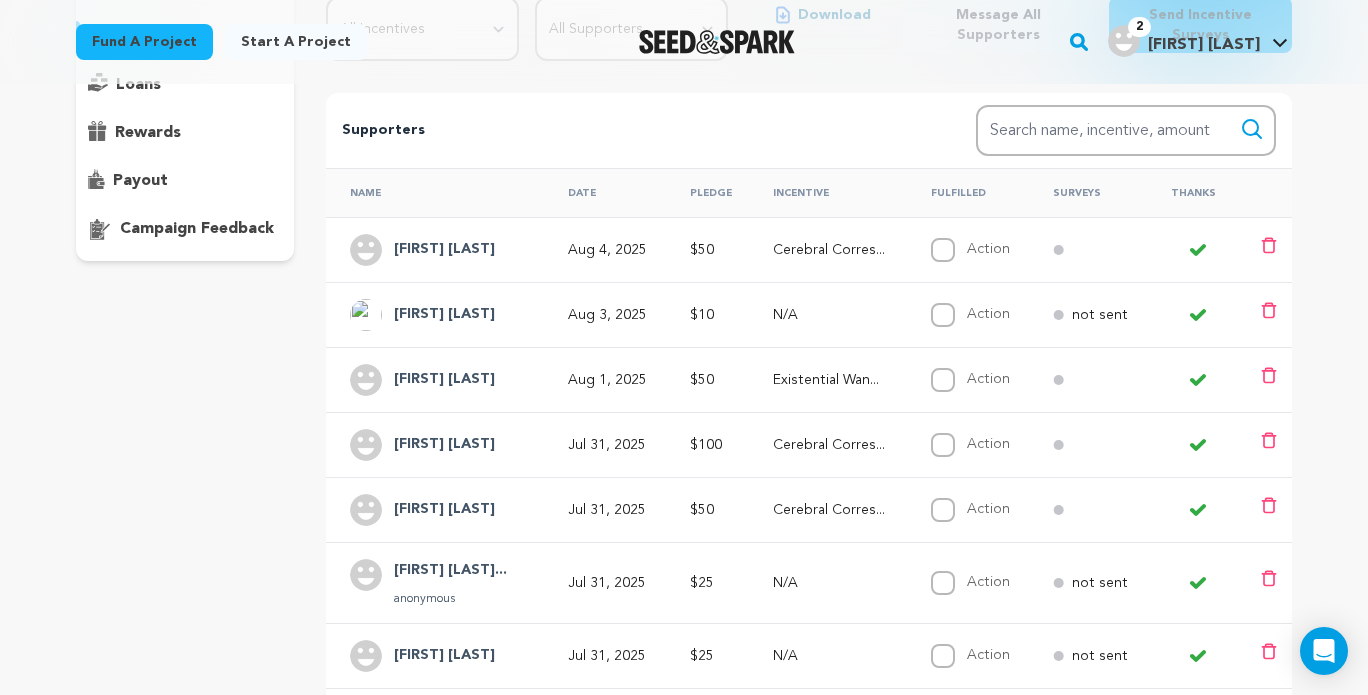 click on "[NAME] [LAST]" at bounding box center (444, 510) 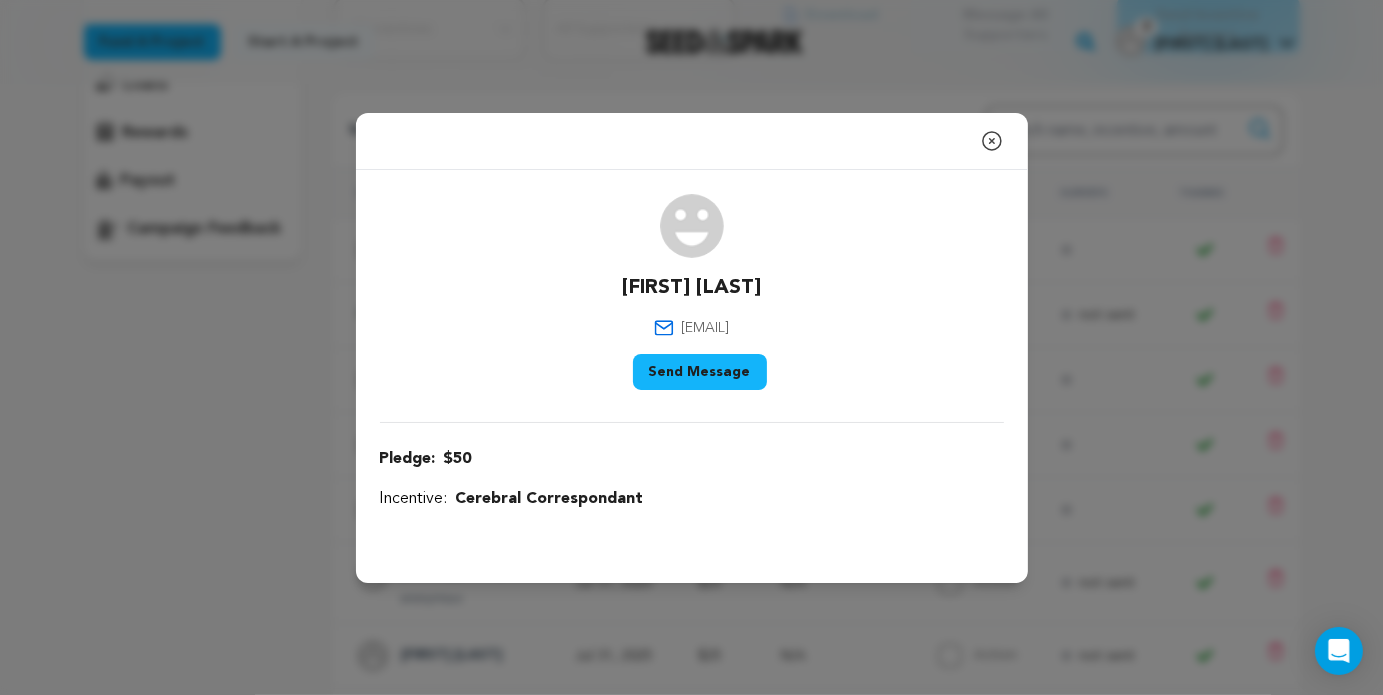 click on "Send Message" at bounding box center [700, 372] 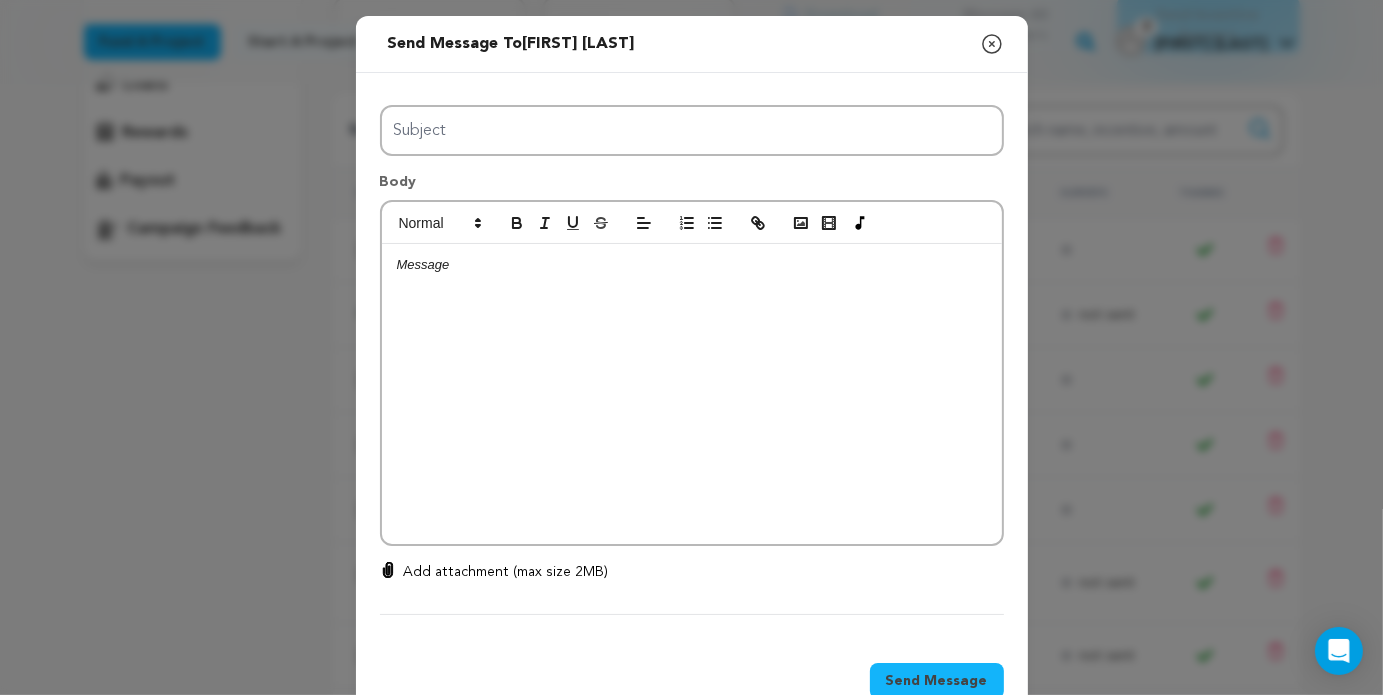 click at bounding box center [692, 394] 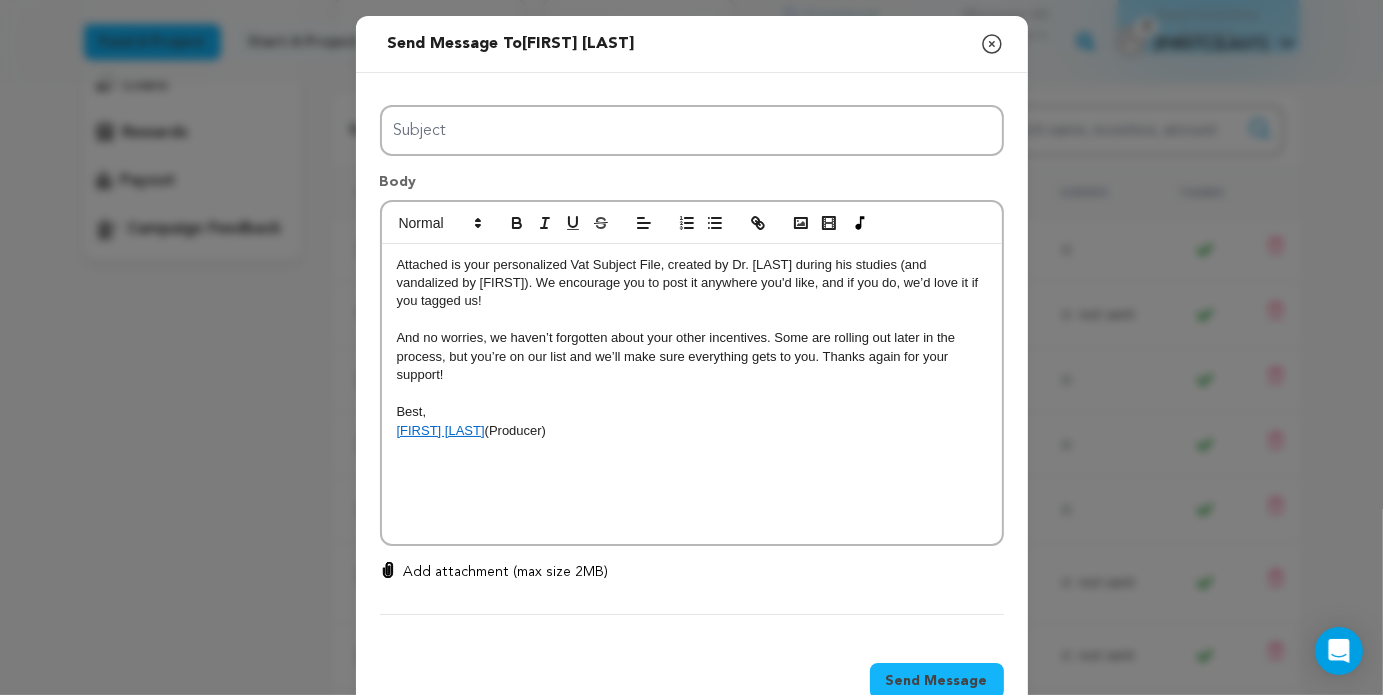 scroll, scrollTop: 0, scrollLeft: 0, axis: both 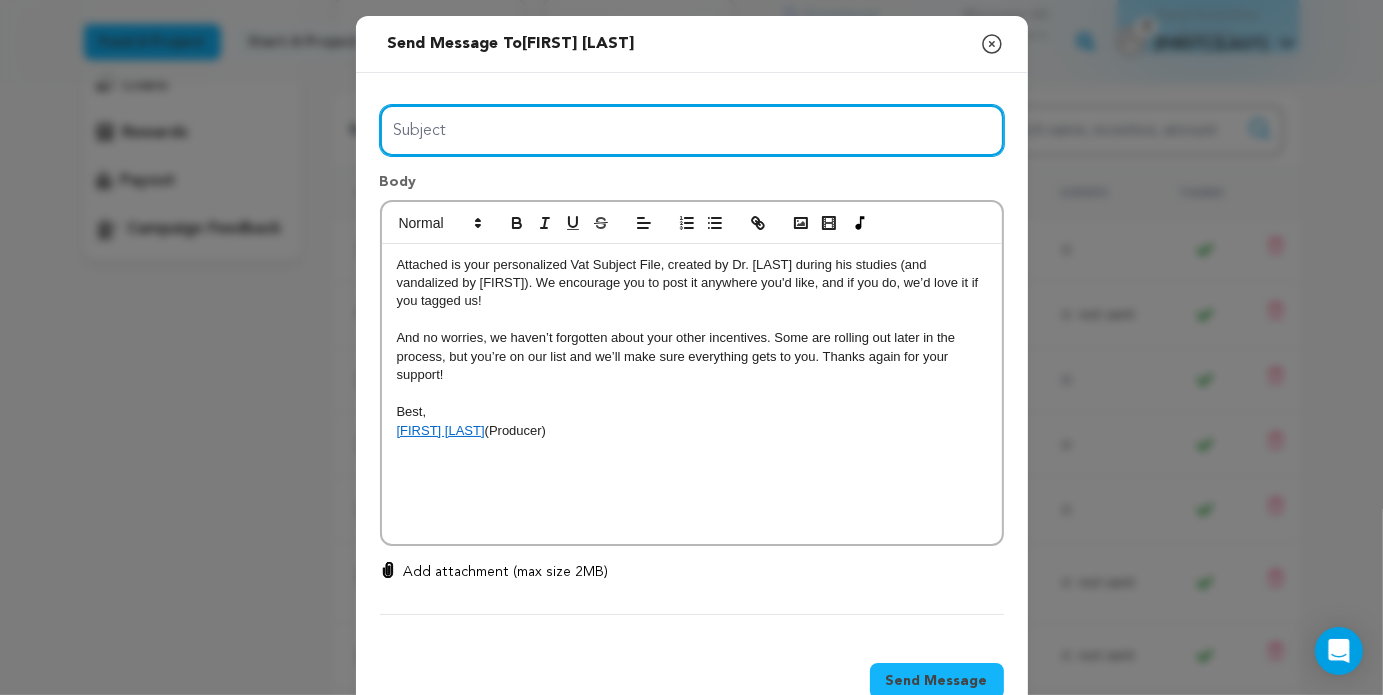 click on "Subject" at bounding box center (692, 130) 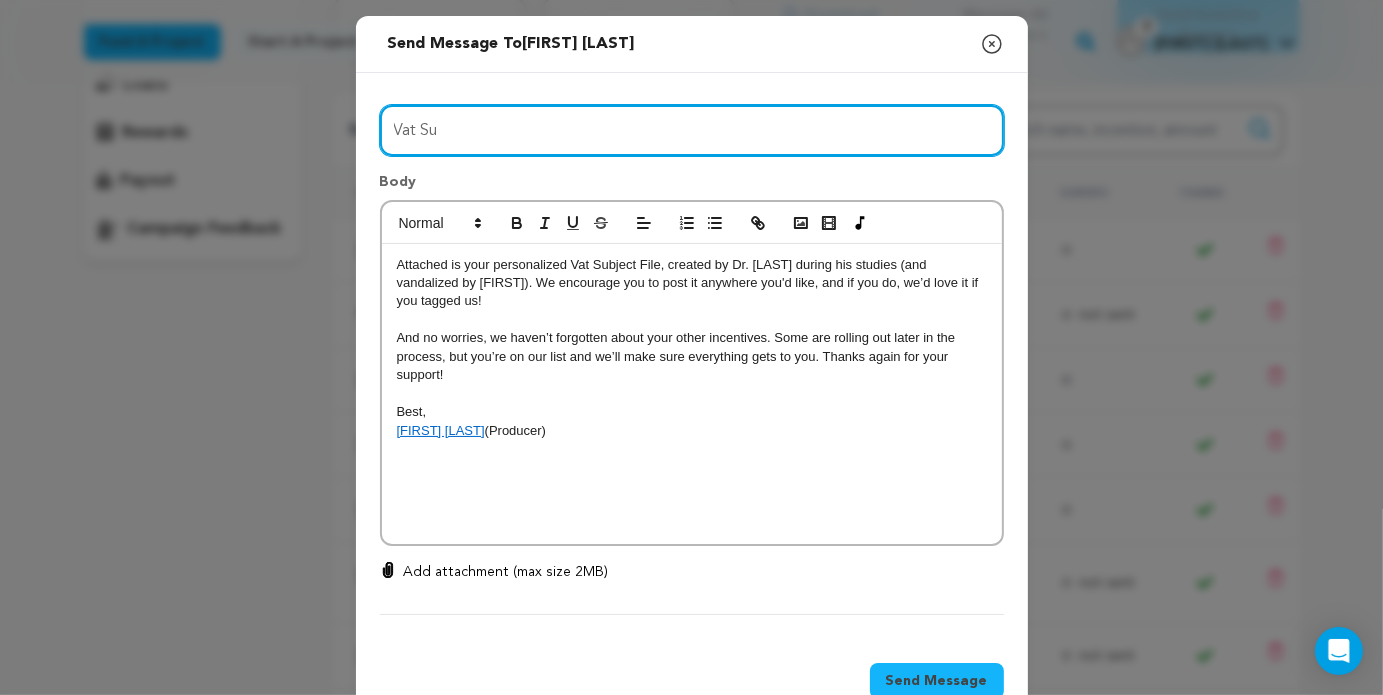 type on "Vat Subject File (Vandalized by Craig)" 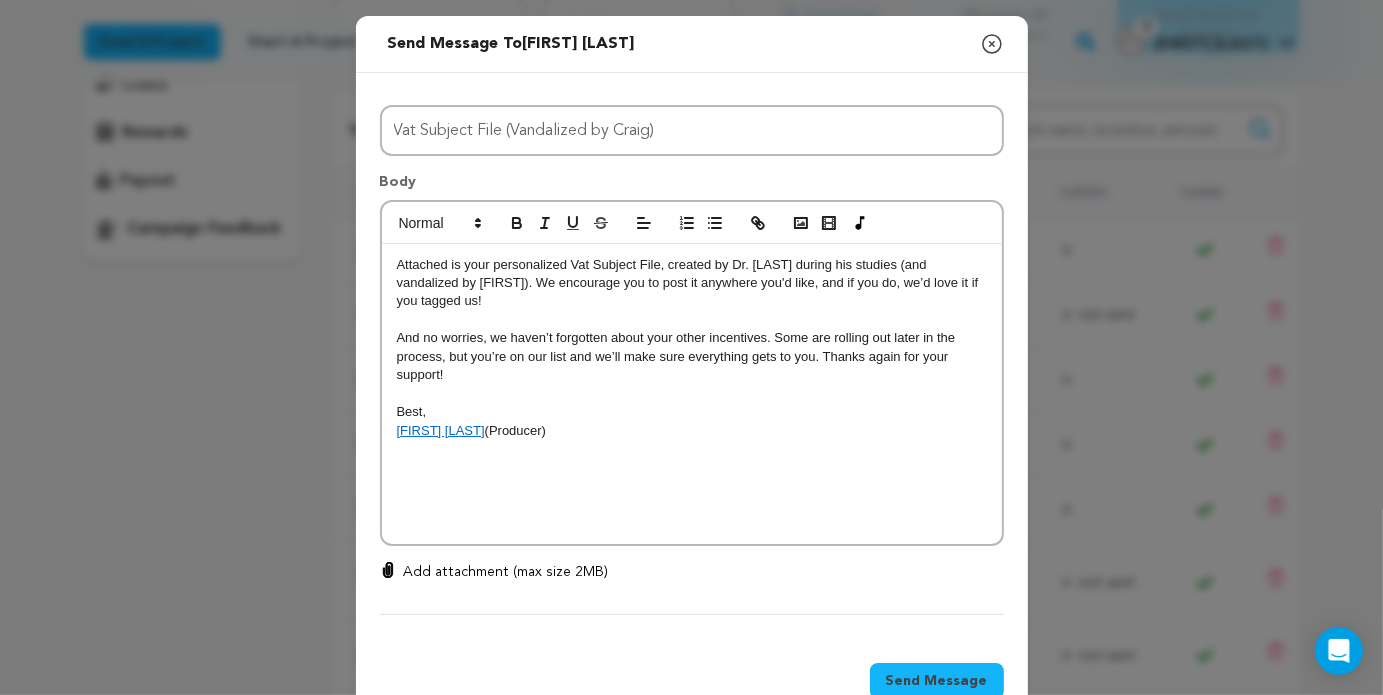 click on "Add attachment (max size 2MB)" at bounding box center [506, 572] 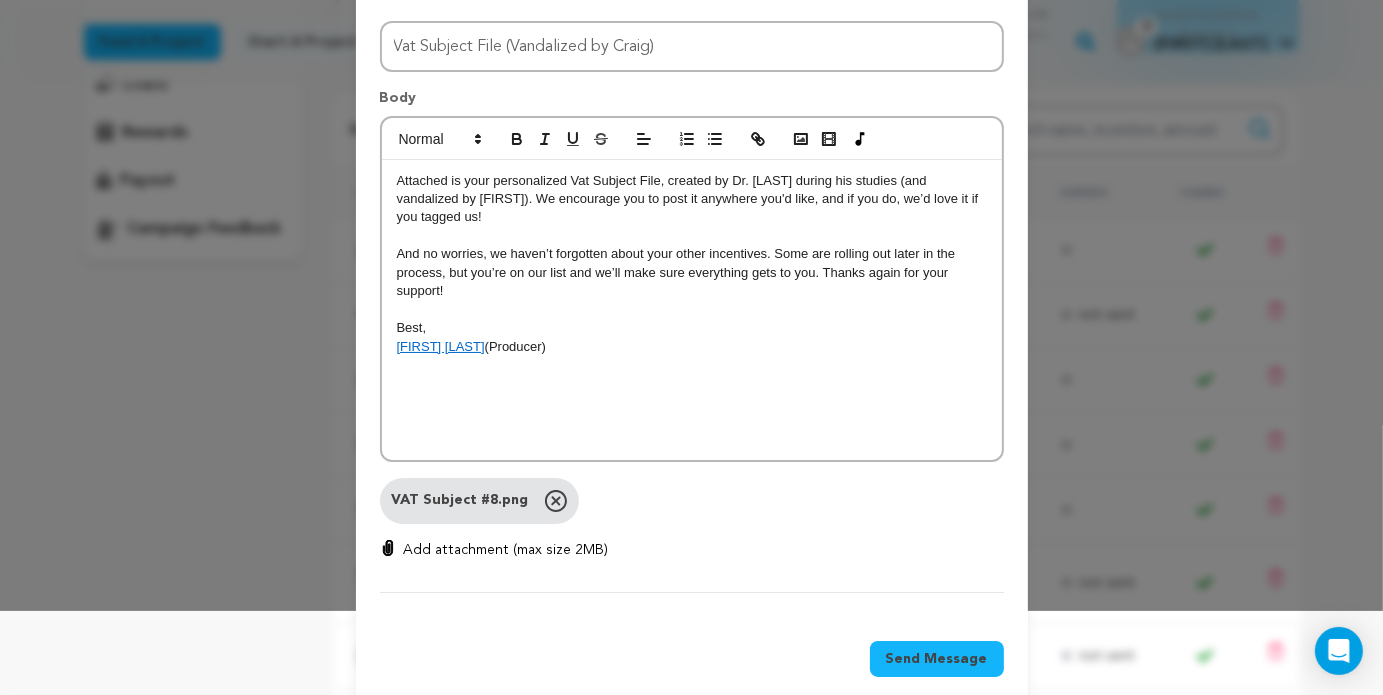 scroll, scrollTop: 113, scrollLeft: 0, axis: vertical 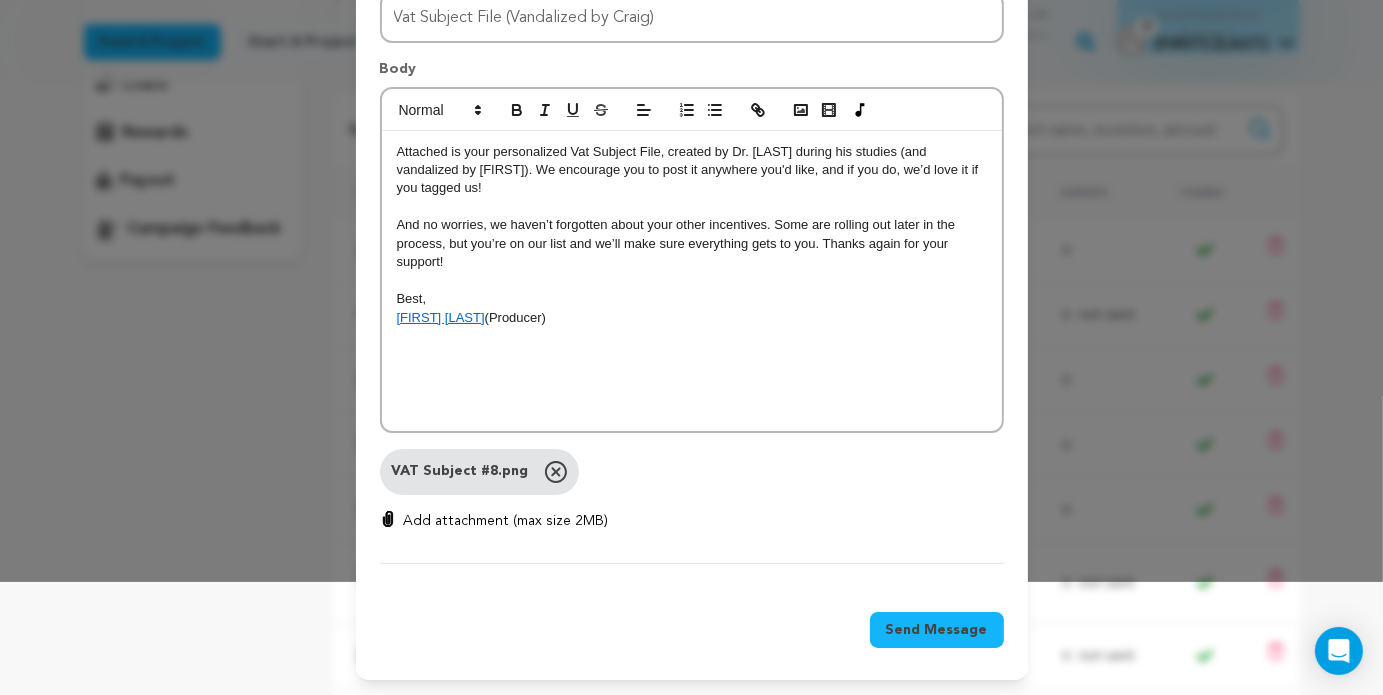 click on "Send Message" at bounding box center (937, 630) 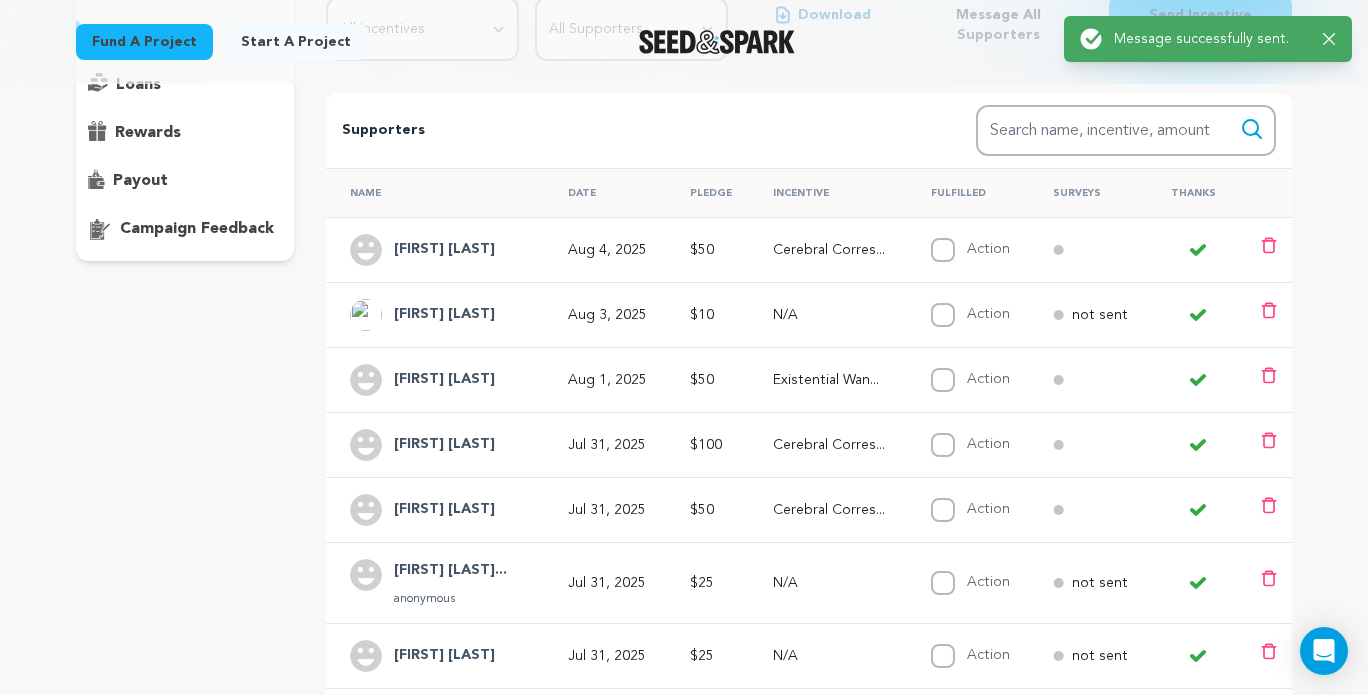 click on "Jacqueline Mari..." at bounding box center [450, 571] 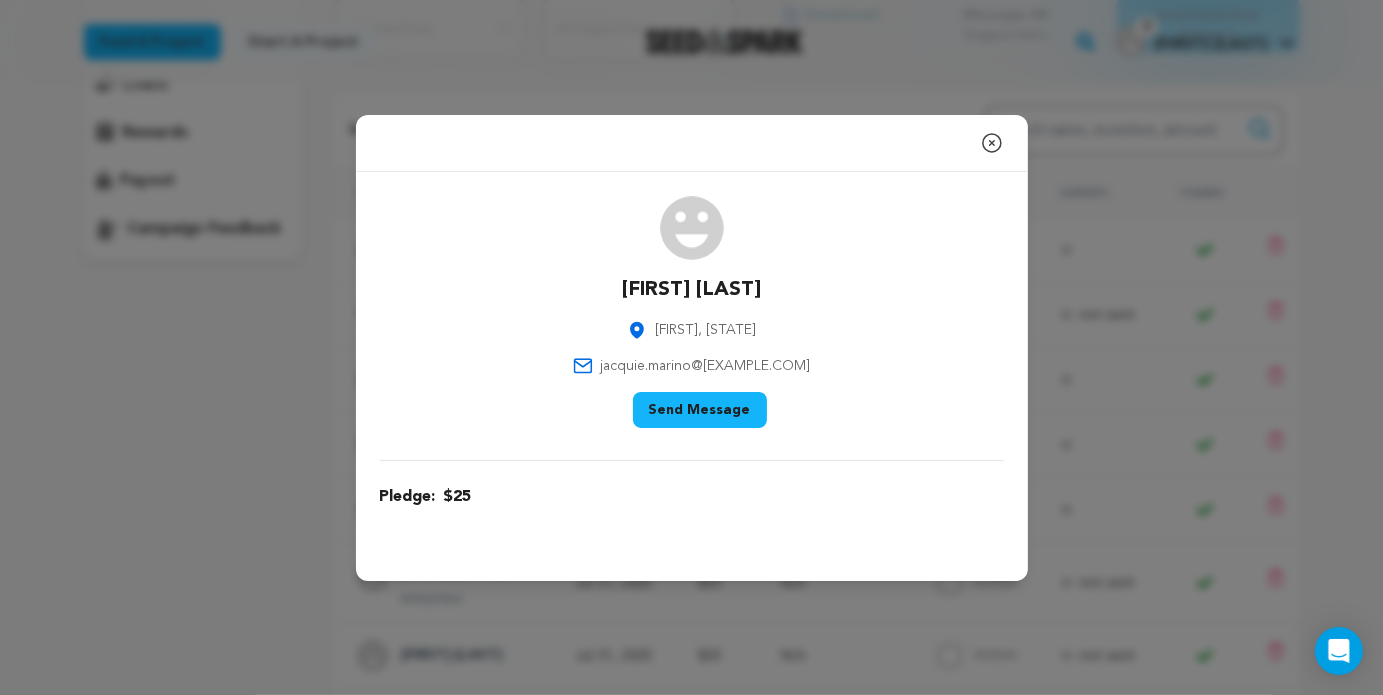 click on "Send Message" at bounding box center (700, 410) 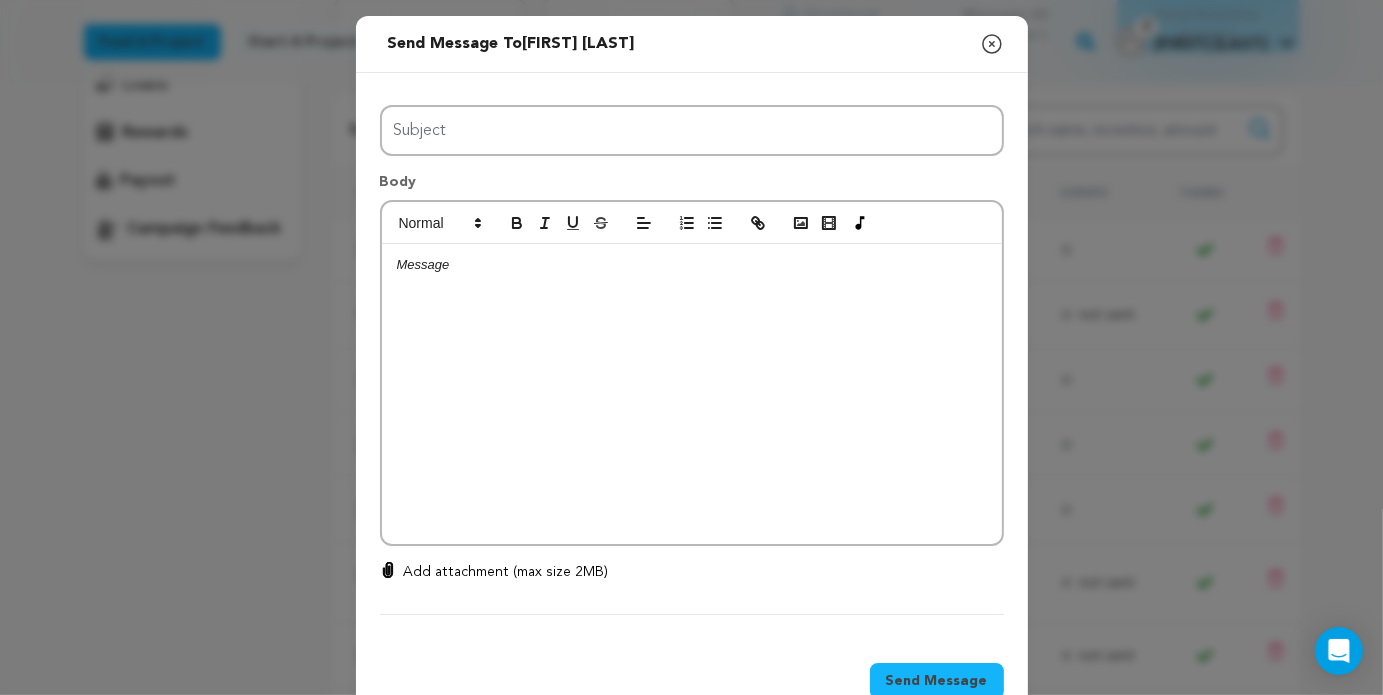 click at bounding box center (692, 394) 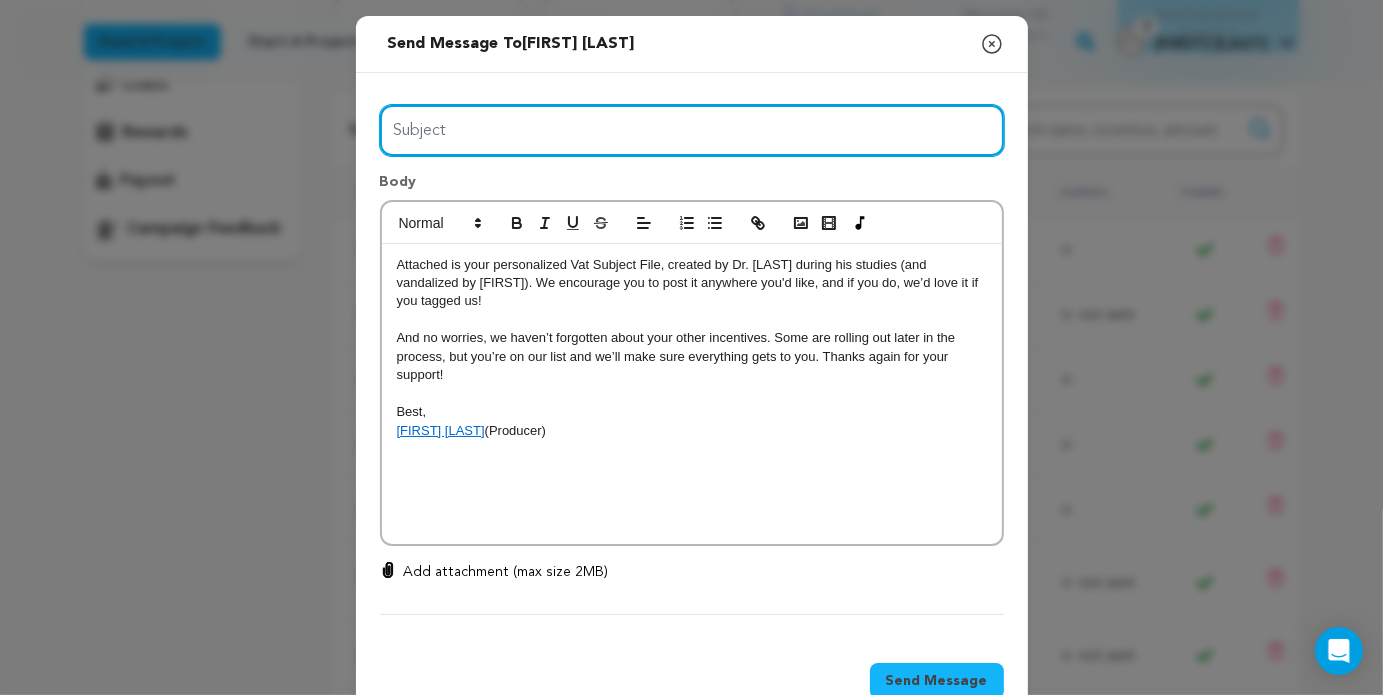 drag, startPoint x: 482, startPoint y: 113, endPoint x: 482, endPoint y: 132, distance: 19 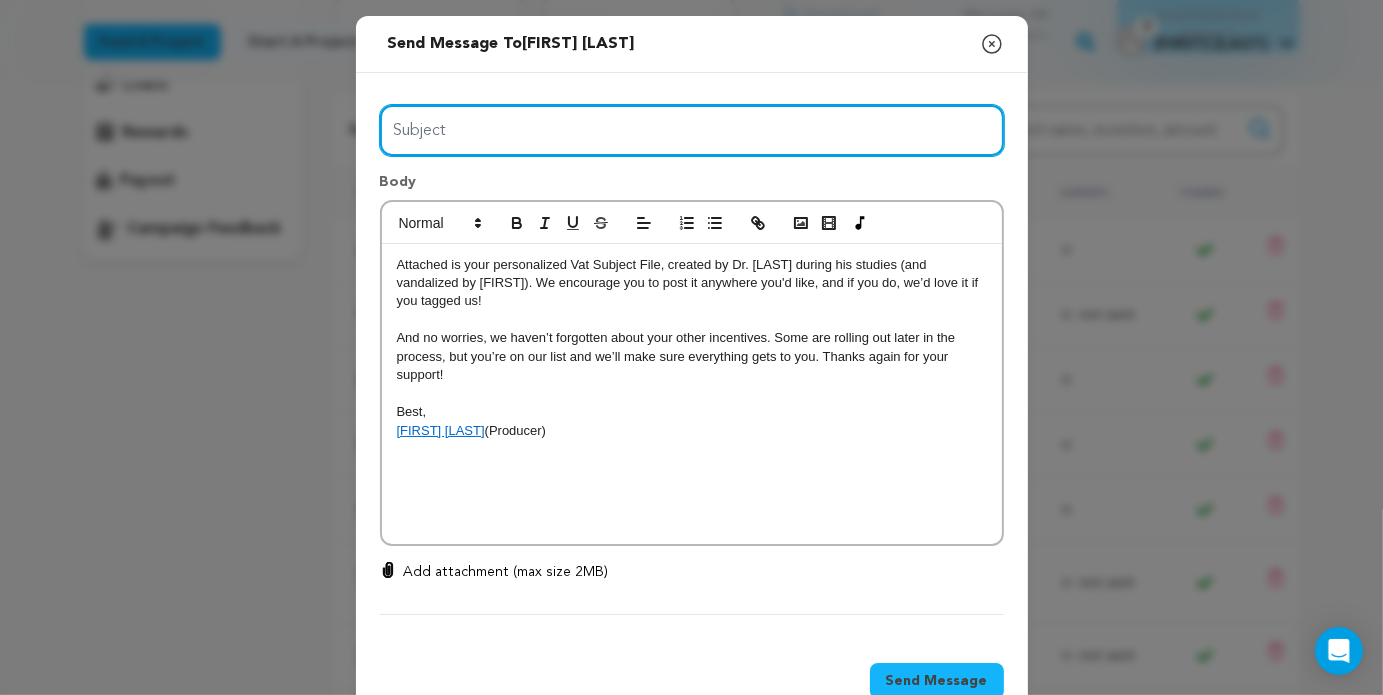 type on "Vat Subject File (Vandalized by Craig)" 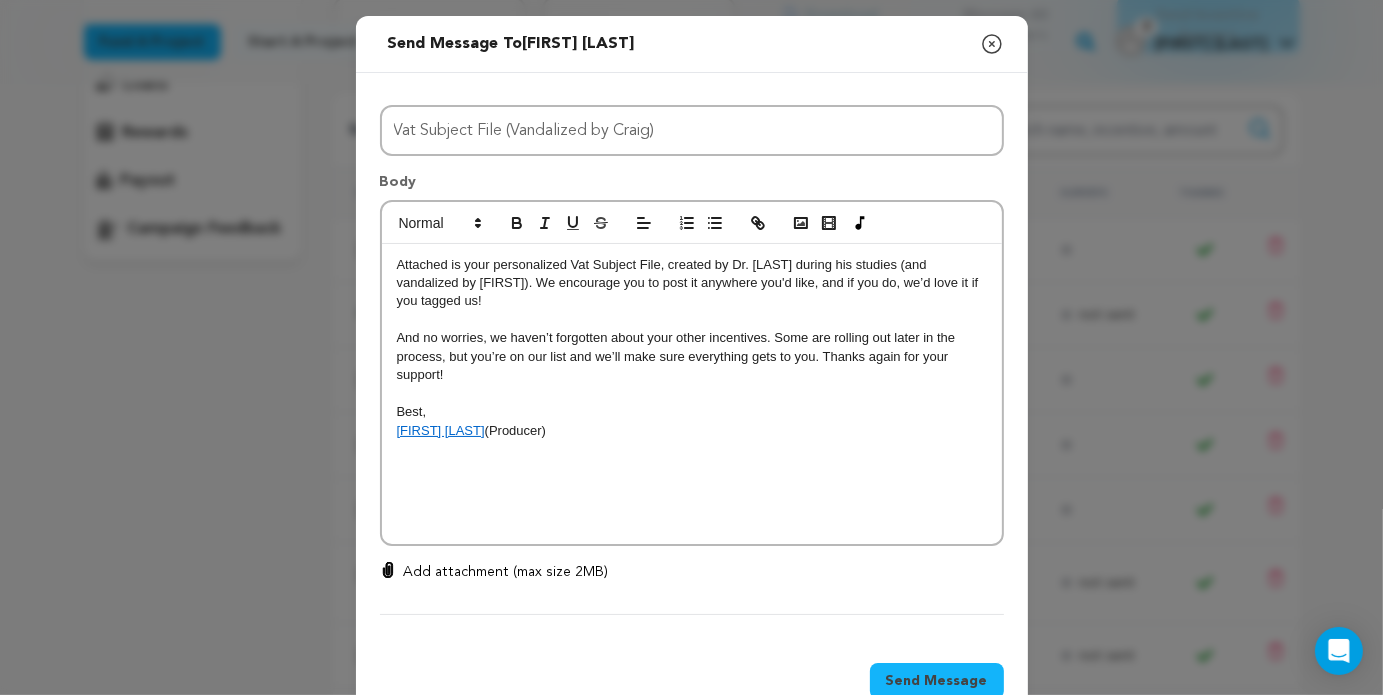click on "Add attachment (max size 2MB)" at bounding box center [506, 572] 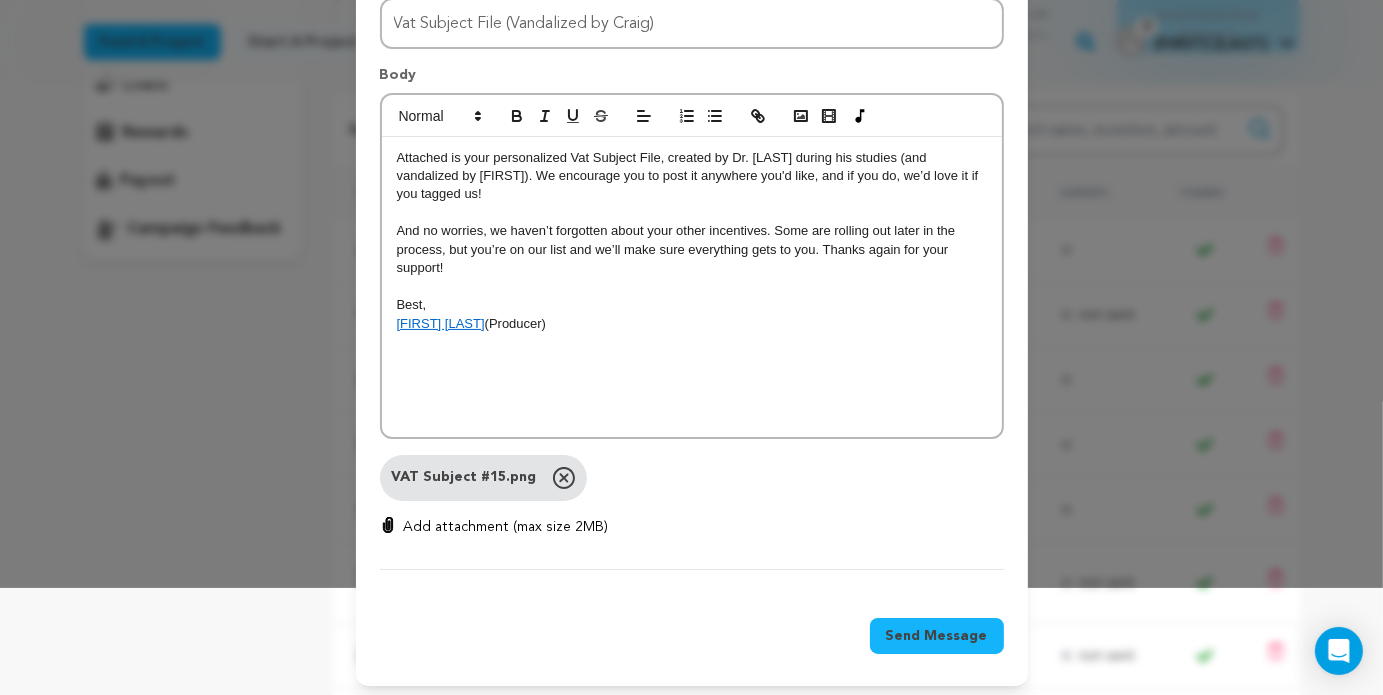 scroll, scrollTop: 113, scrollLeft: 0, axis: vertical 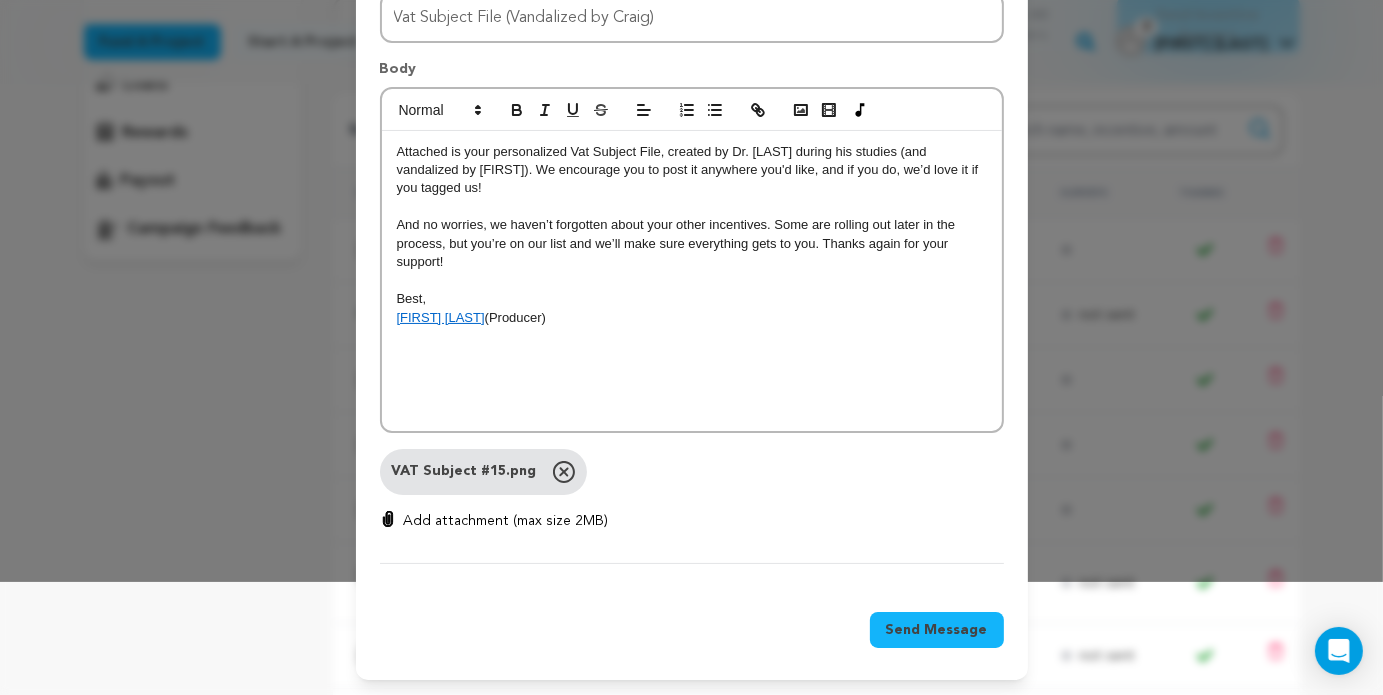click on "Send Message" at bounding box center [937, 630] 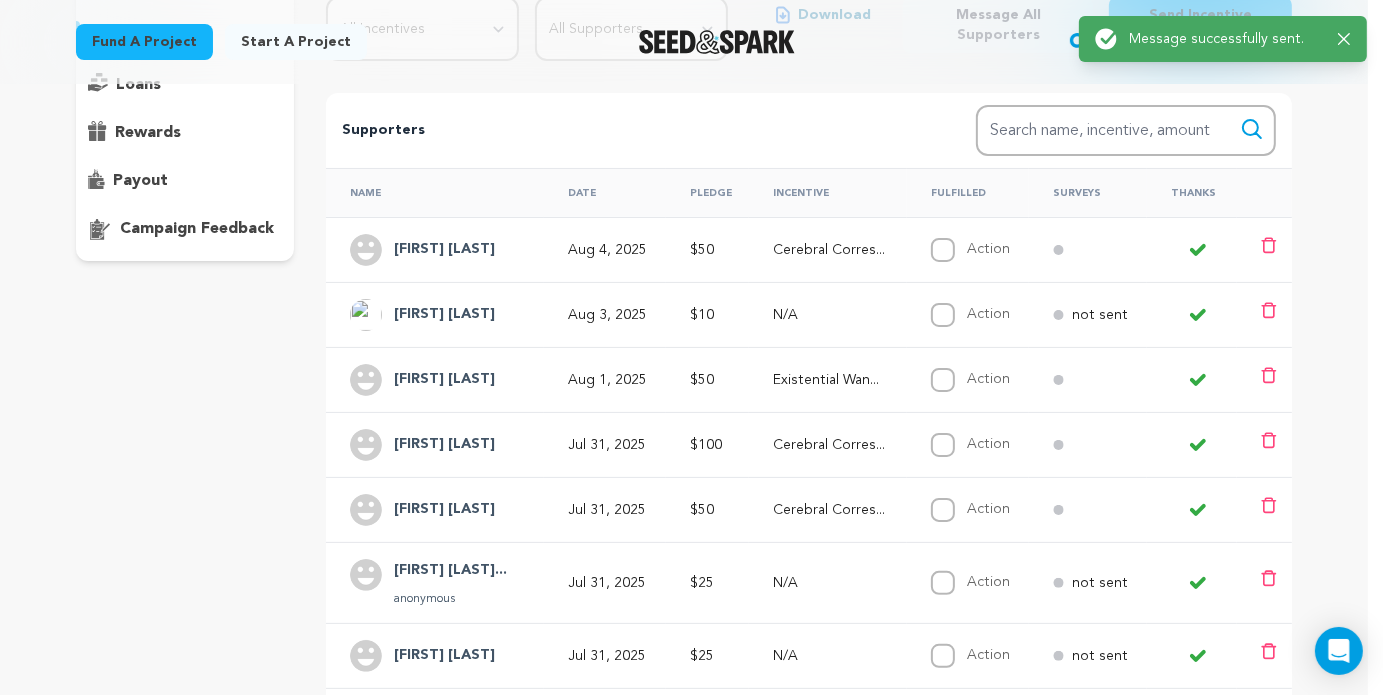 click on "[NAME] [LAST]" at bounding box center [444, 656] 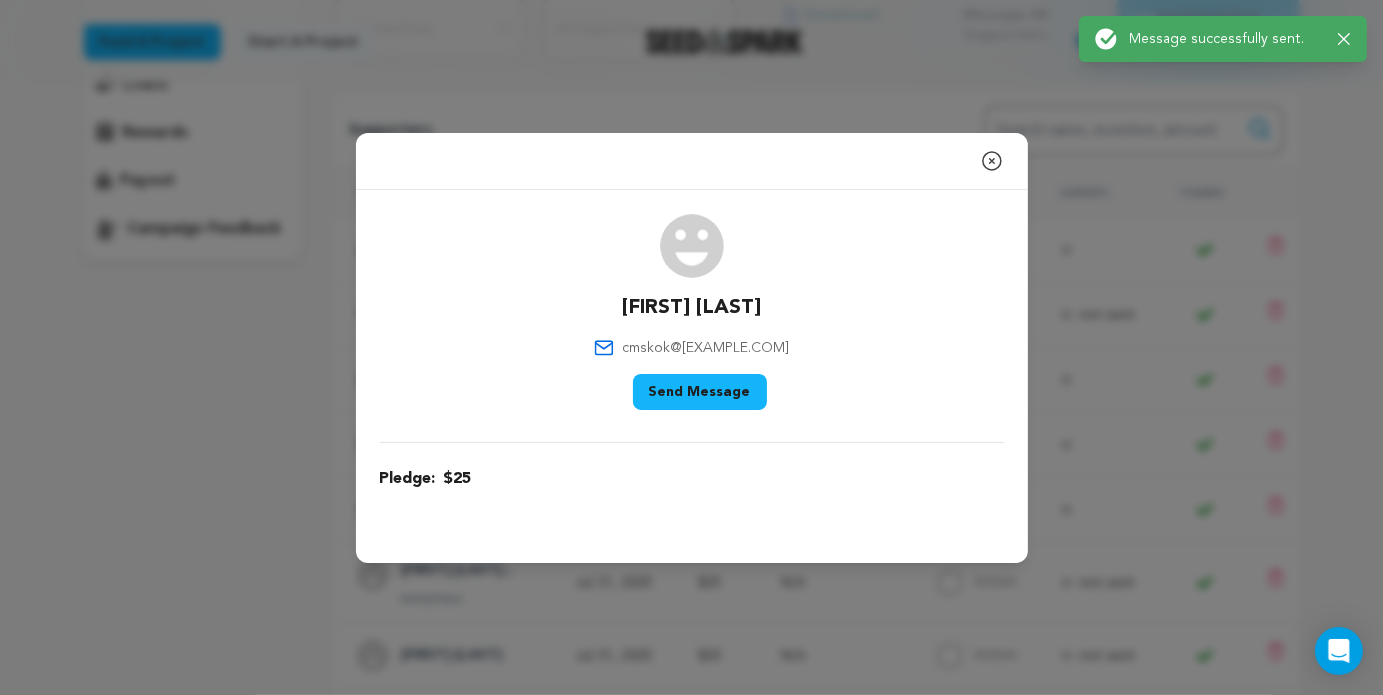 click on "Send Message" at bounding box center (700, 392) 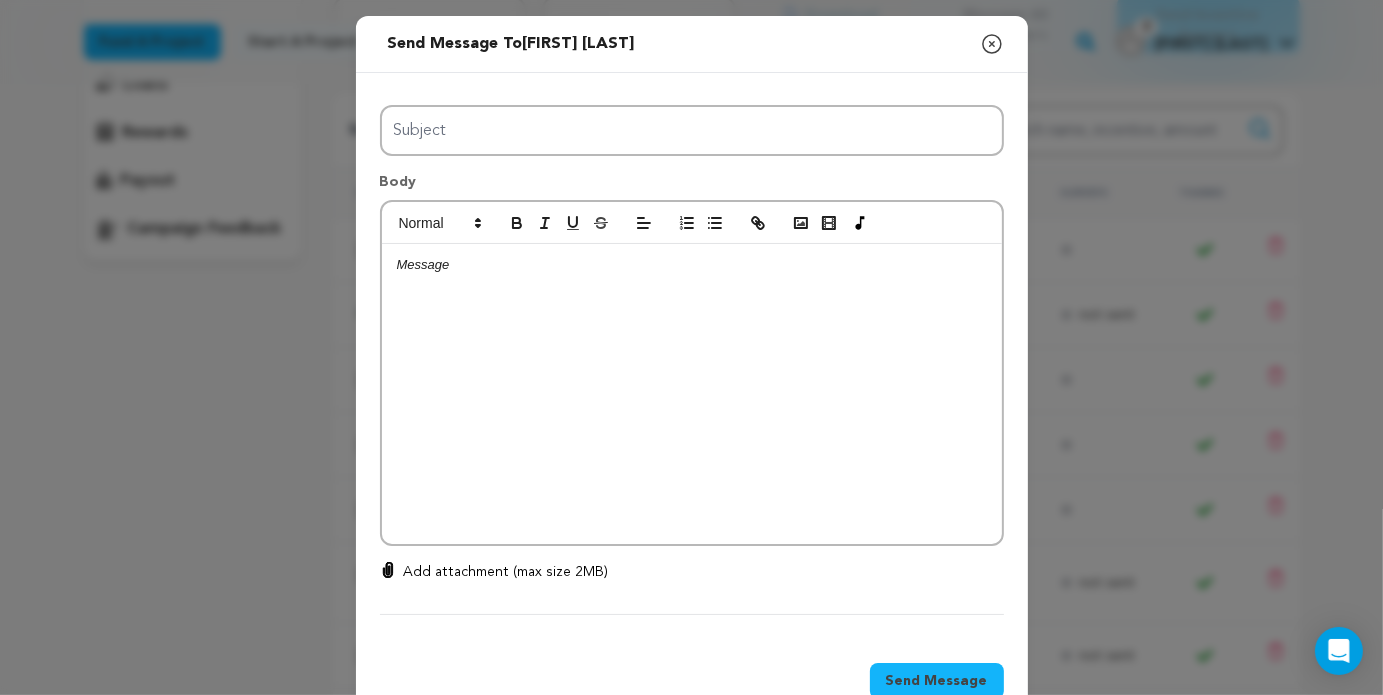 click at bounding box center [692, 394] 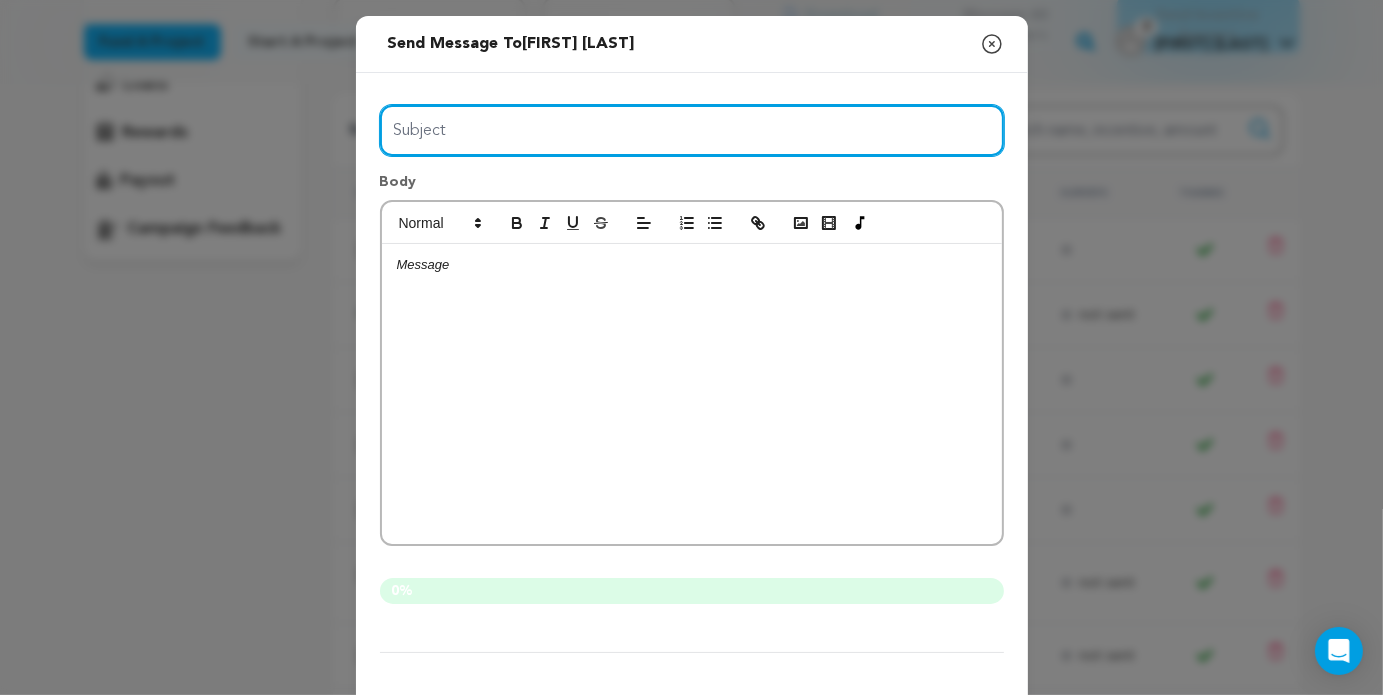 click on "Subject" at bounding box center (692, 130) 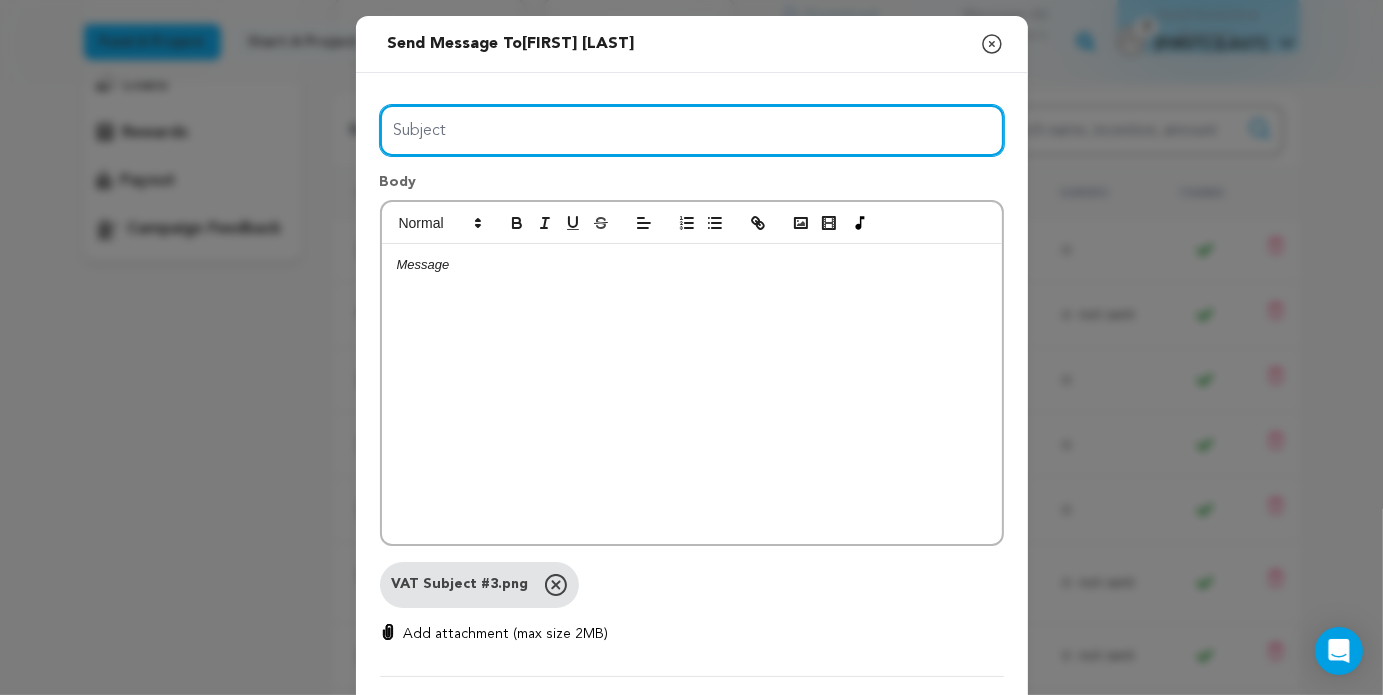 type on "Vat Subject File (Vandalized by Craig)" 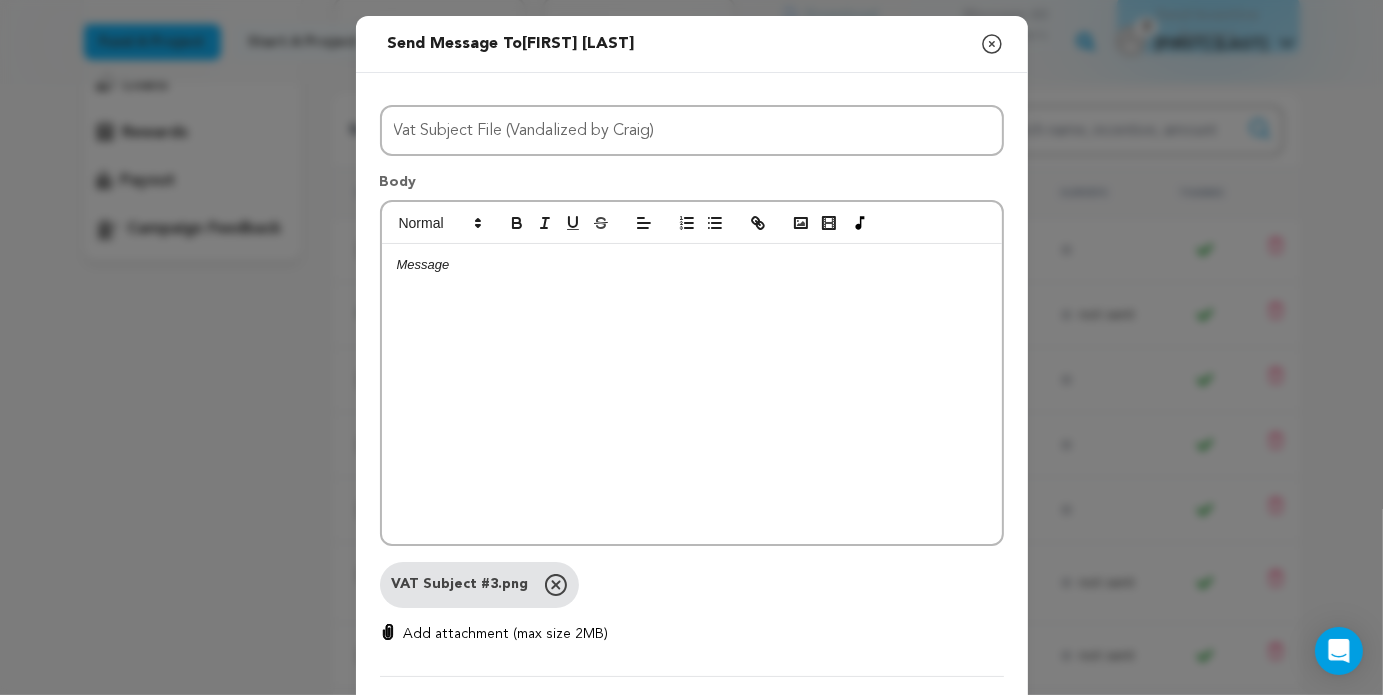 click at bounding box center [692, 394] 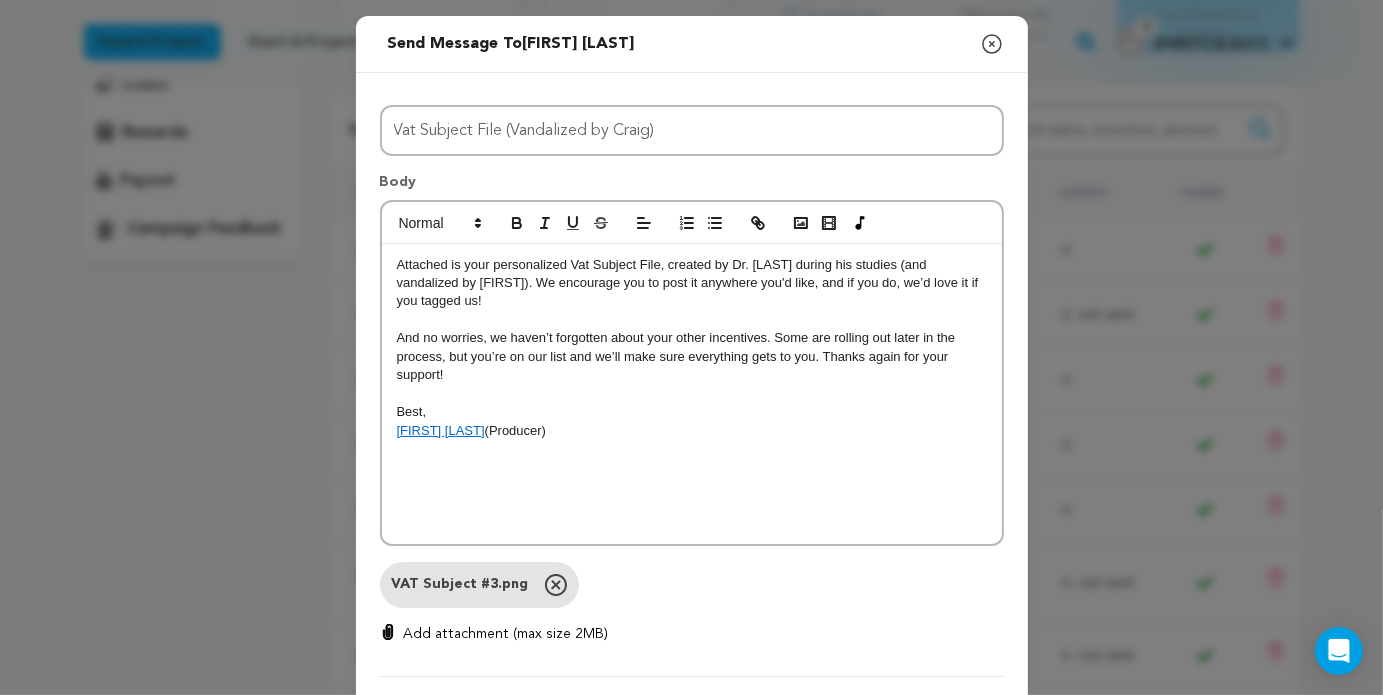 scroll, scrollTop: 0, scrollLeft: 0, axis: both 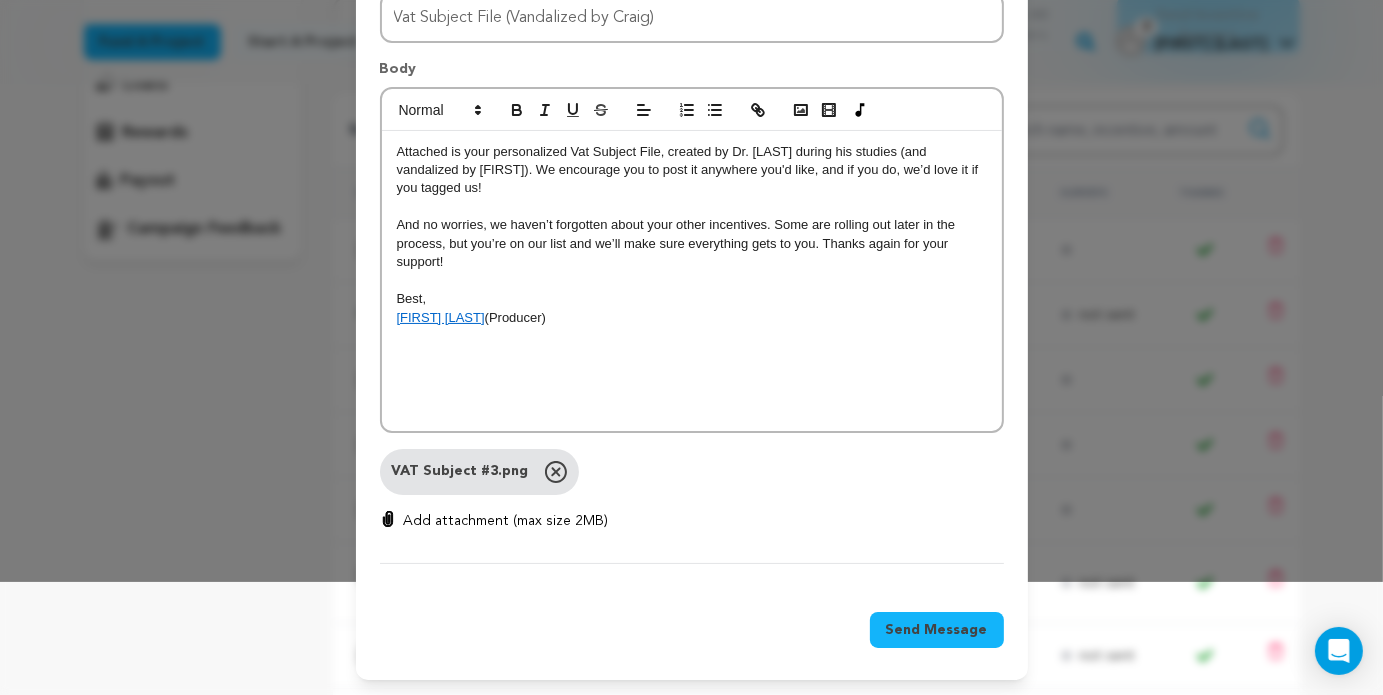 click on "Send Message" at bounding box center [937, 630] 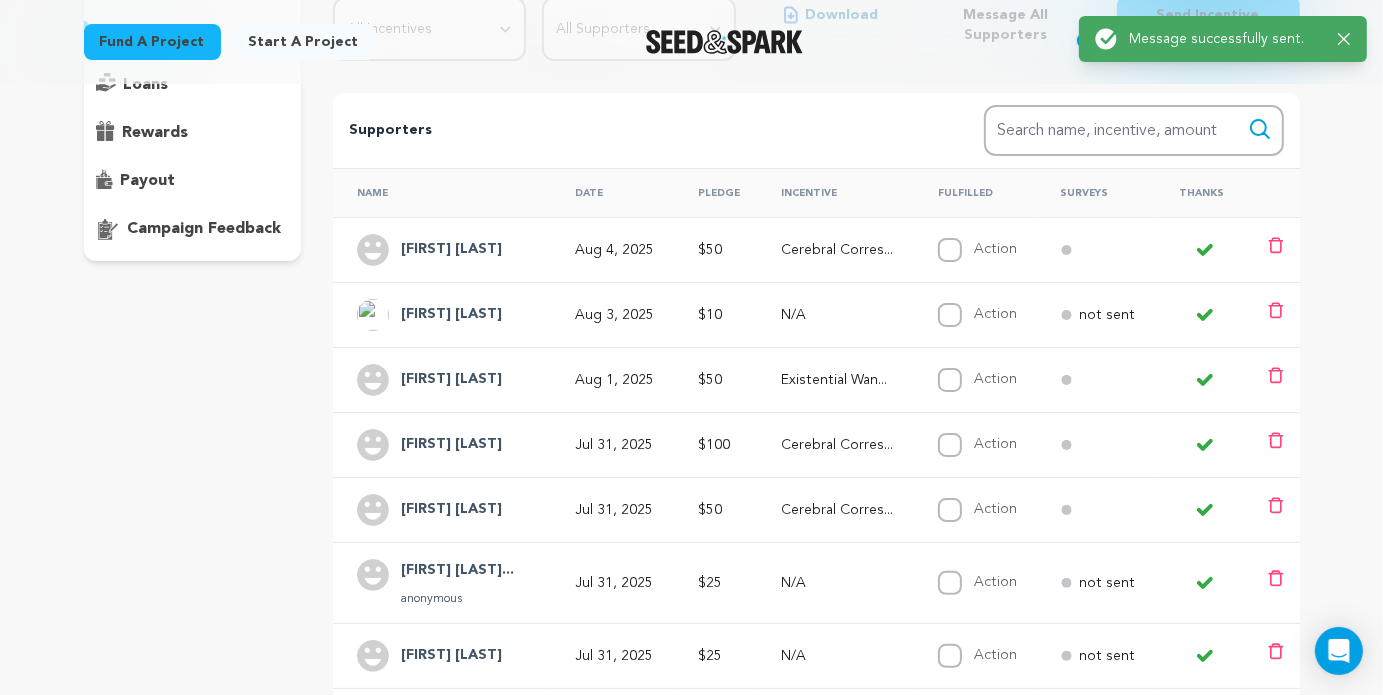 click on "Name
Date
Pledge
Incentive
Fulfilled
Surveys
Thanks
Tyler Wood
Aug 4, 2025
$50" at bounding box center [816, 525] 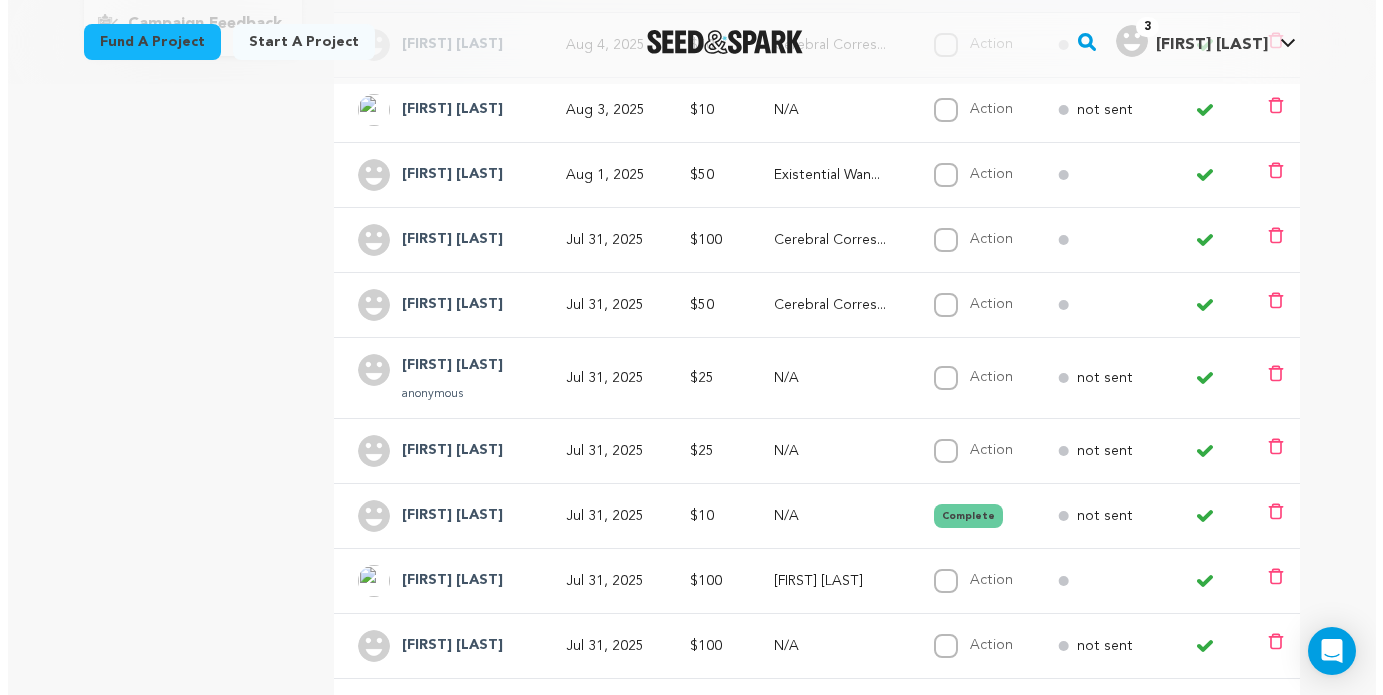 scroll, scrollTop: 700, scrollLeft: 0, axis: vertical 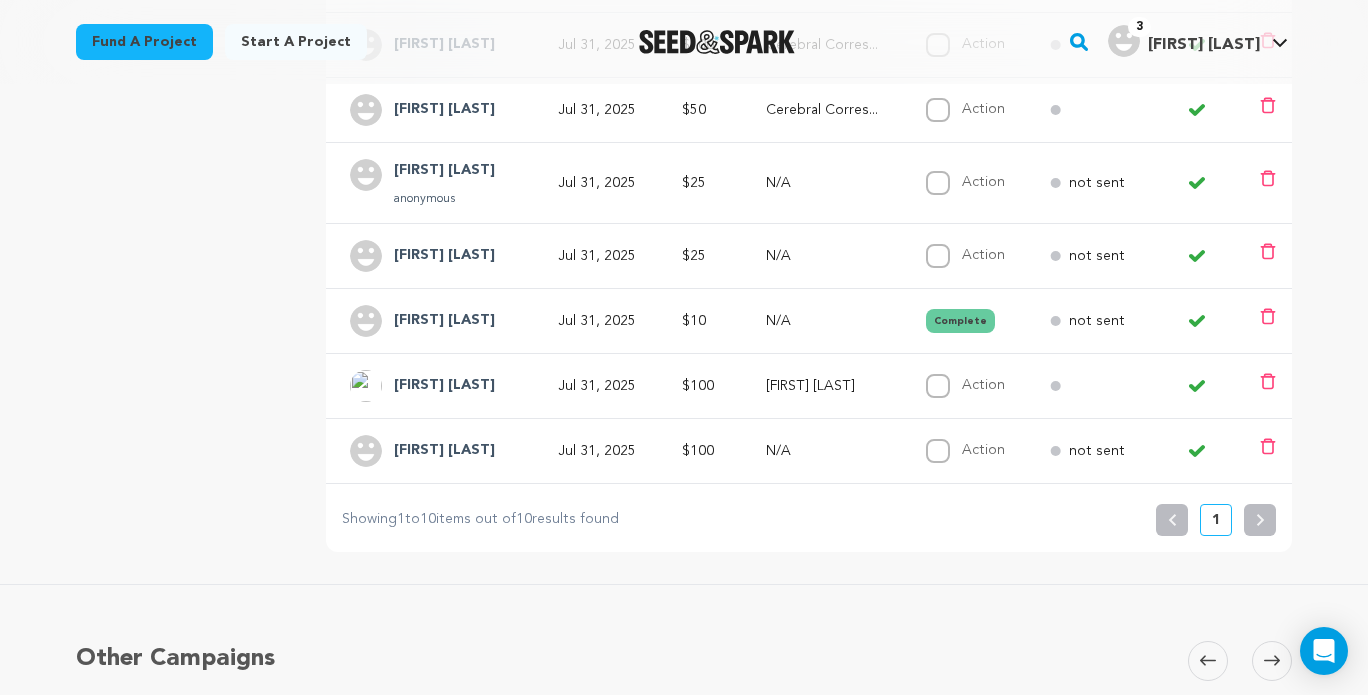 click on "[FIRST] [LAST]" at bounding box center (444, 386) 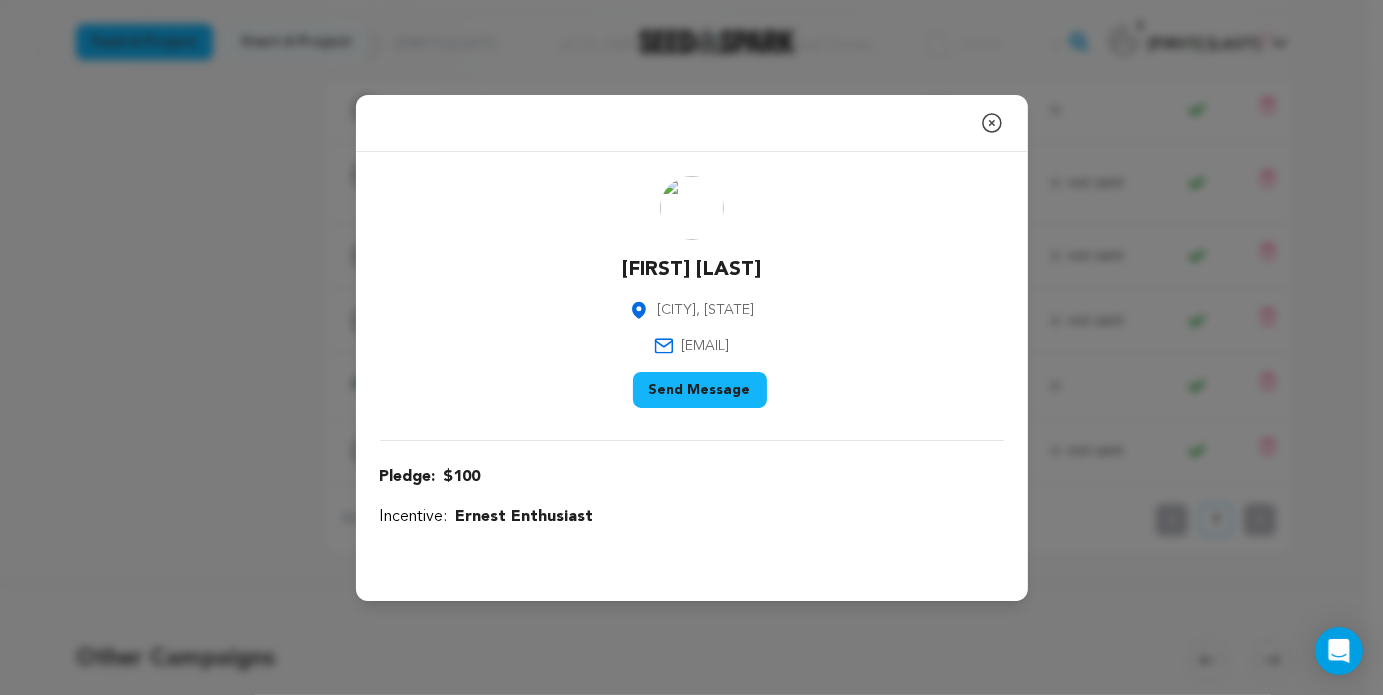 click on "Send Message" at bounding box center [700, 390] 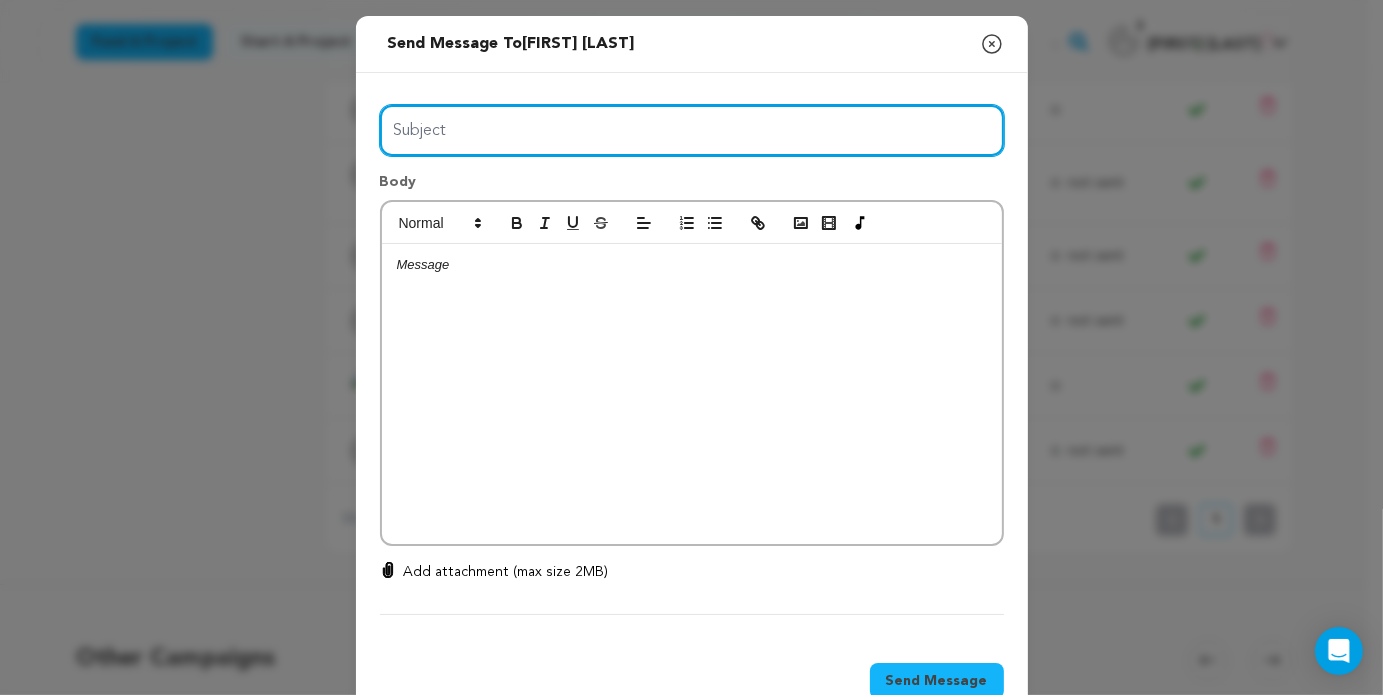 click on "Subject" at bounding box center [692, 130] 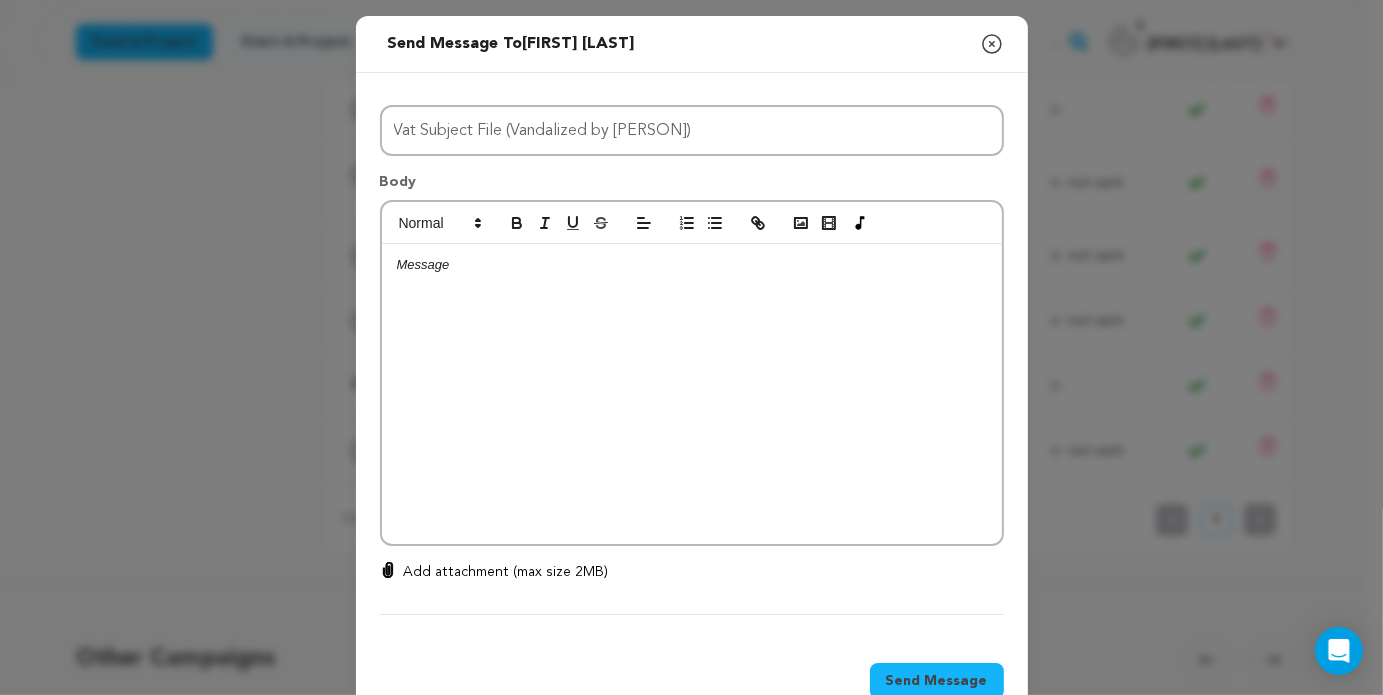 click at bounding box center (692, 394) 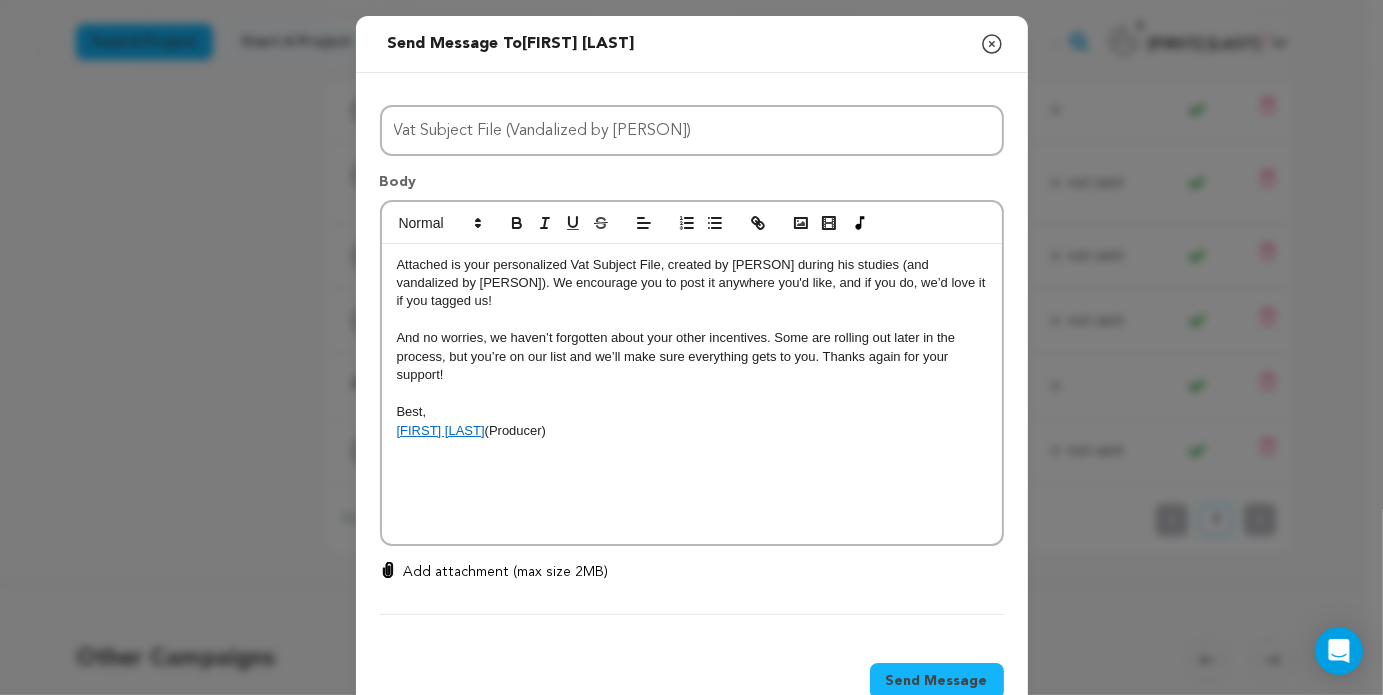 scroll, scrollTop: 0, scrollLeft: 0, axis: both 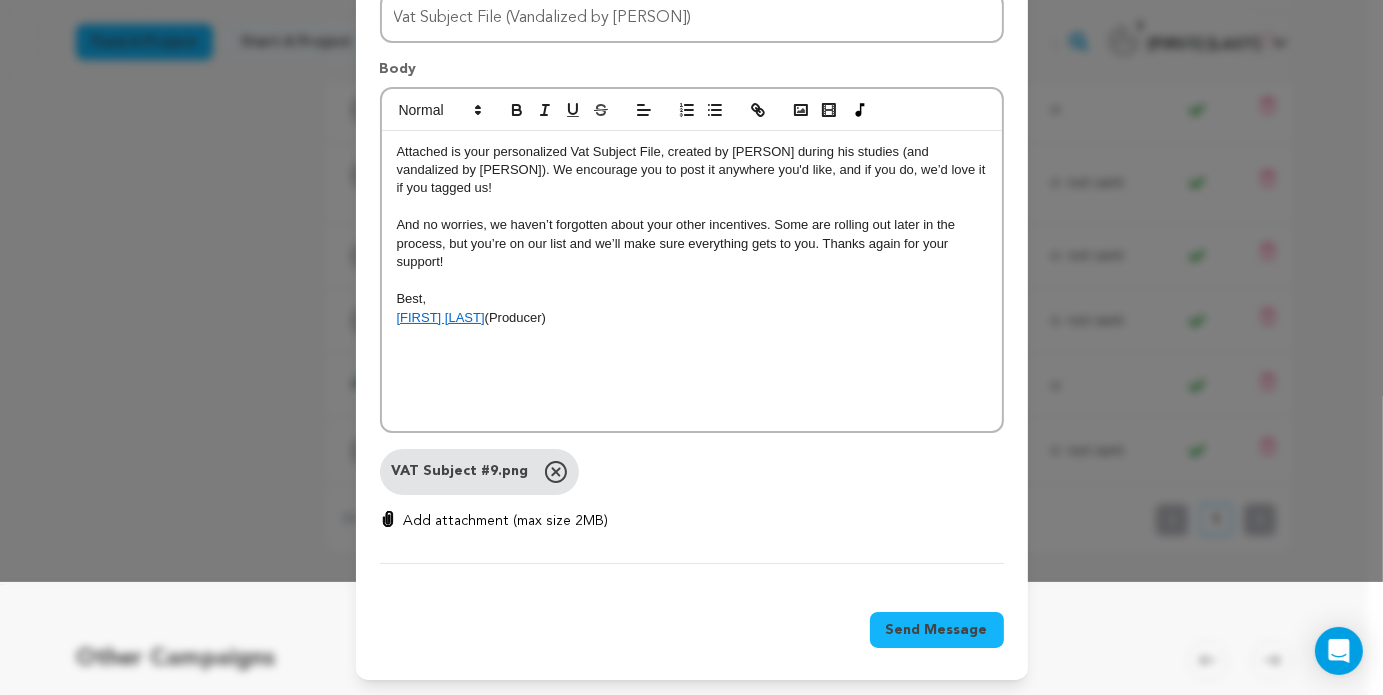 click on "Send Message" at bounding box center [937, 630] 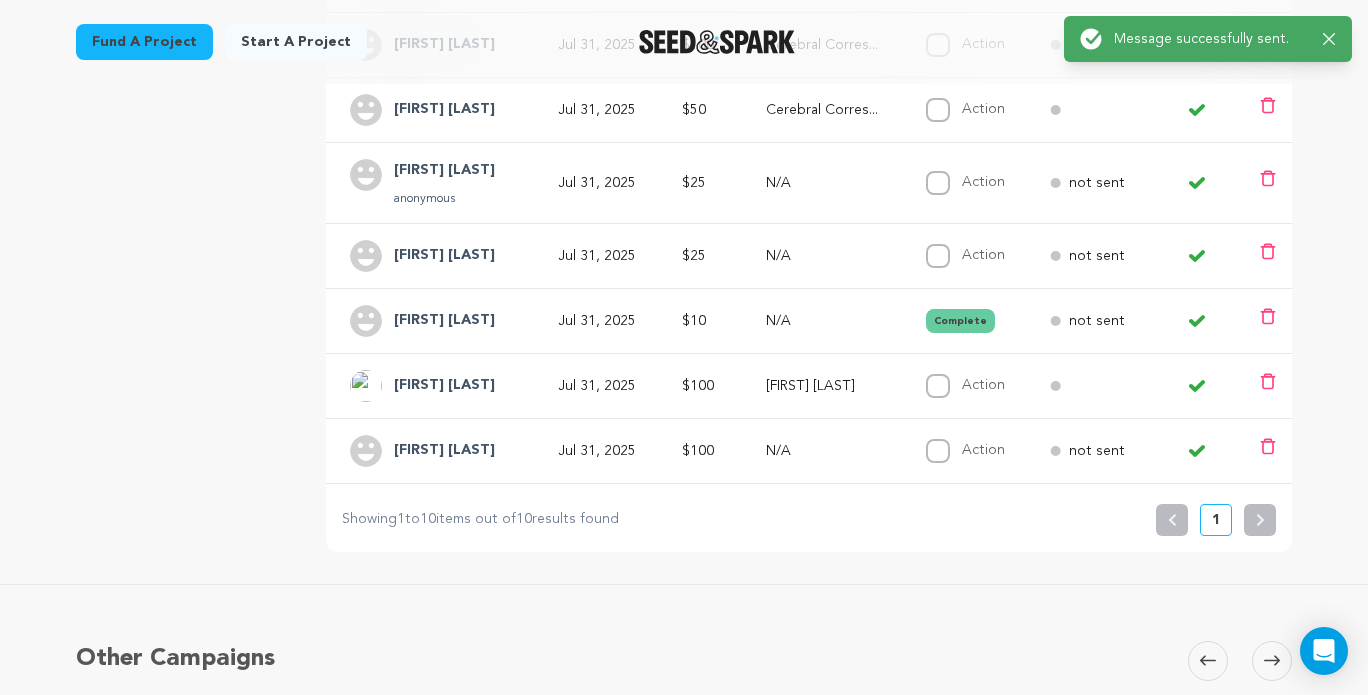 click on "Deborah Smith" at bounding box center [444, 451] 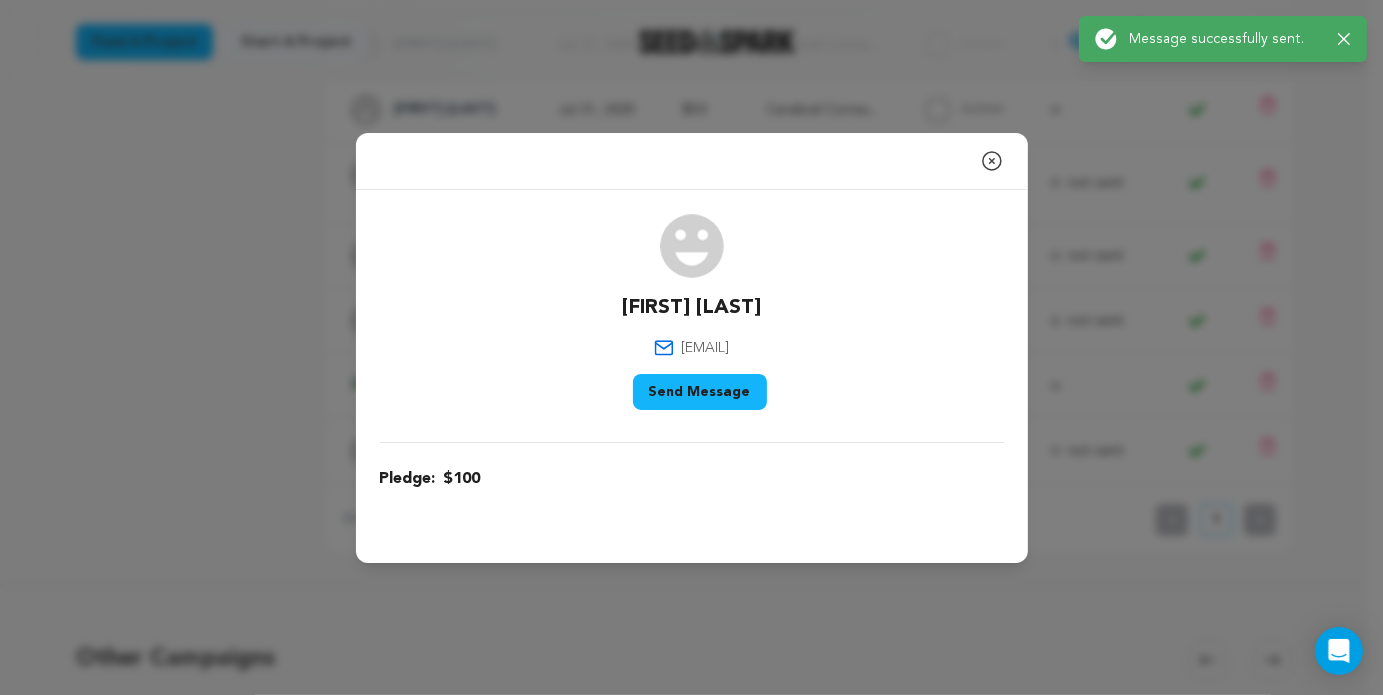 click on "Send Message" at bounding box center (700, 392) 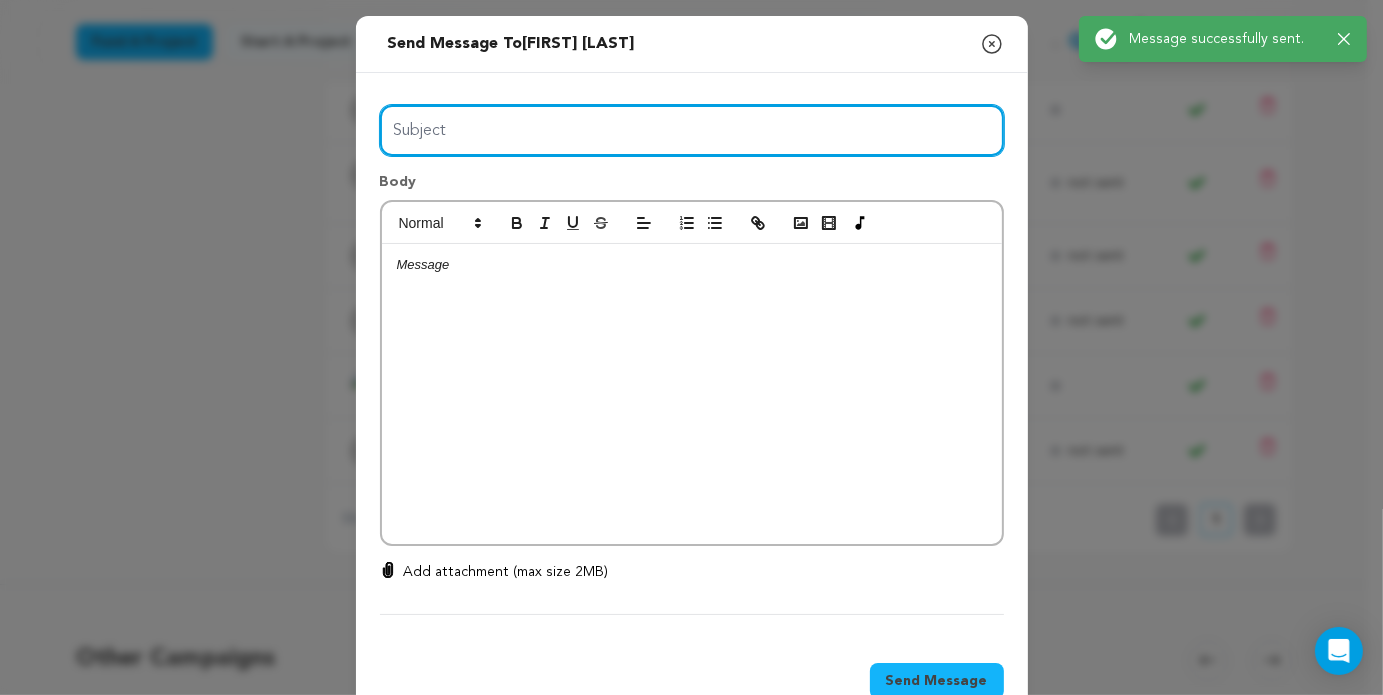 click on "Subject" at bounding box center [692, 130] 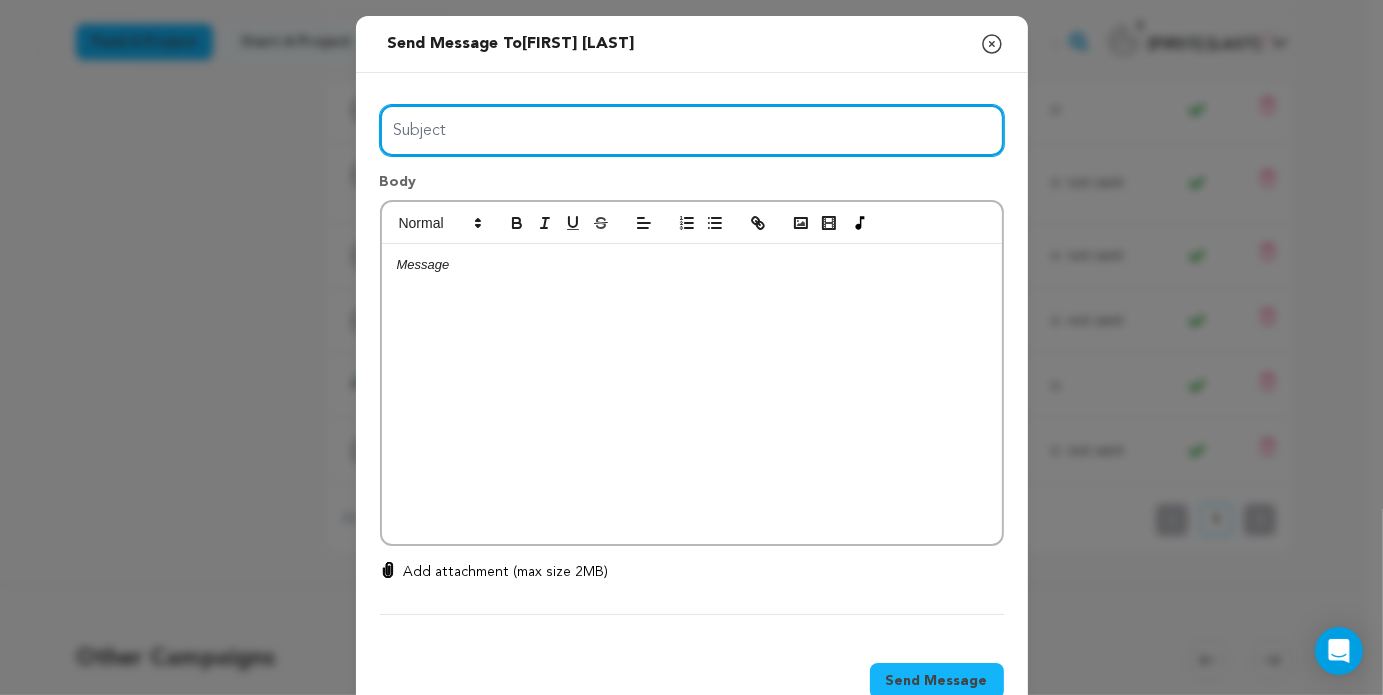 type on "Vat Subject File (Vandalized by Craig)" 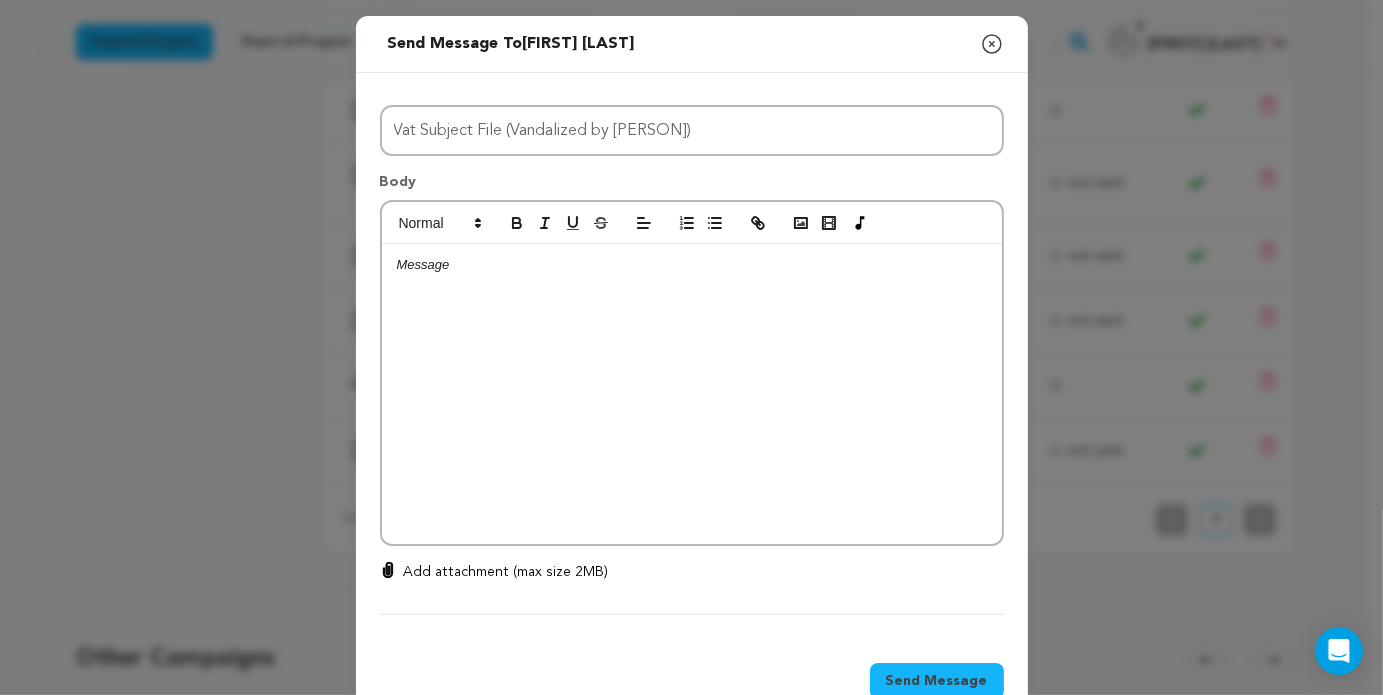 click at bounding box center [692, 265] 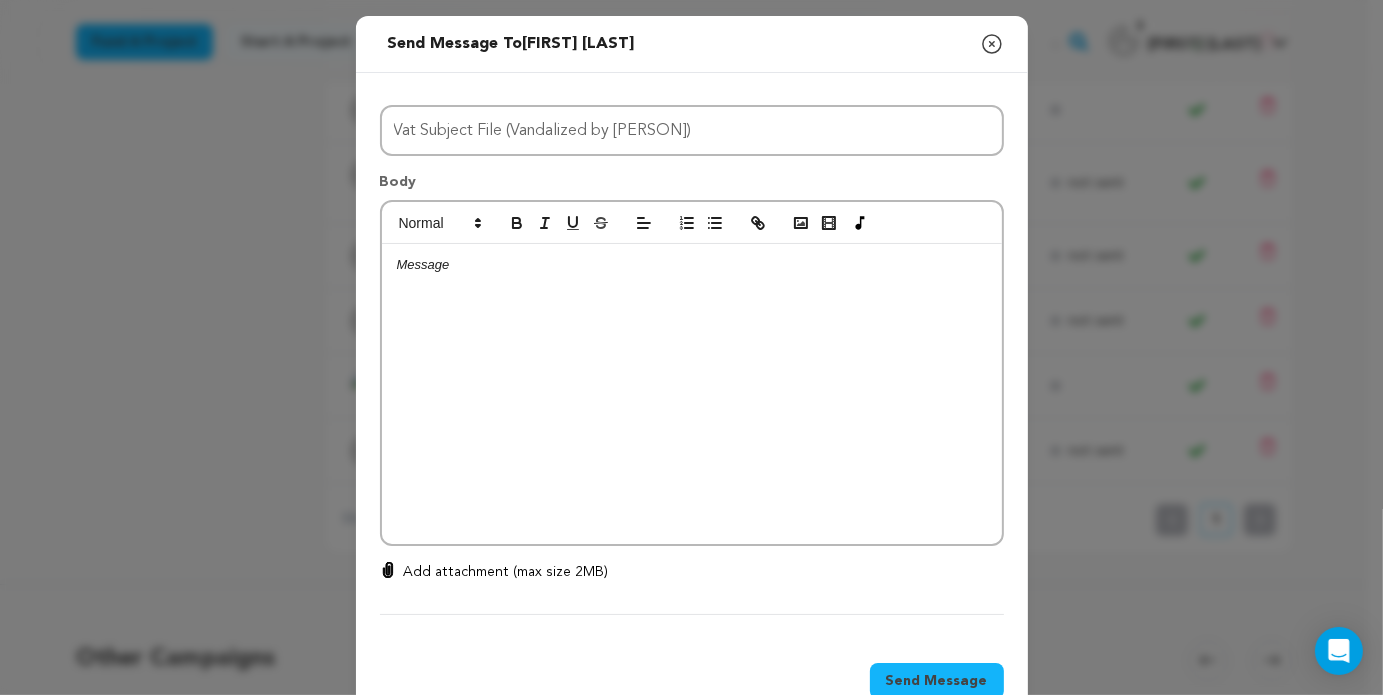 type on "C:\fakepath\VAT Subject #1.png" 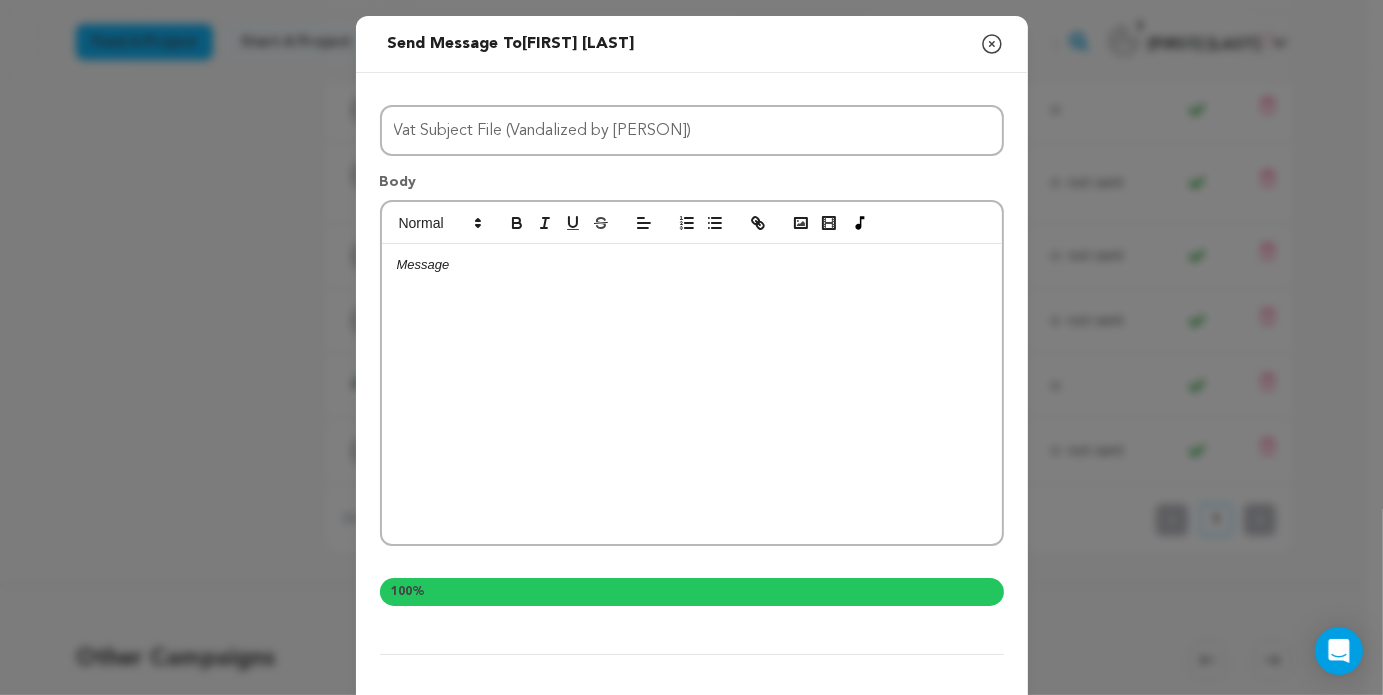click at bounding box center [692, 394] 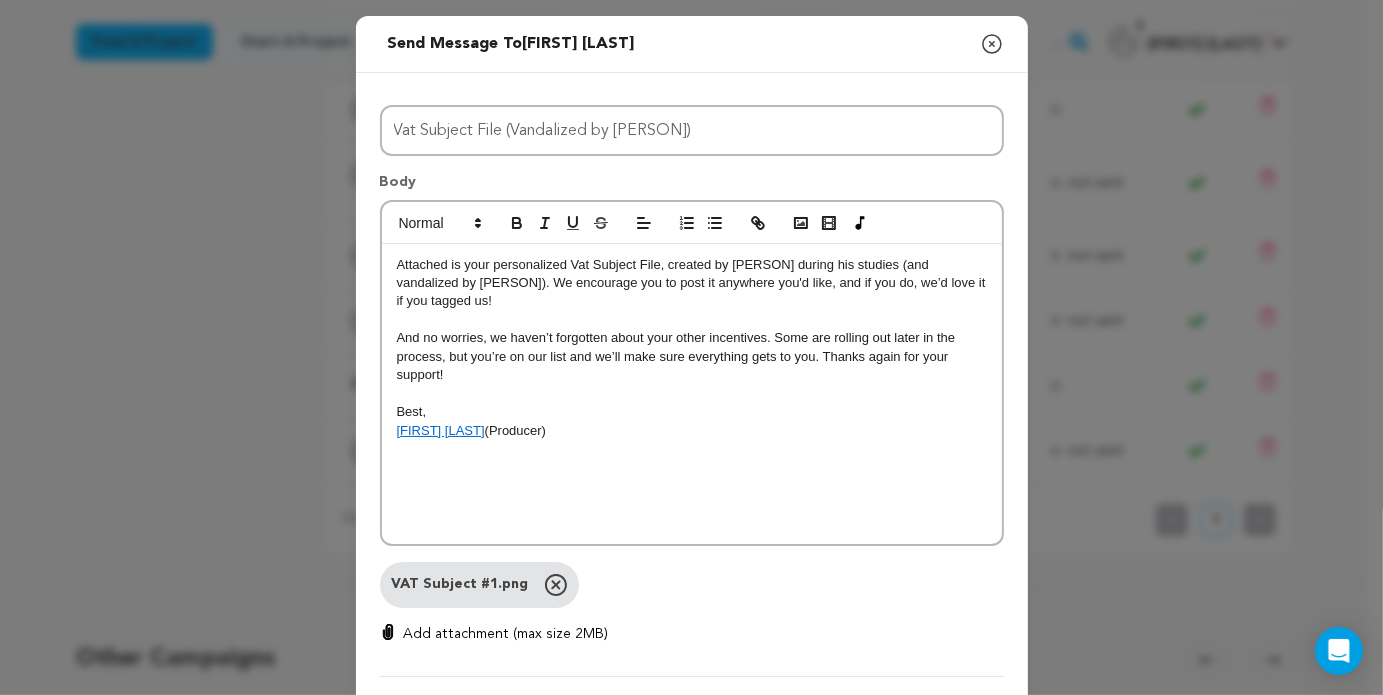scroll, scrollTop: 0, scrollLeft: 0, axis: both 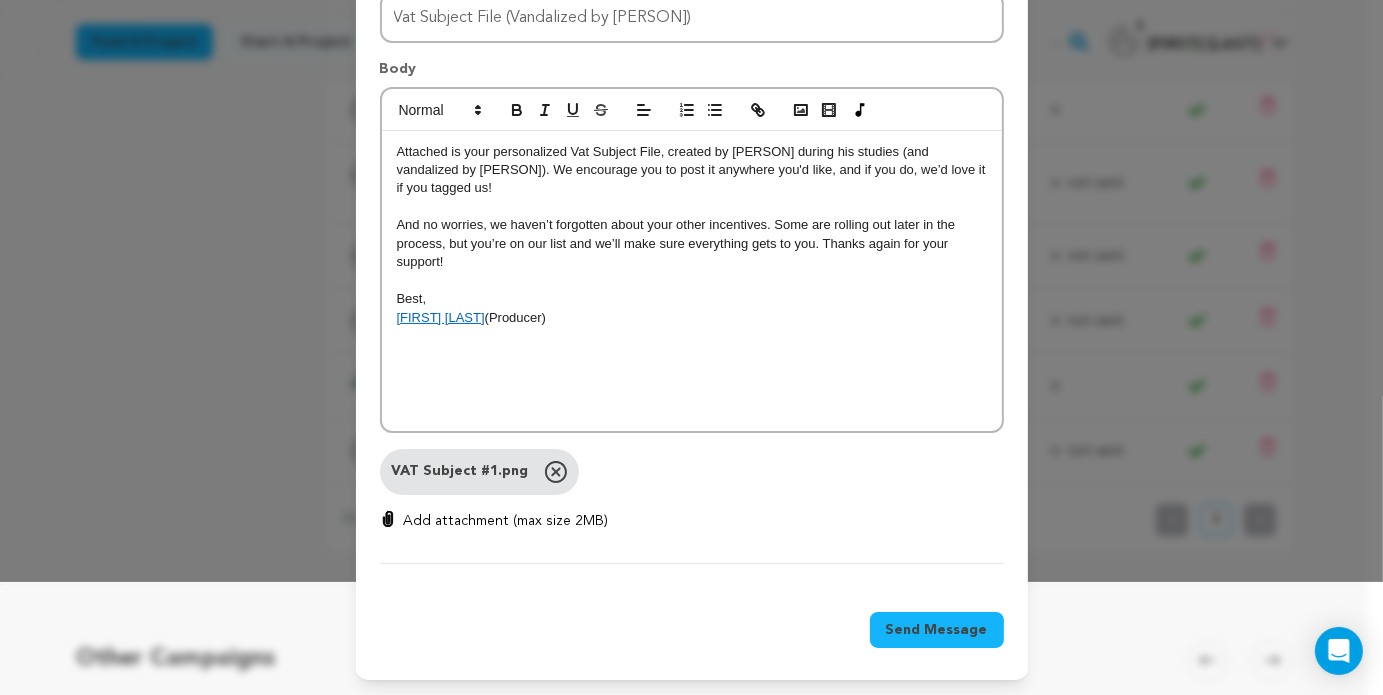 click on "Send Message" at bounding box center [937, 630] 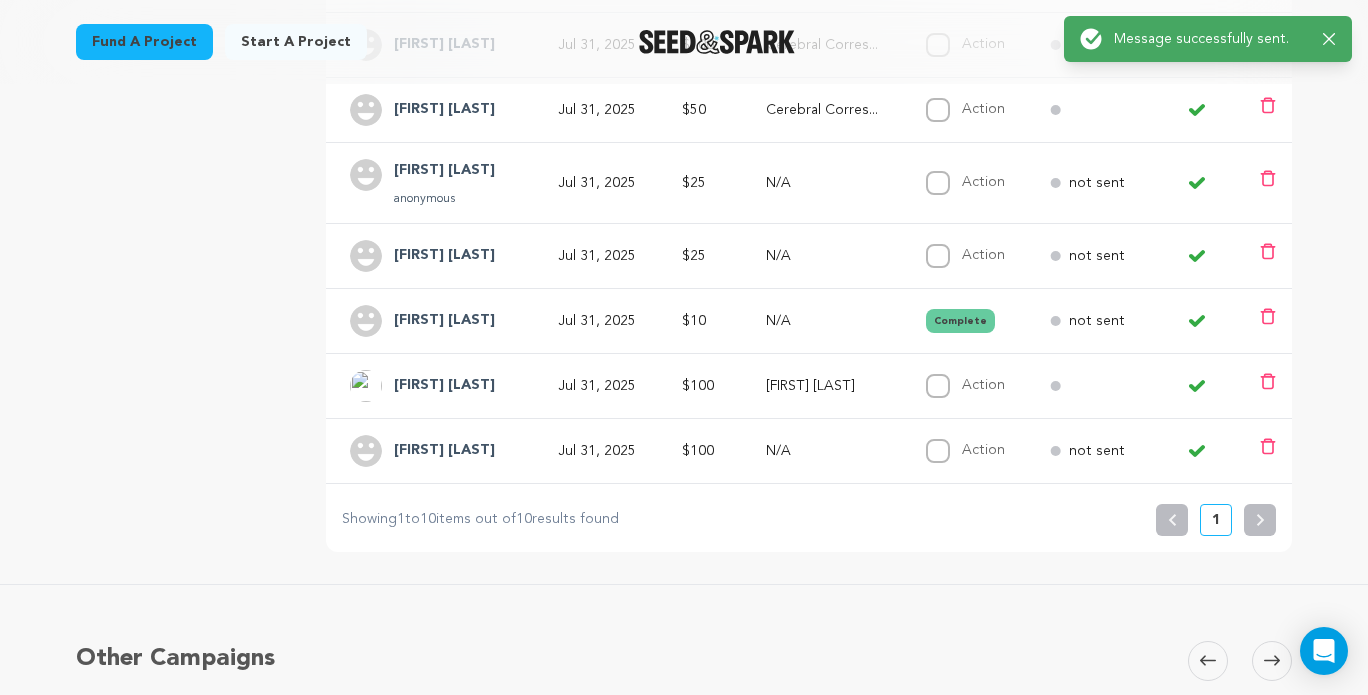 scroll, scrollTop: 200, scrollLeft: 0, axis: vertical 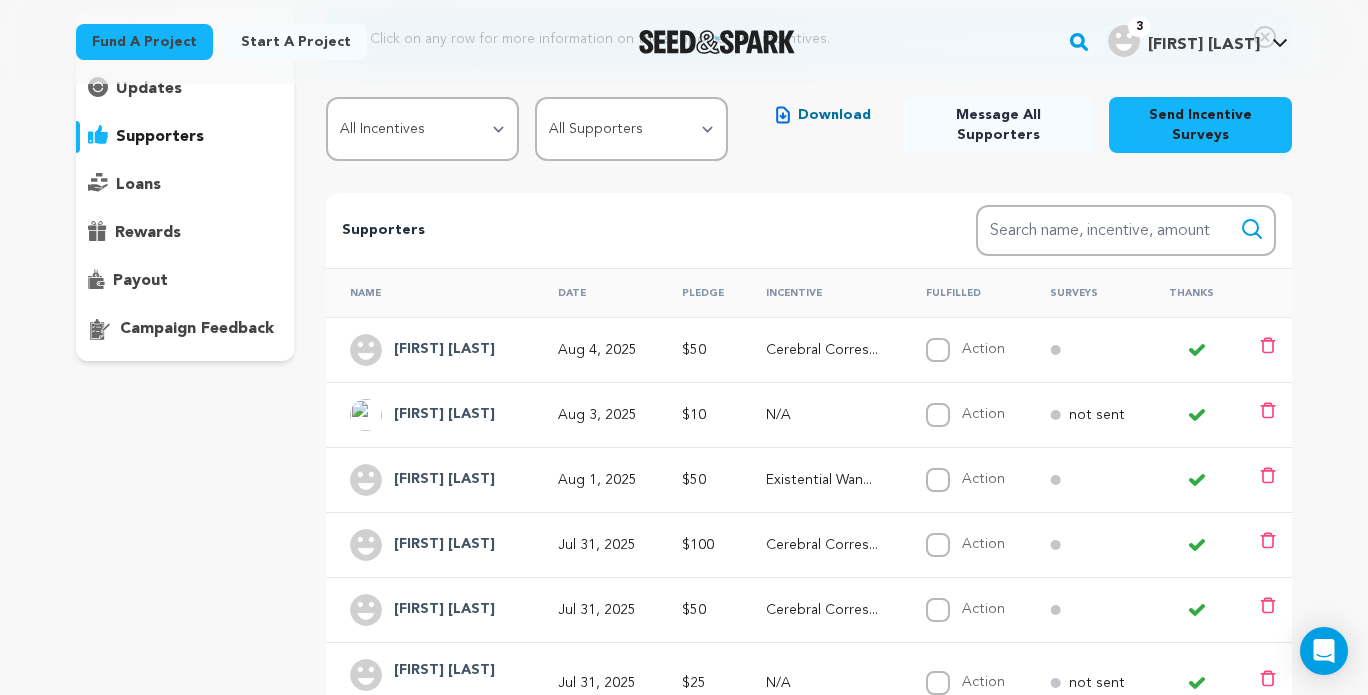 click on "Tyler Wood" at bounding box center (444, 350) 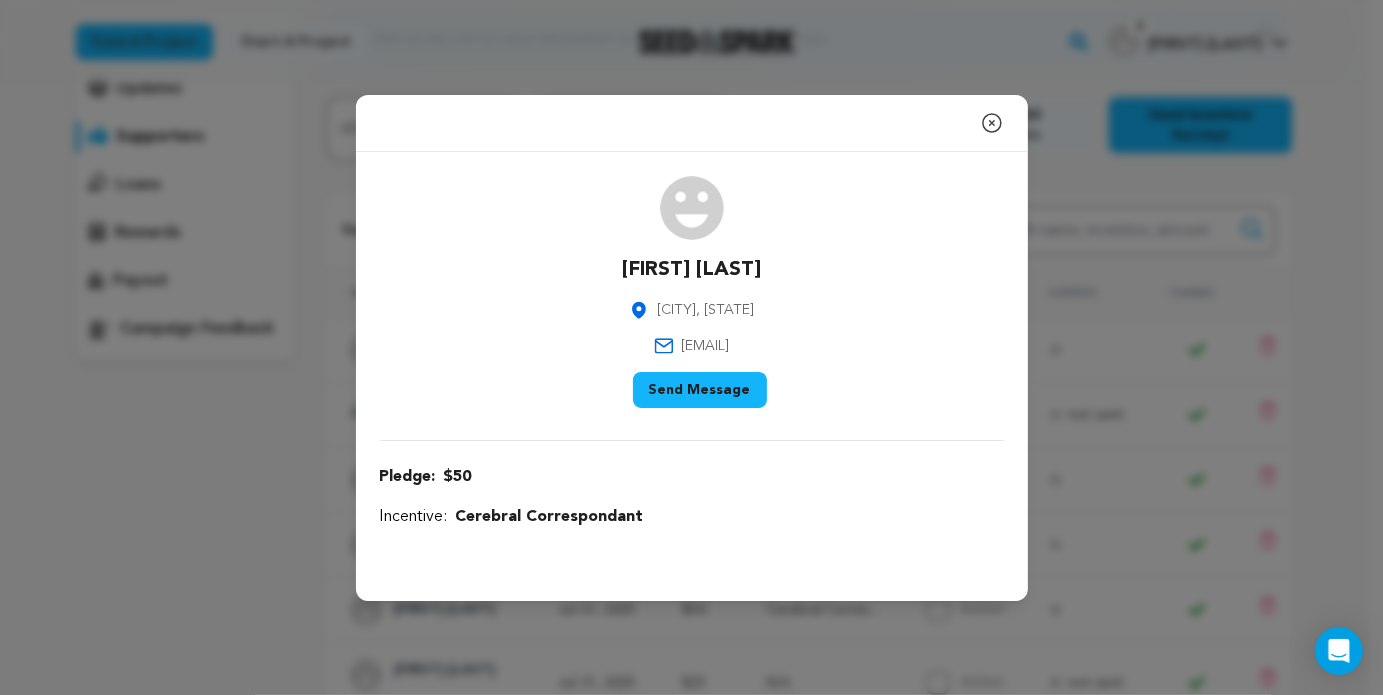 click 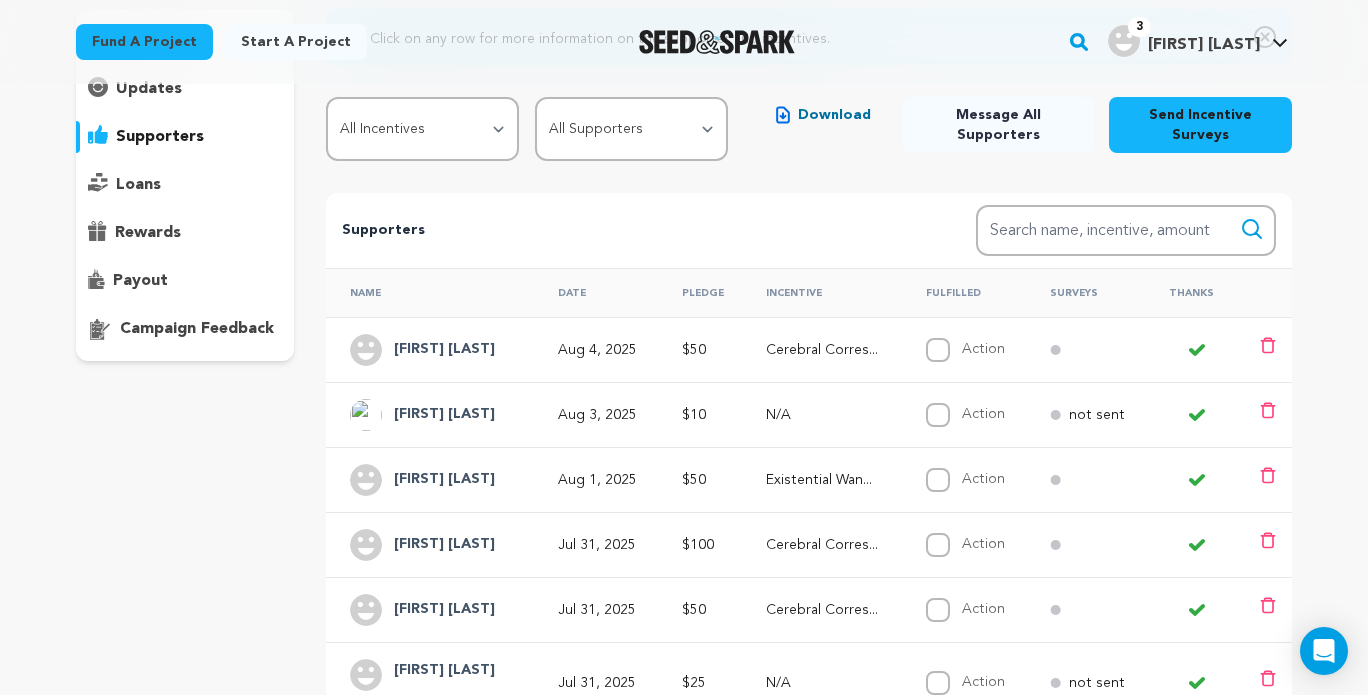 click on "Send Incentive Surveys" at bounding box center (1200, 125) 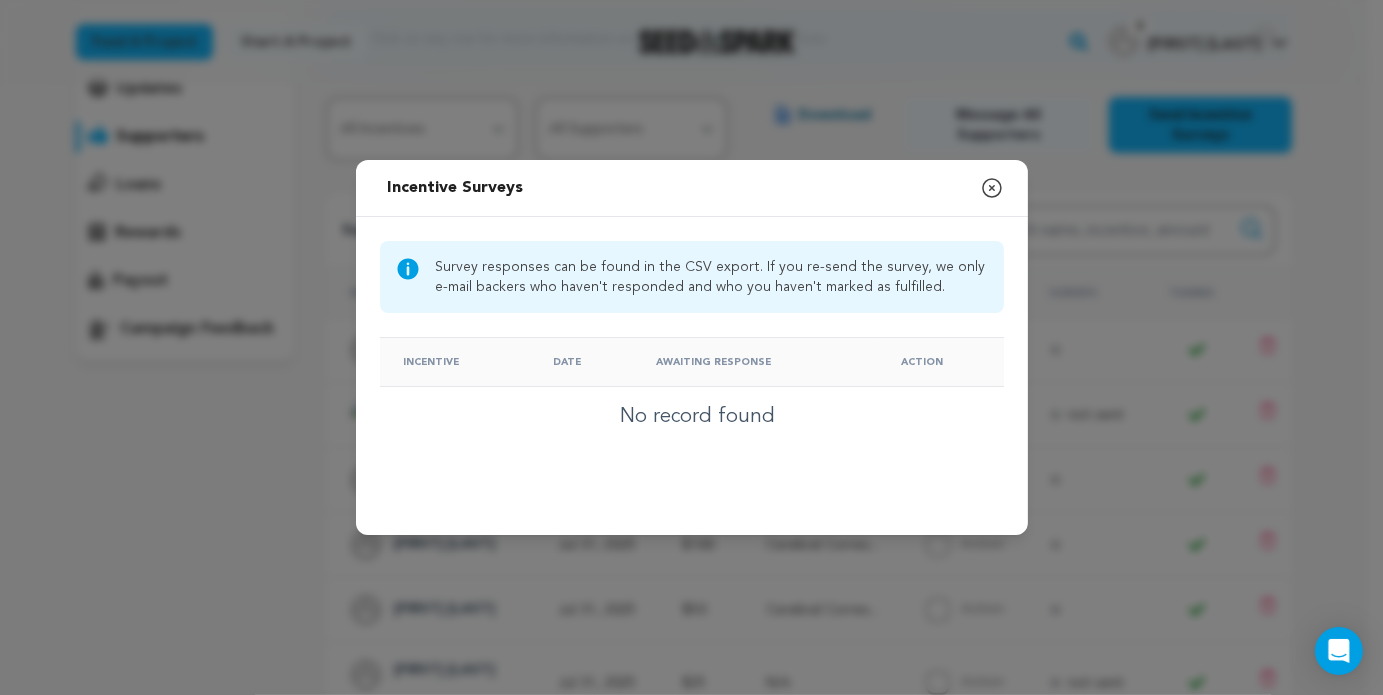 click on "No record found" at bounding box center (697, 417) 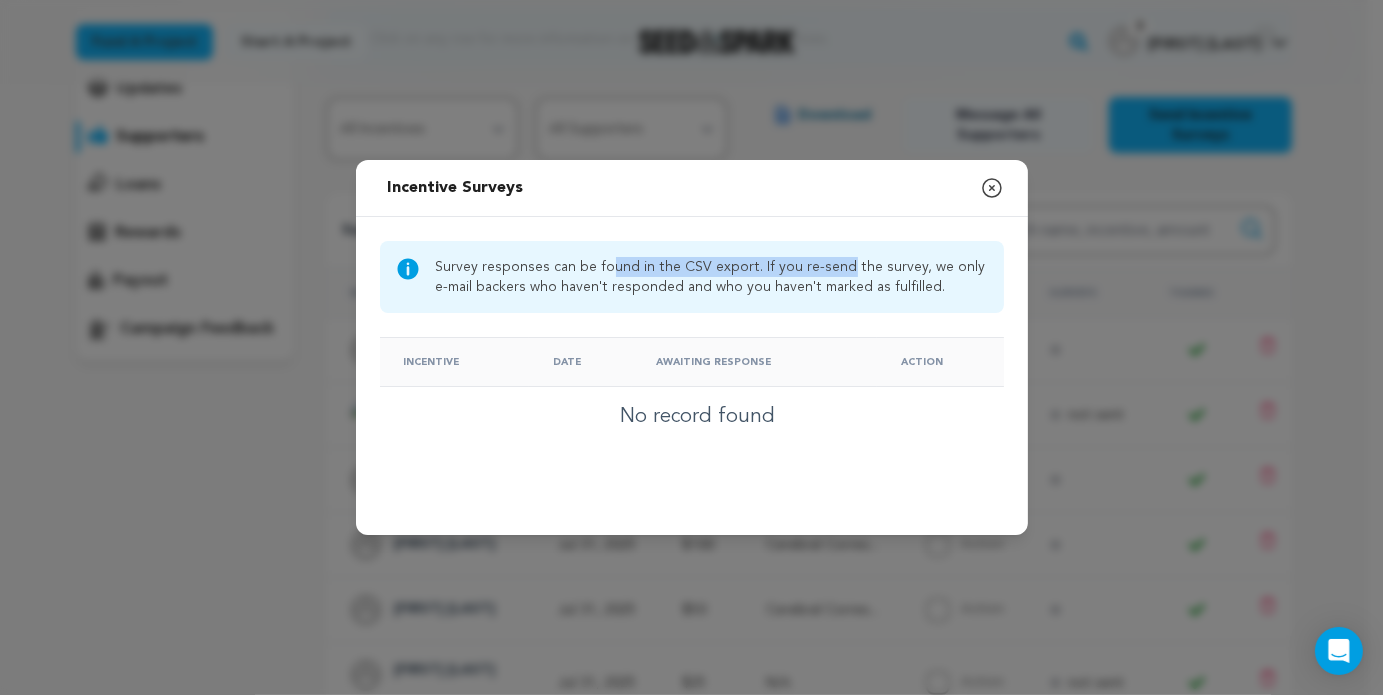 drag, startPoint x: 548, startPoint y: 260, endPoint x: 780, endPoint y: 261, distance: 232.00215 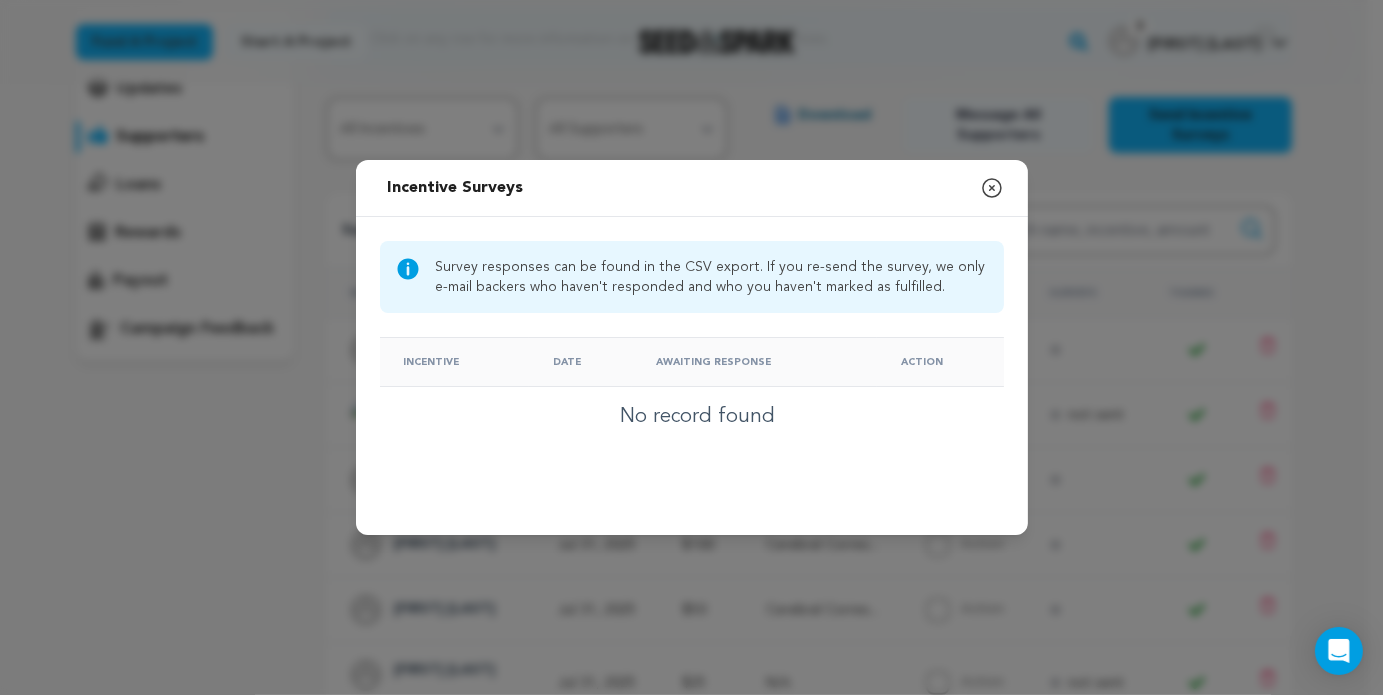 click on "Survey responses can be found in the CSV export. If you re-send the survey, we only e-mail
backers who haven't responded and who you haven't marked as fulfilled." at bounding box center (712, 277) 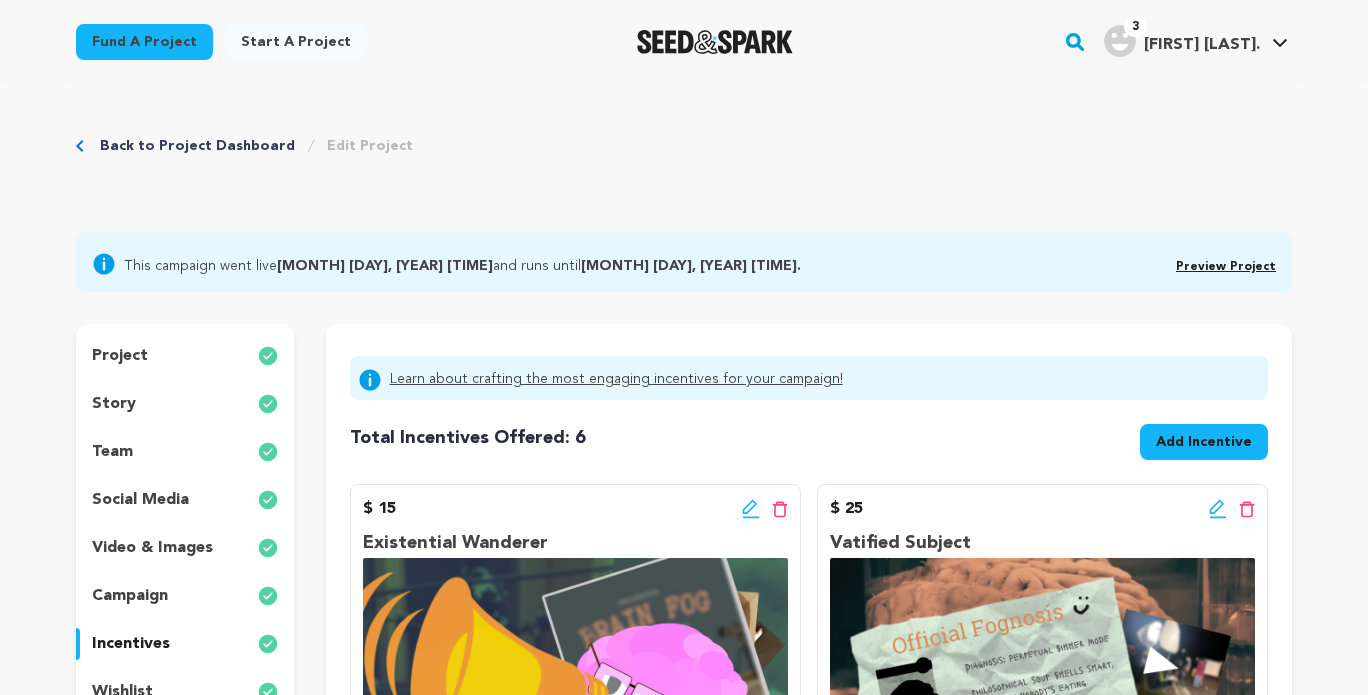 scroll, scrollTop: 0, scrollLeft: 0, axis: both 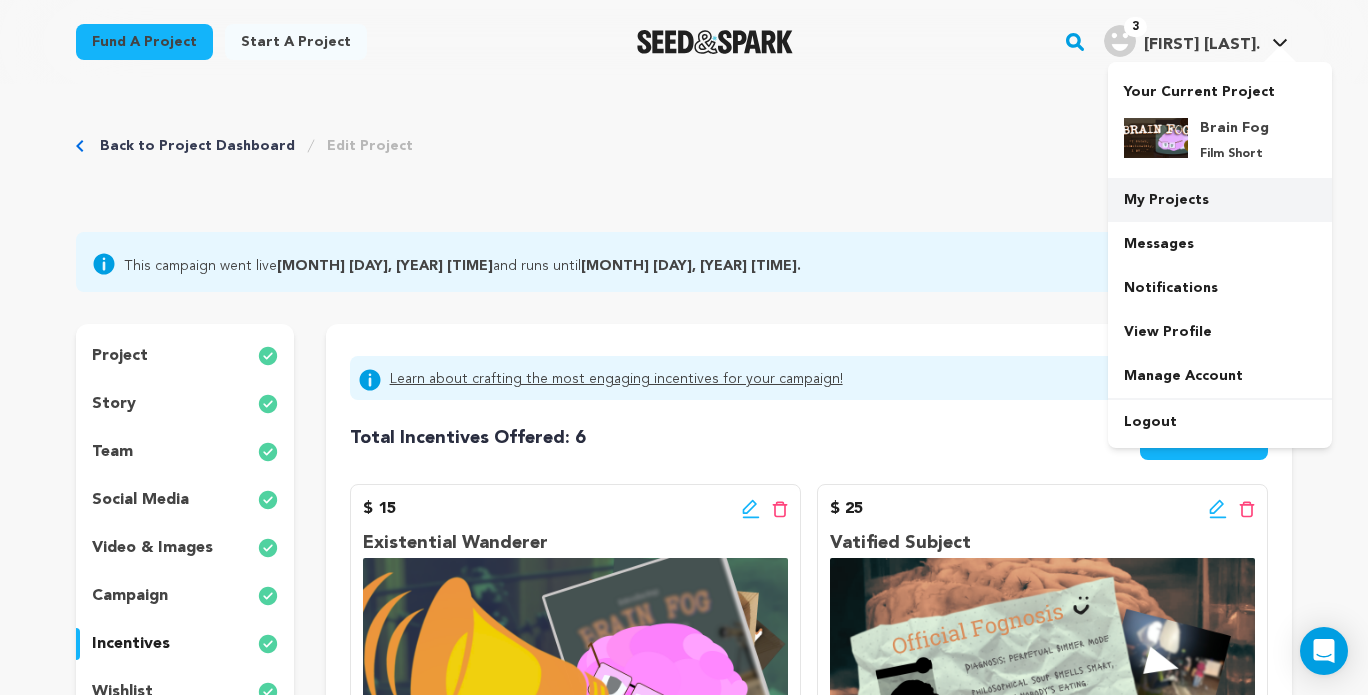 click on "My Projects" at bounding box center [1220, 200] 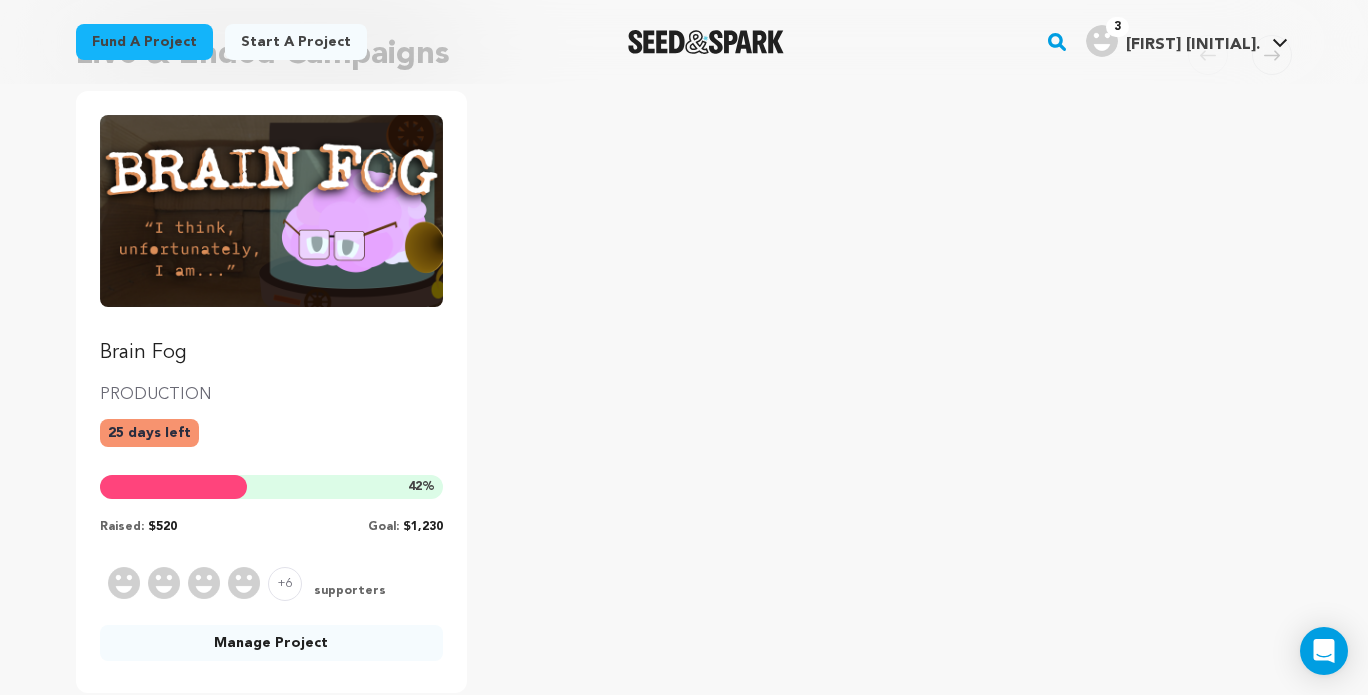 scroll, scrollTop: 300, scrollLeft: 0, axis: vertical 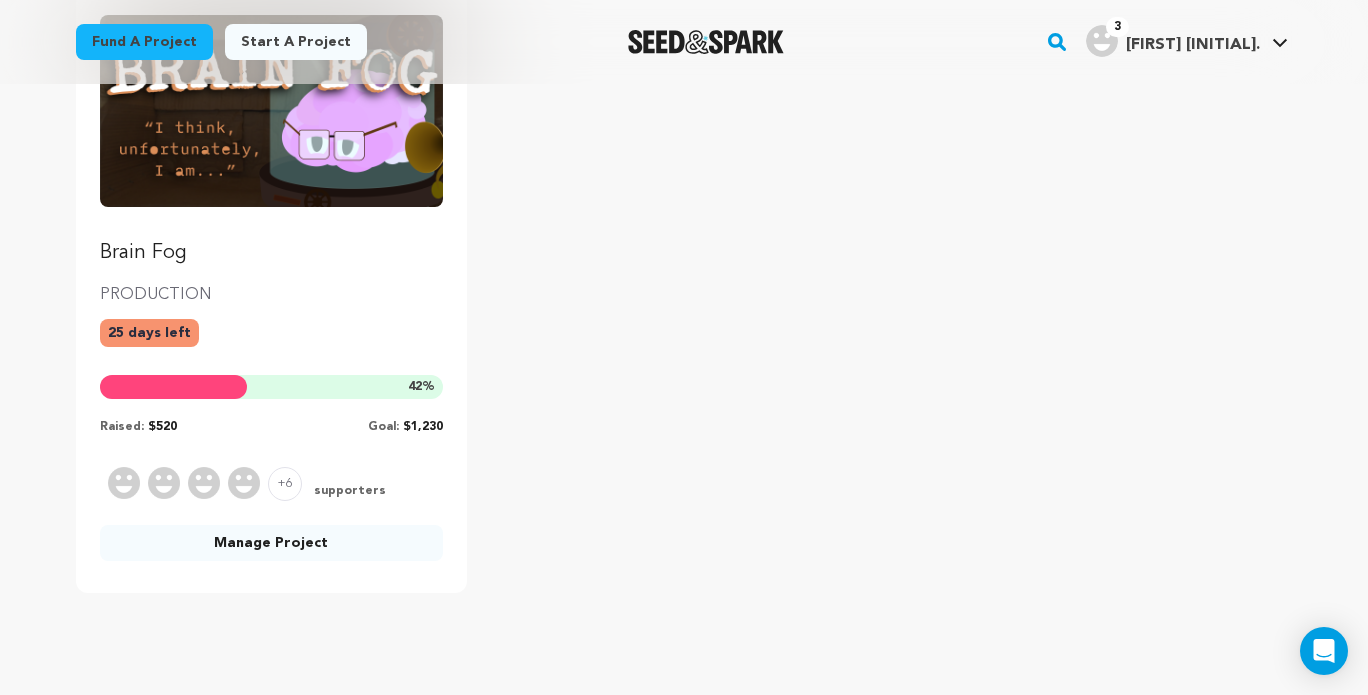click on "Manage Project" at bounding box center (271, 543) 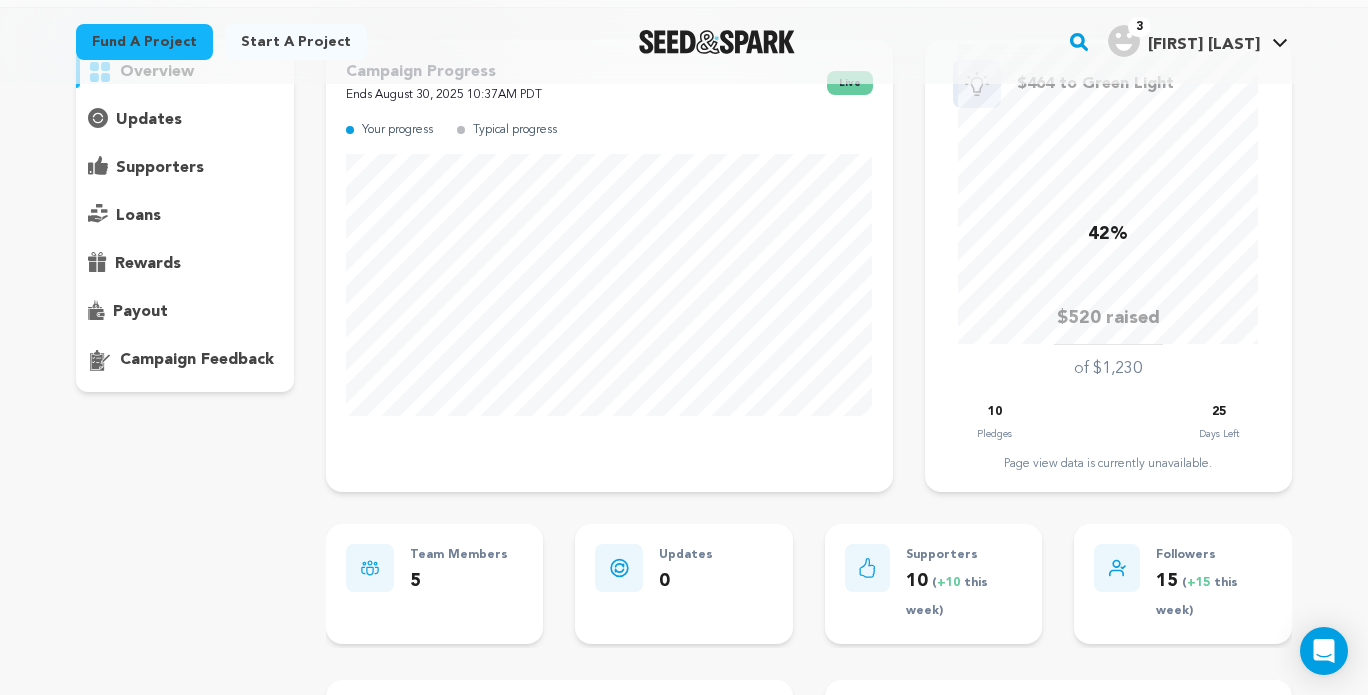 scroll, scrollTop: 0, scrollLeft: 0, axis: both 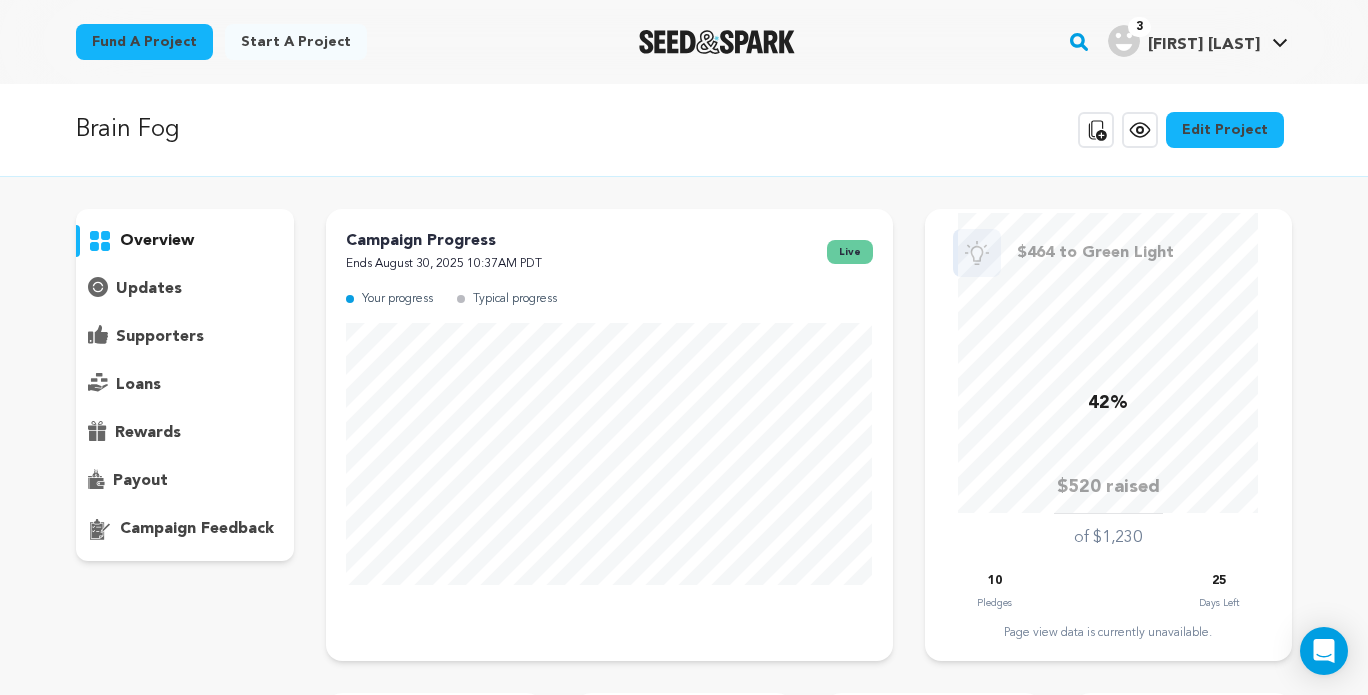 click on "supporters" at bounding box center [160, 337] 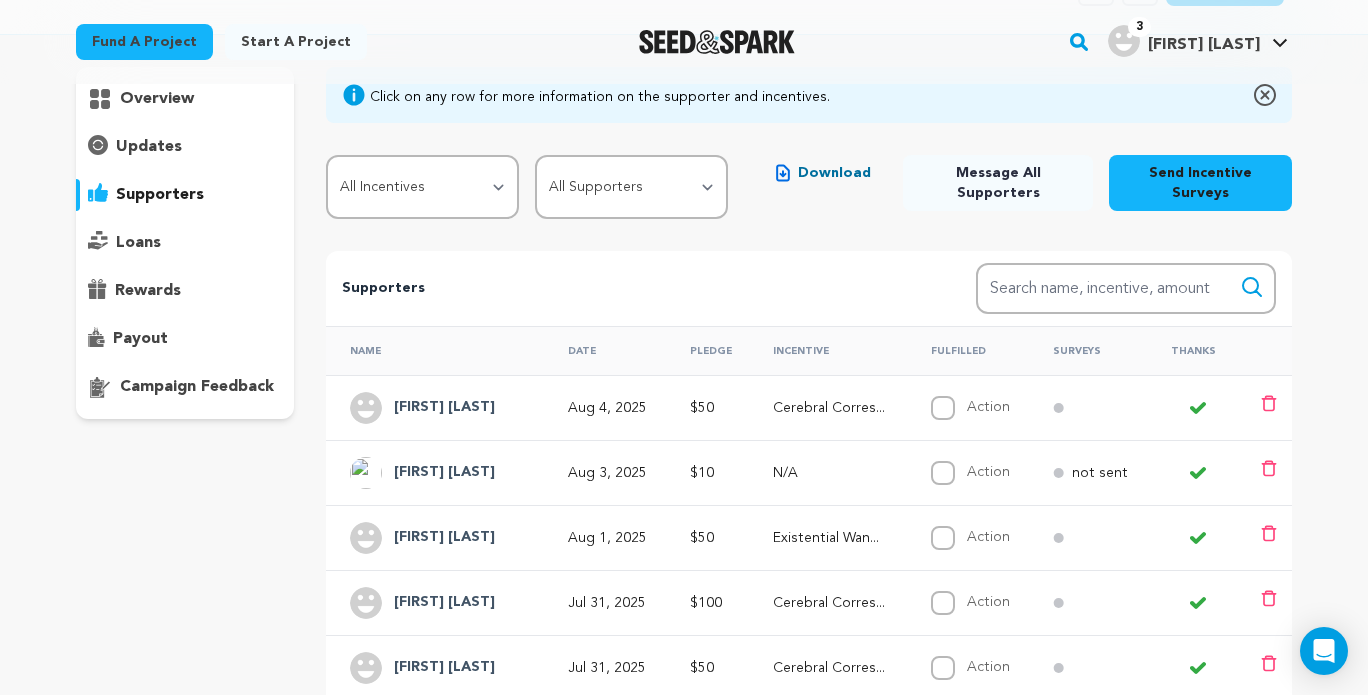 scroll, scrollTop: 100, scrollLeft: 0, axis: vertical 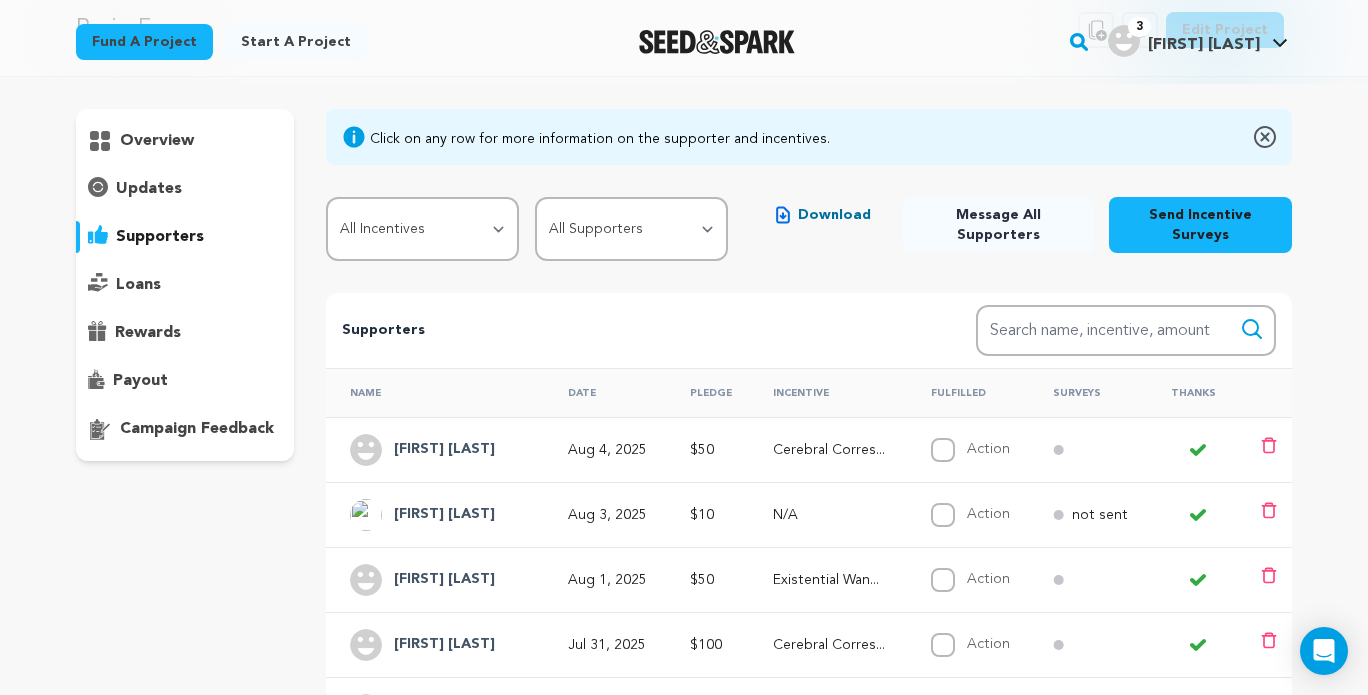 click on "Send Incentive Surveys" at bounding box center (1200, 225) 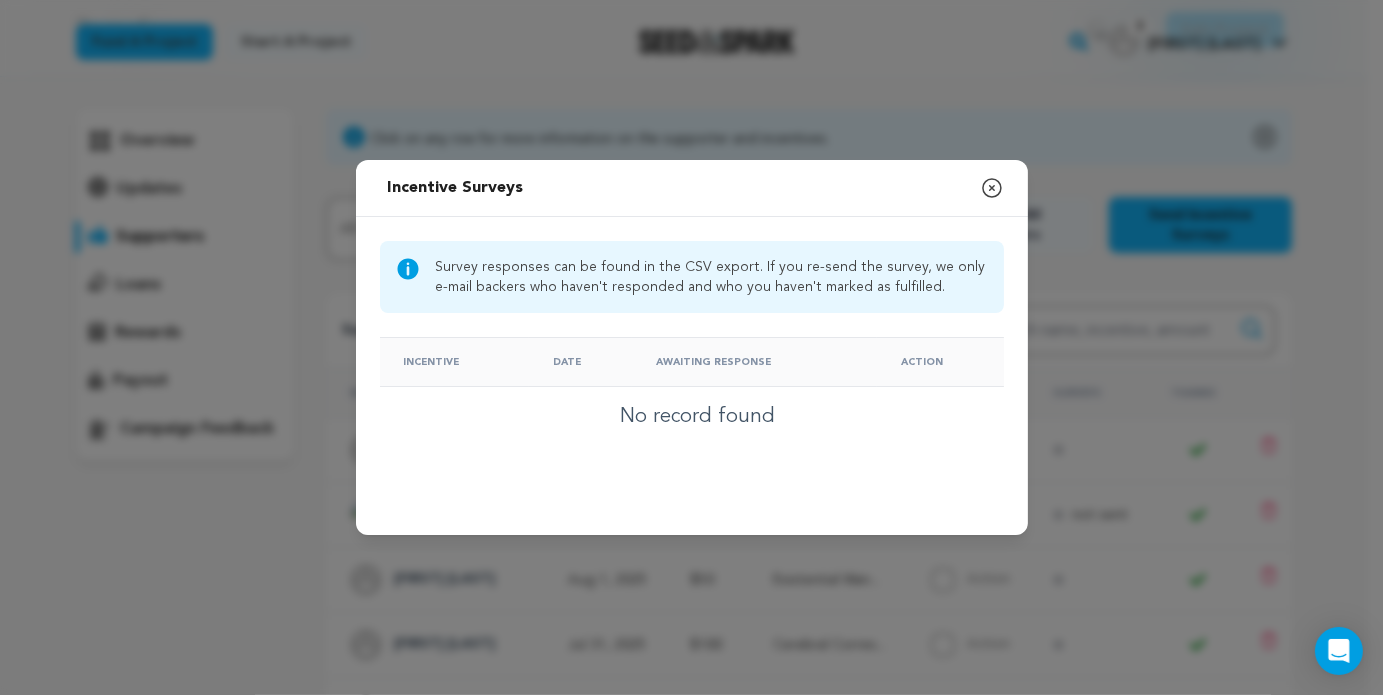 click on "Survey responses can be found in the CSV export. If you re-send the survey, we only e-mail
backers who haven't responded and who you haven't marked as fulfilled." at bounding box center (712, 277) 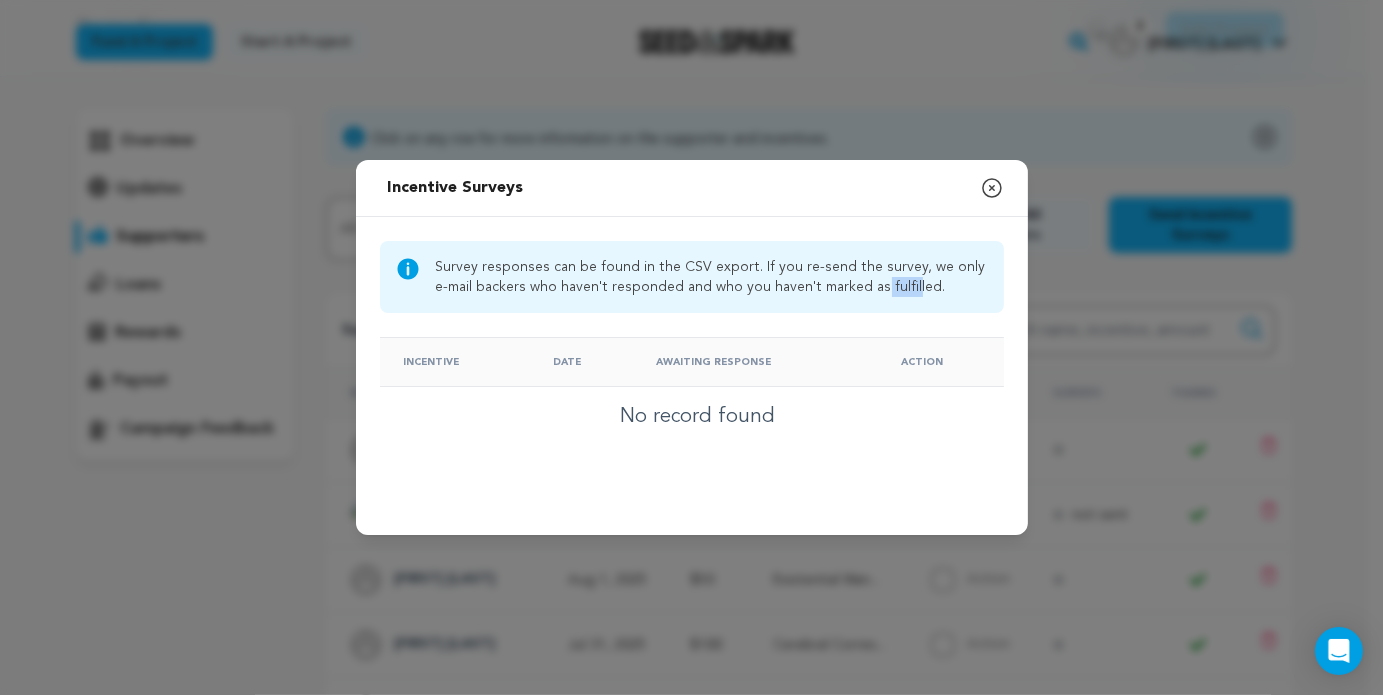 click on "Survey responses can be found in the CSV export. If you re-send the survey, we only e-mail
backers who haven't responded and who you haven't marked as fulfilled." at bounding box center (712, 277) 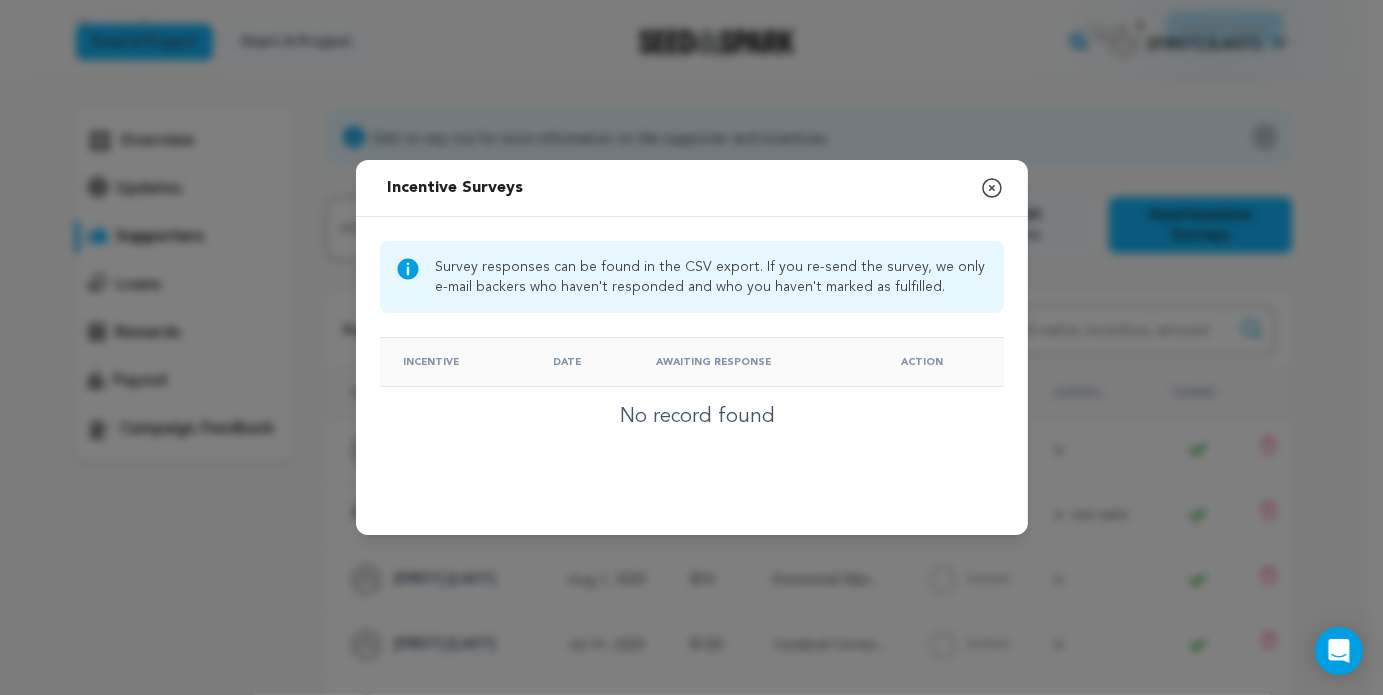 click on "Survey responses can be found in the CSV export. If you re-send the survey, we only e-mail
backers who haven't responded and who you haven't marked as fulfilled." at bounding box center (692, 277) 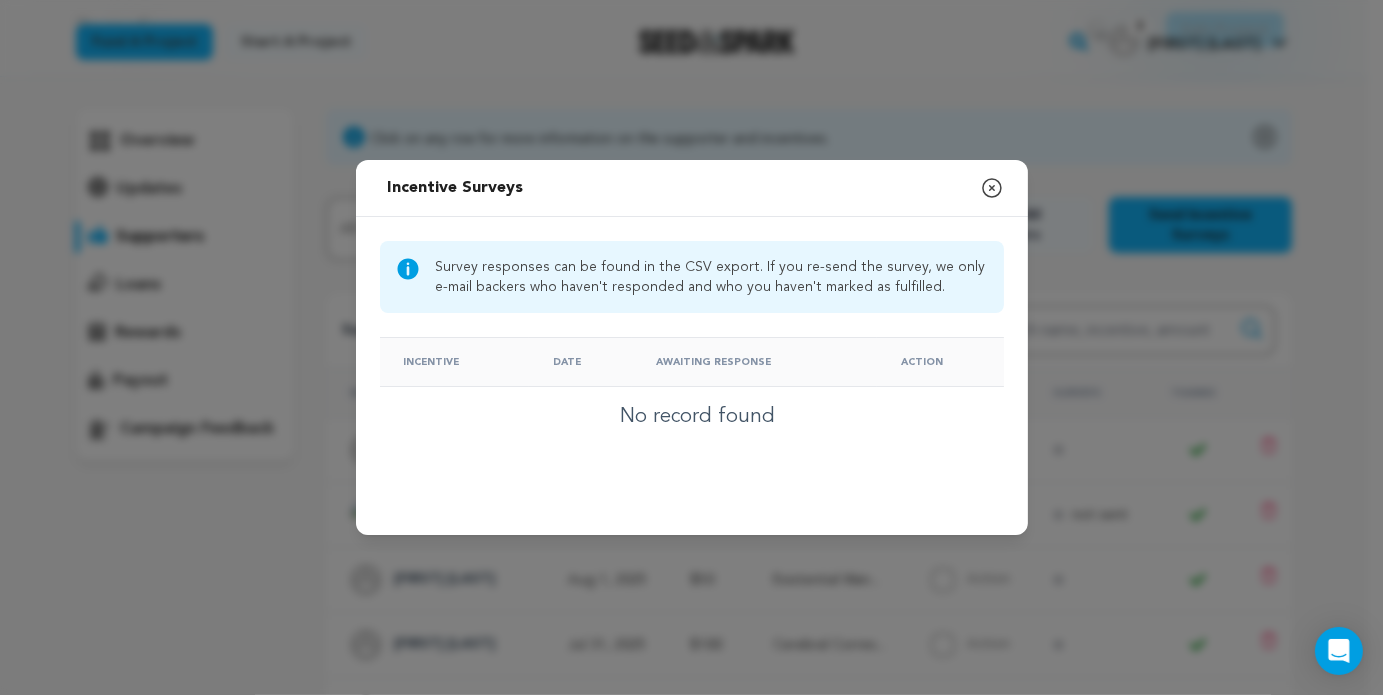 click 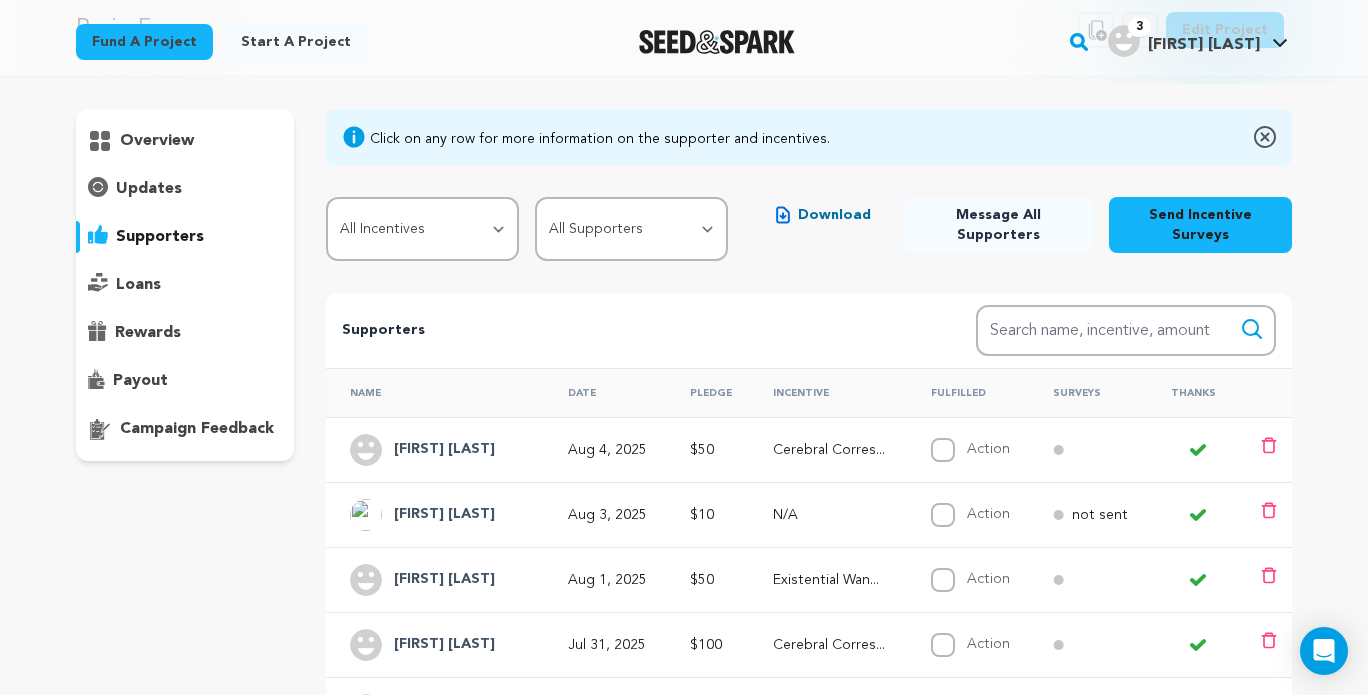 click on "updates" at bounding box center (149, 189) 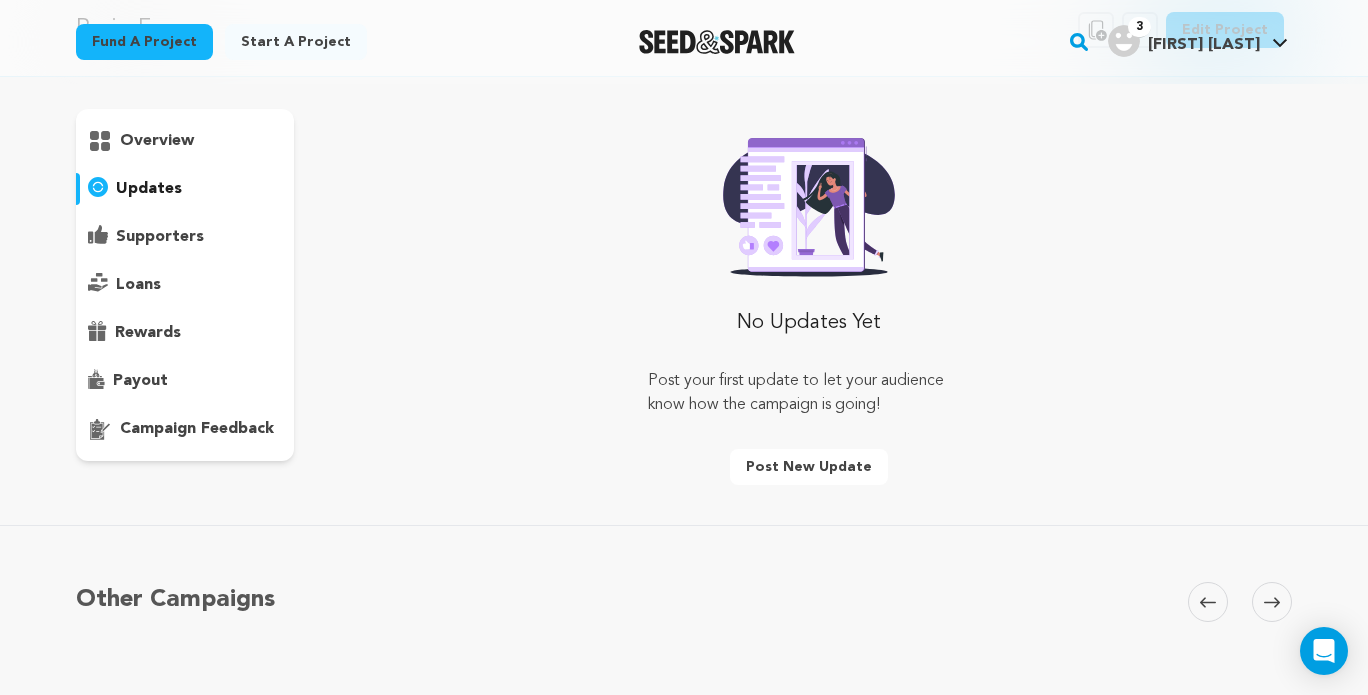 click on "overview" at bounding box center (157, 141) 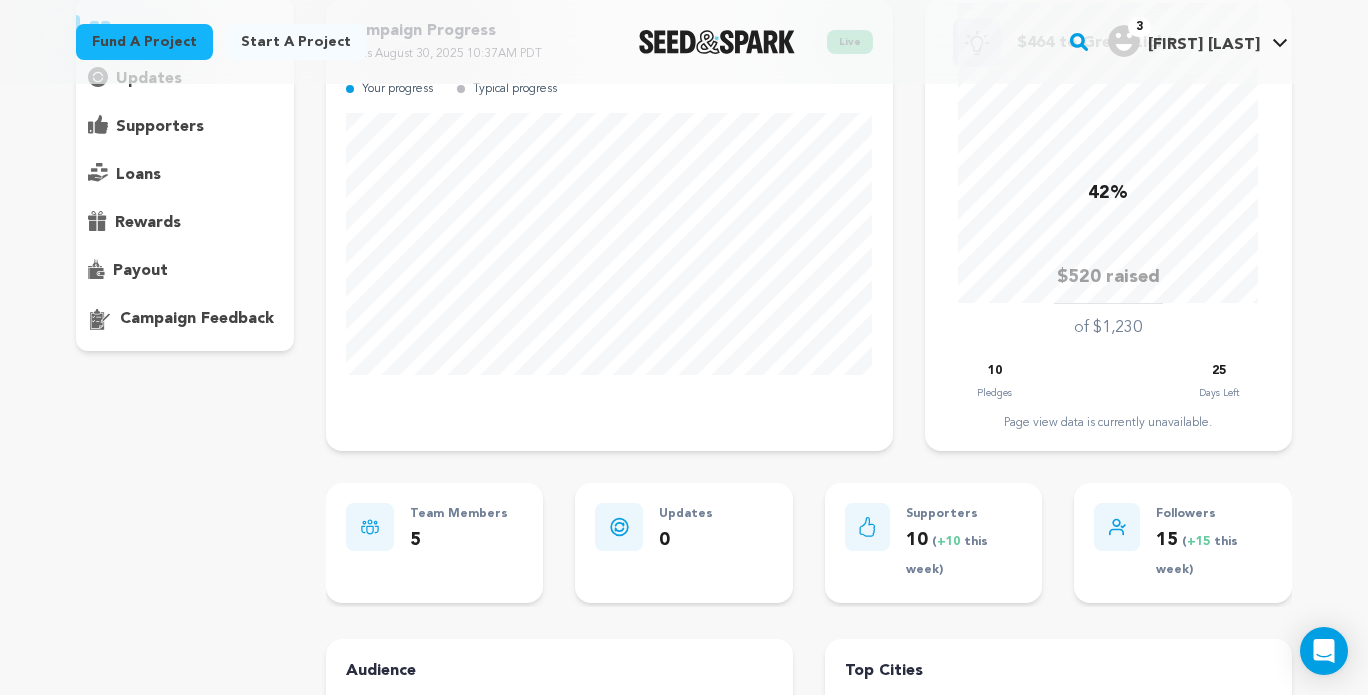scroll, scrollTop: 200, scrollLeft: 0, axis: vertical 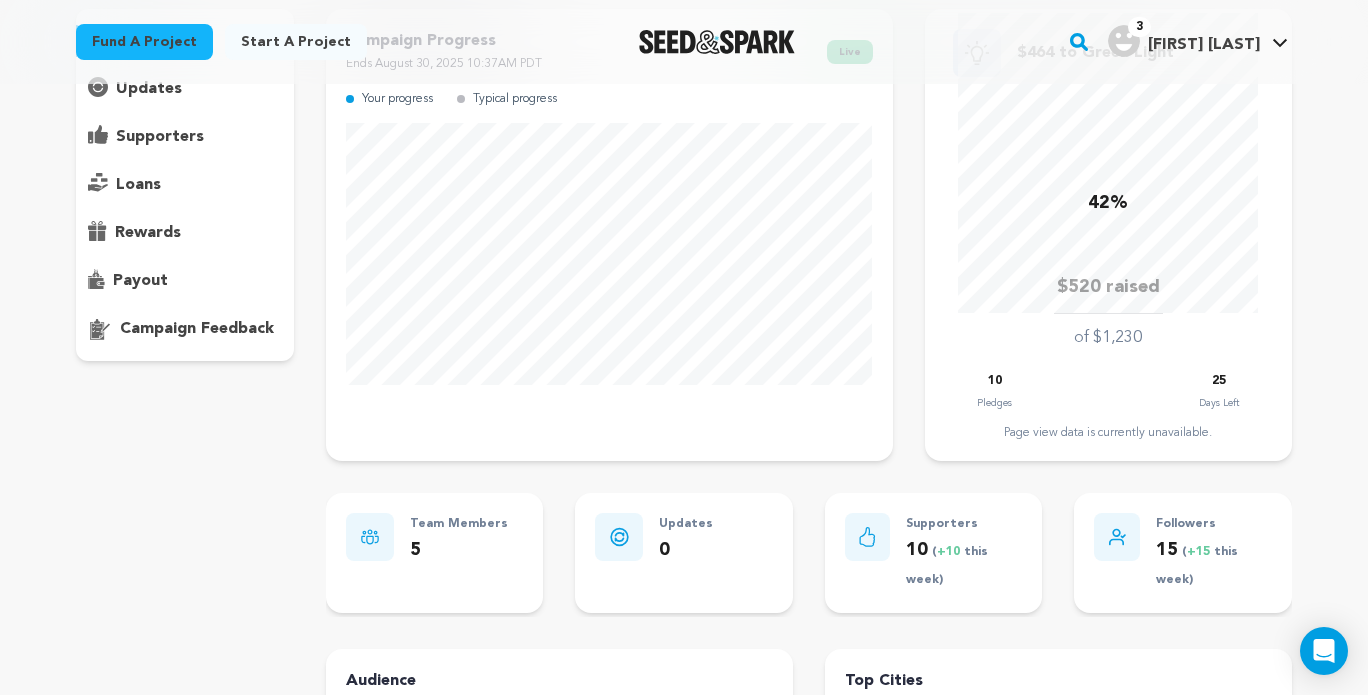 click on "rewards" at bounding box center (185, 233) 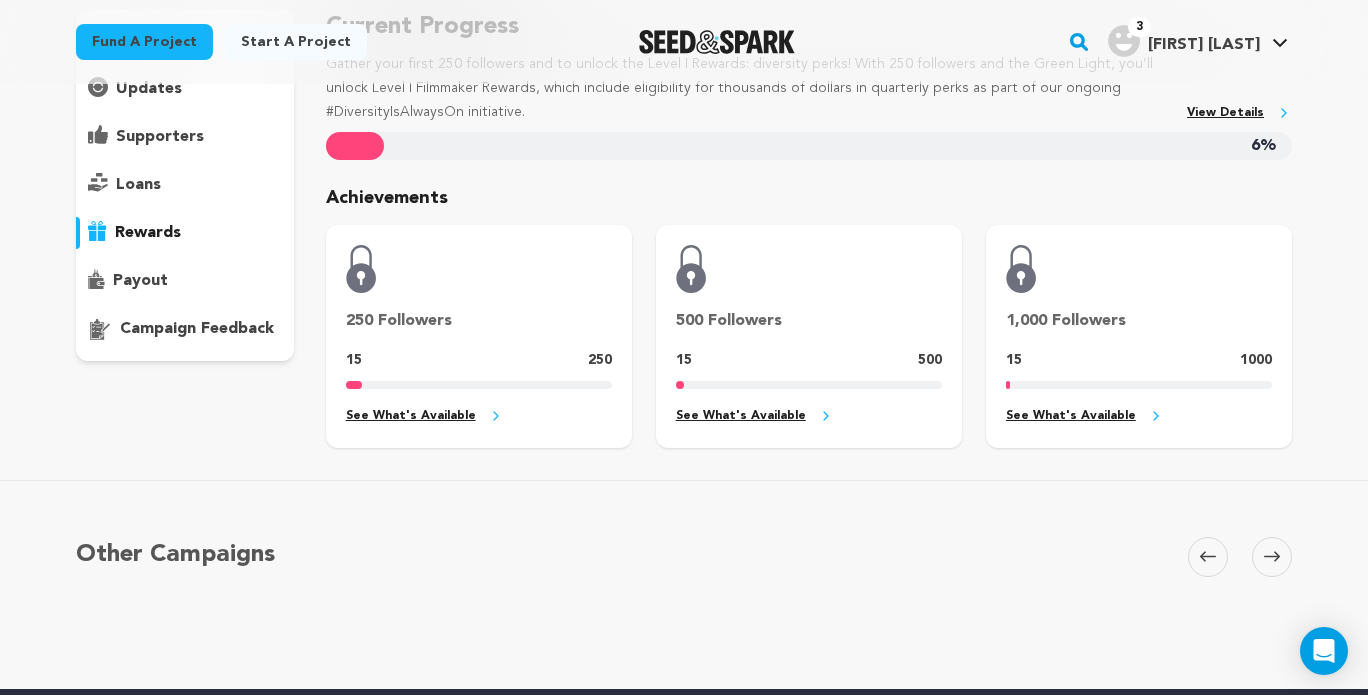 scroll, scrollTop: 0, scrollLeft: 0, axis: both 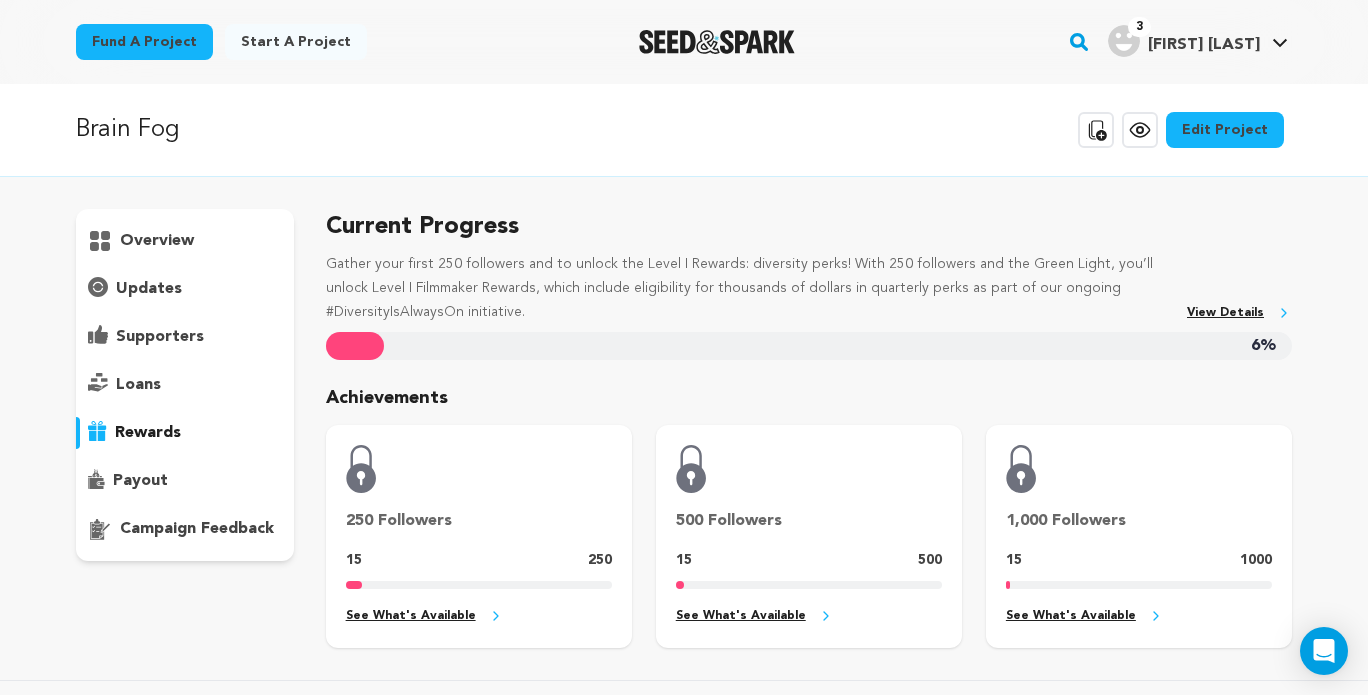 click on "campaign feedback" at bounding box center (197, 529) 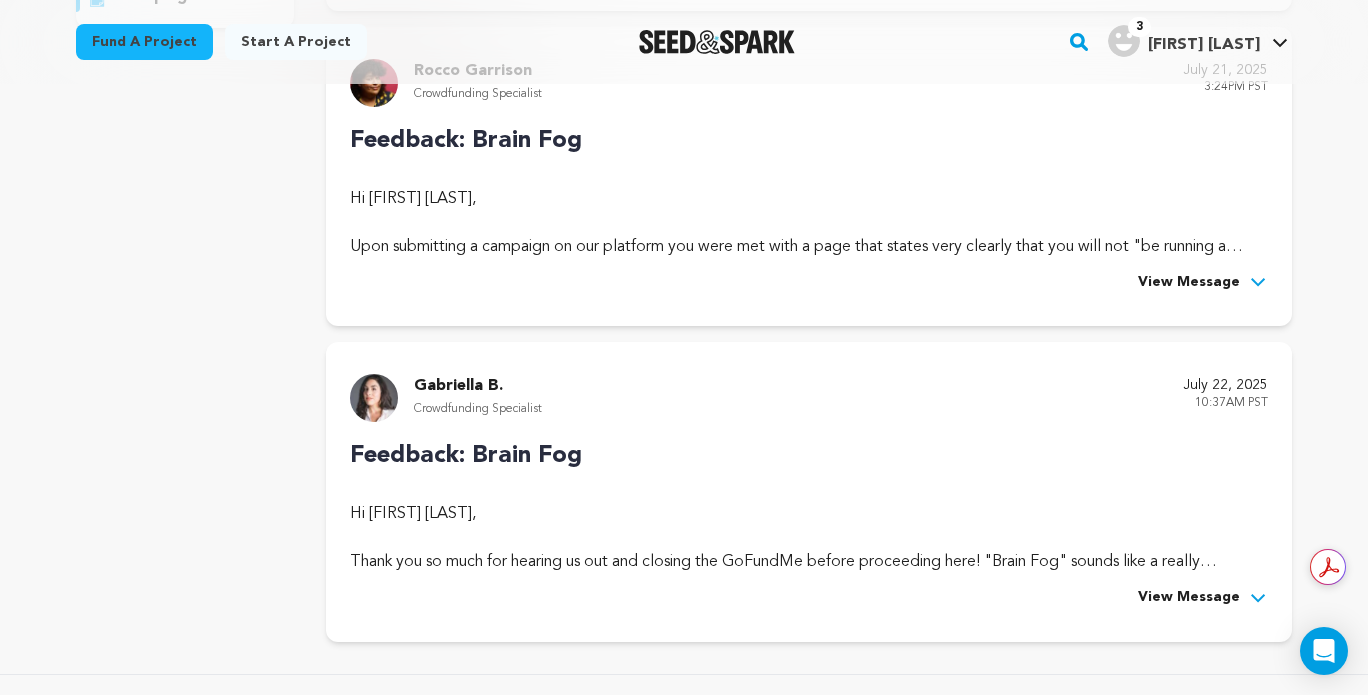 scroll, scrollTop: 0, scrollLeft: 0, axis: both 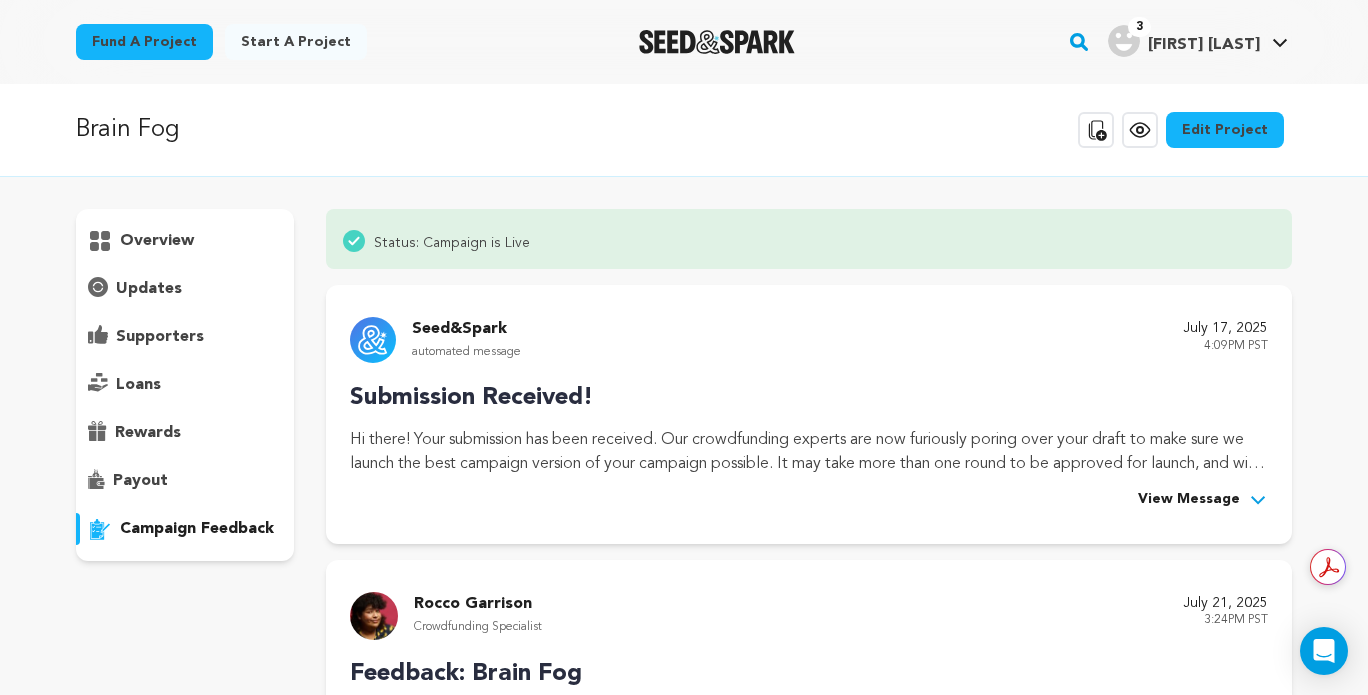 click on "supporters" at bounding box center [160, 337] 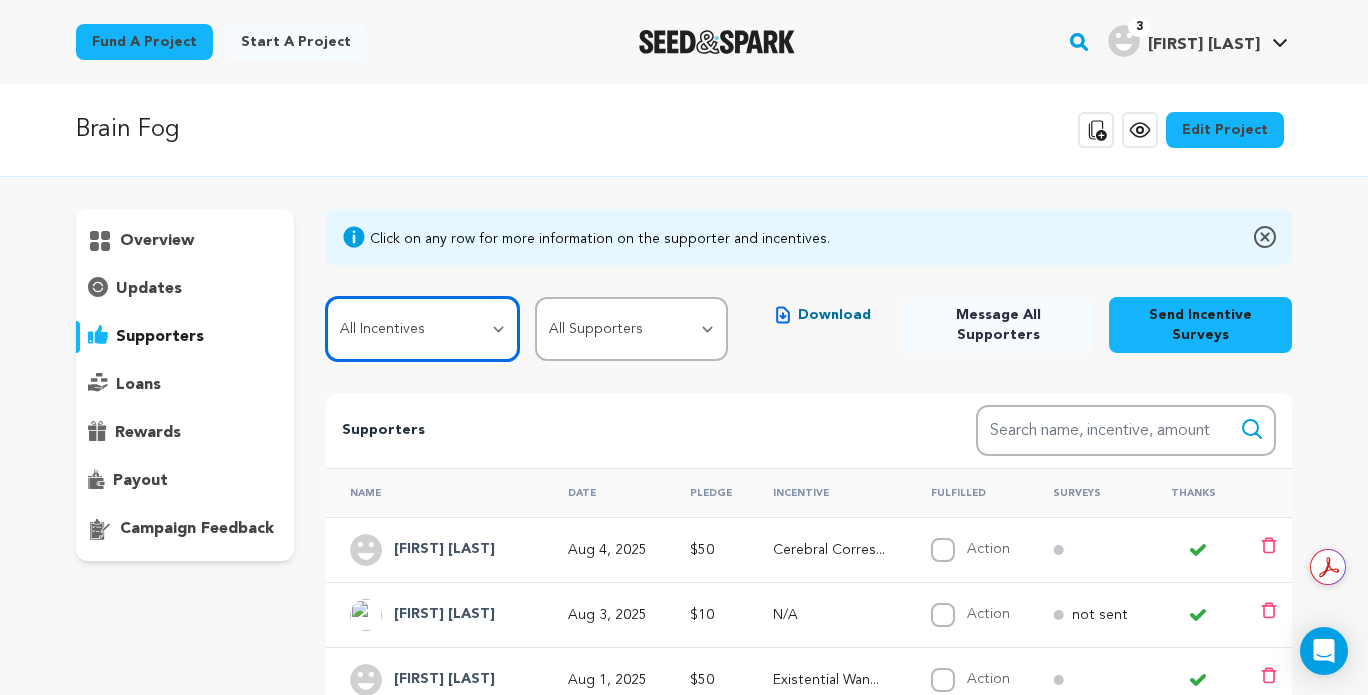 click on "All Incentives
Existential Wanderer
Vatified Subject
Cerebral Correspondant
Ernest Enthusiast
Ernest's Inner Circle
Custodian of the Vat" at bounding box center (422, 329) 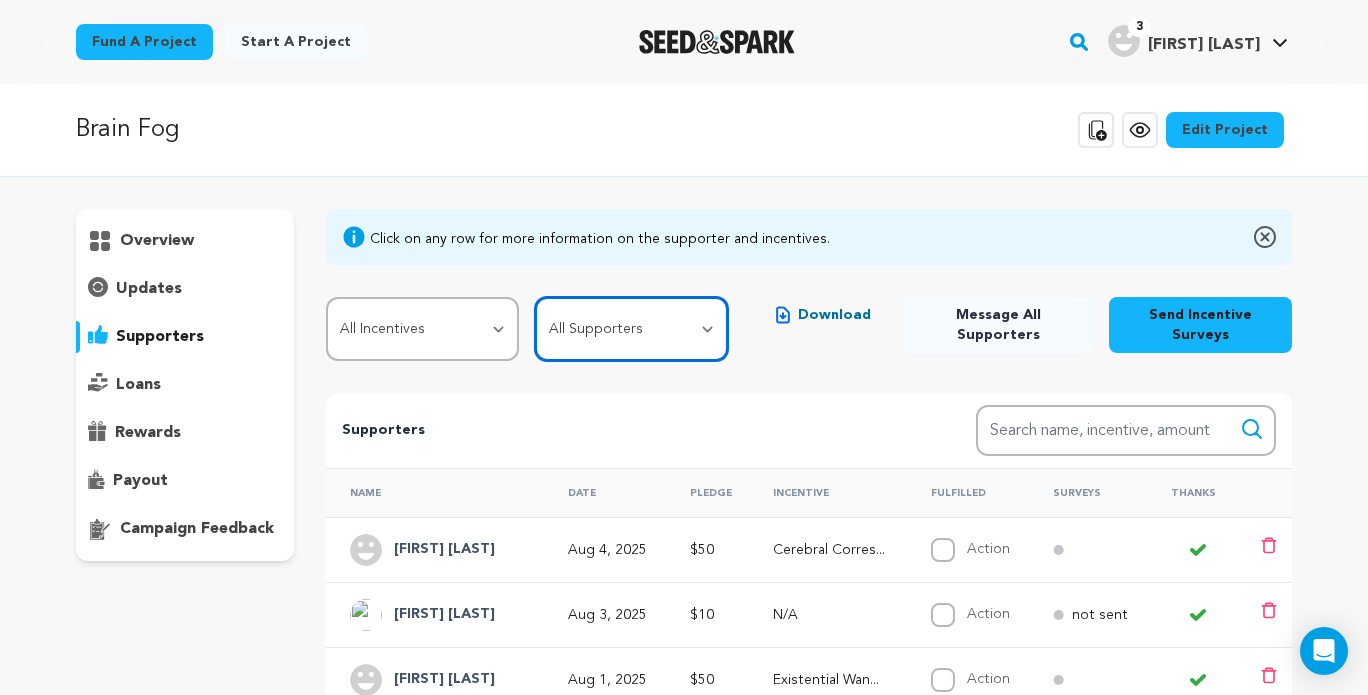 click on "All Supporters
Survey not sent Survey incomplete Survey complete Incentive not fulfilled Incentive fulfilled Declined charge" at bounding box center [631, 329] 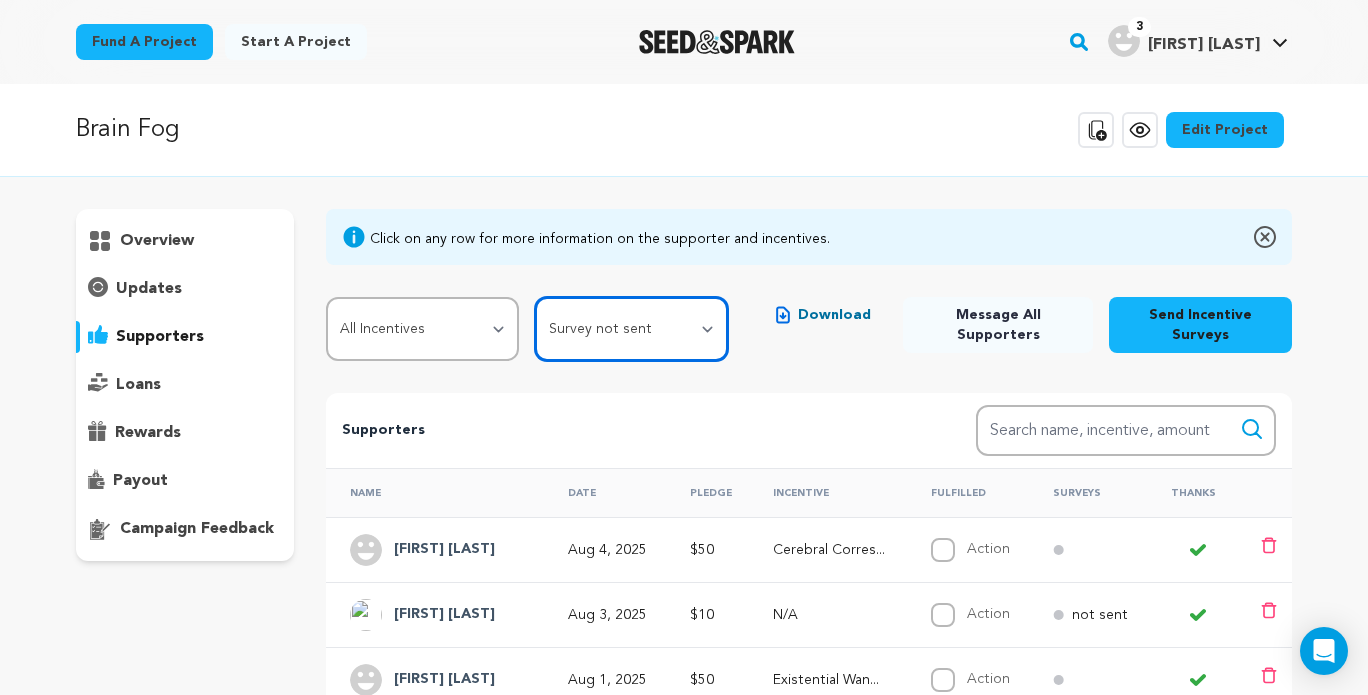 click on "All Supporters
Survey not sent Survey incomplete Survey complete Incentive not fulfilled Incentive fulfilled Declined charge" at bounding box center [631, 329] 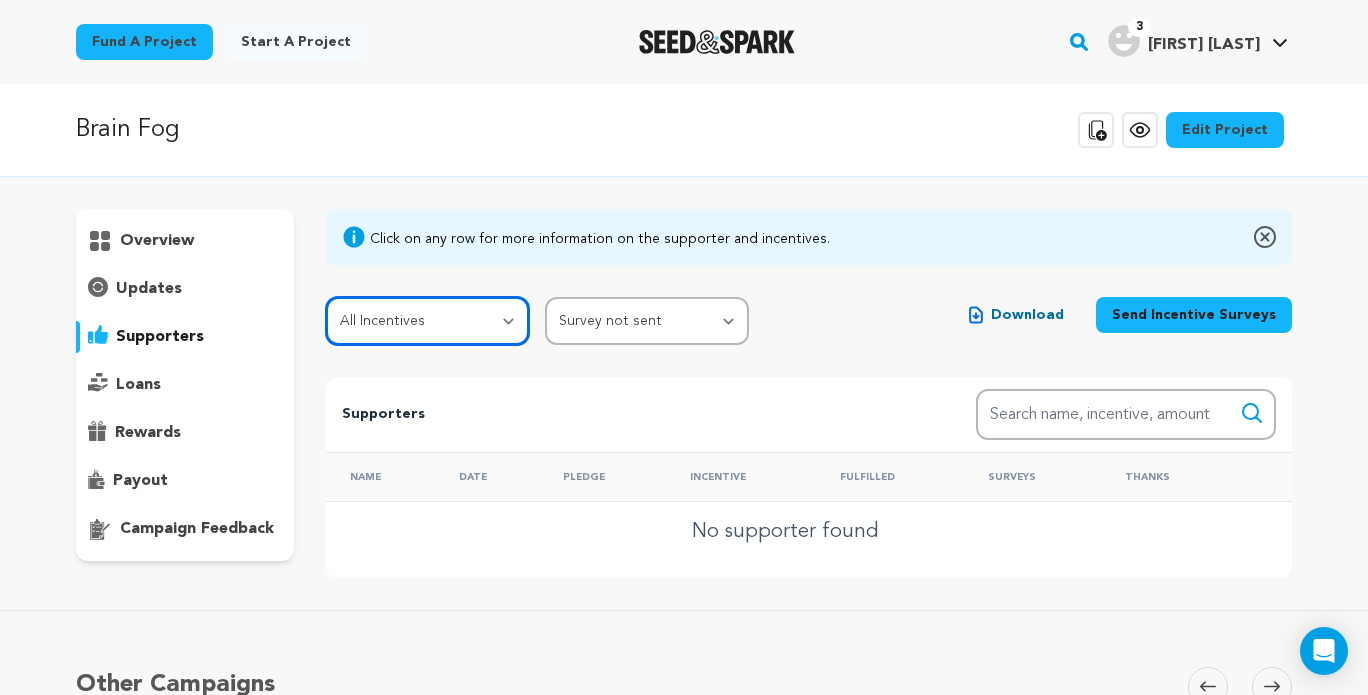 click on "All Incentives
Existential Wanderer
Vatified Subject
Cerebral Correspondant
Ernest Enthusiast
Ernest's Inner Circle
Custodian of the Vat" at bounding box center [428, 321] 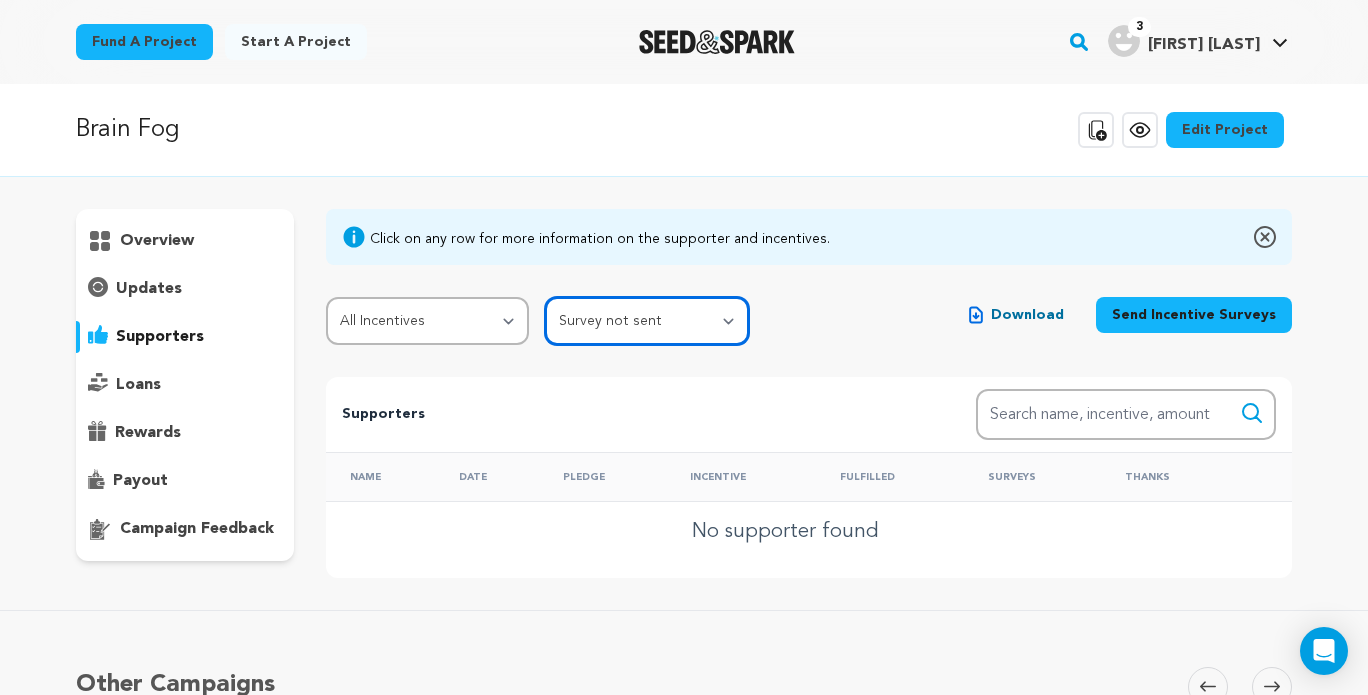 click on "All Supporters
Survey not sent Survey incomplete Survey complete Incentive not fulfilled Incentive fulfilled Declined charge" at bounding box center (647, 321) 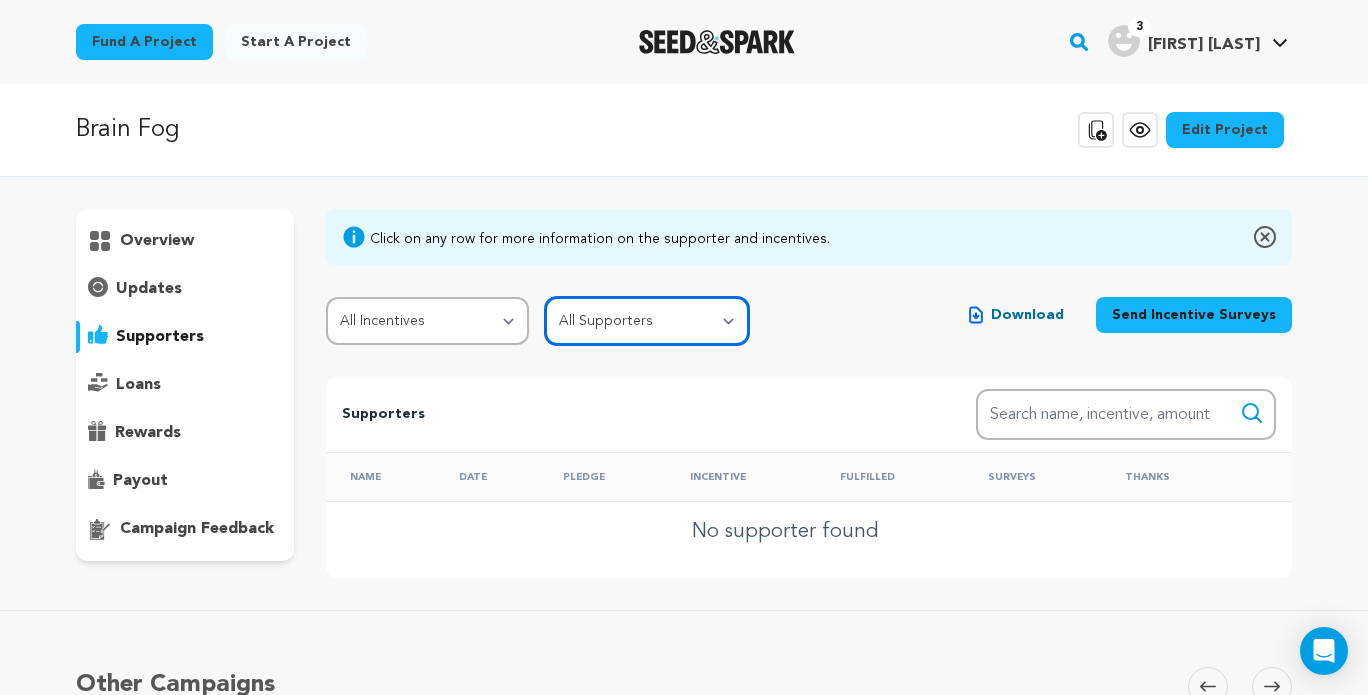 click on "All Supporters
Survey not sent Survey incomplete Survey complete Incentive not fulfilled Incentive fulfilled Declined charge" at bounding box center (647, 321) 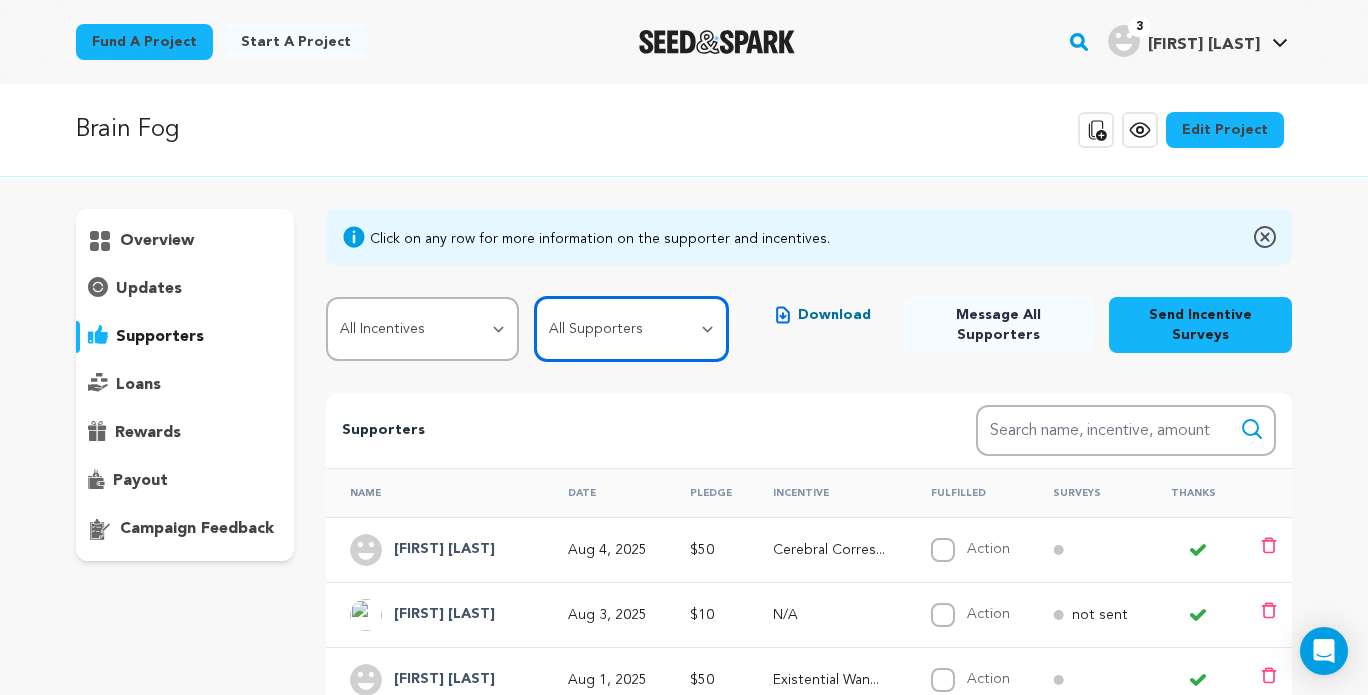 scroll, scrollTop: 200, scrollLeft: 0, axis: vertical 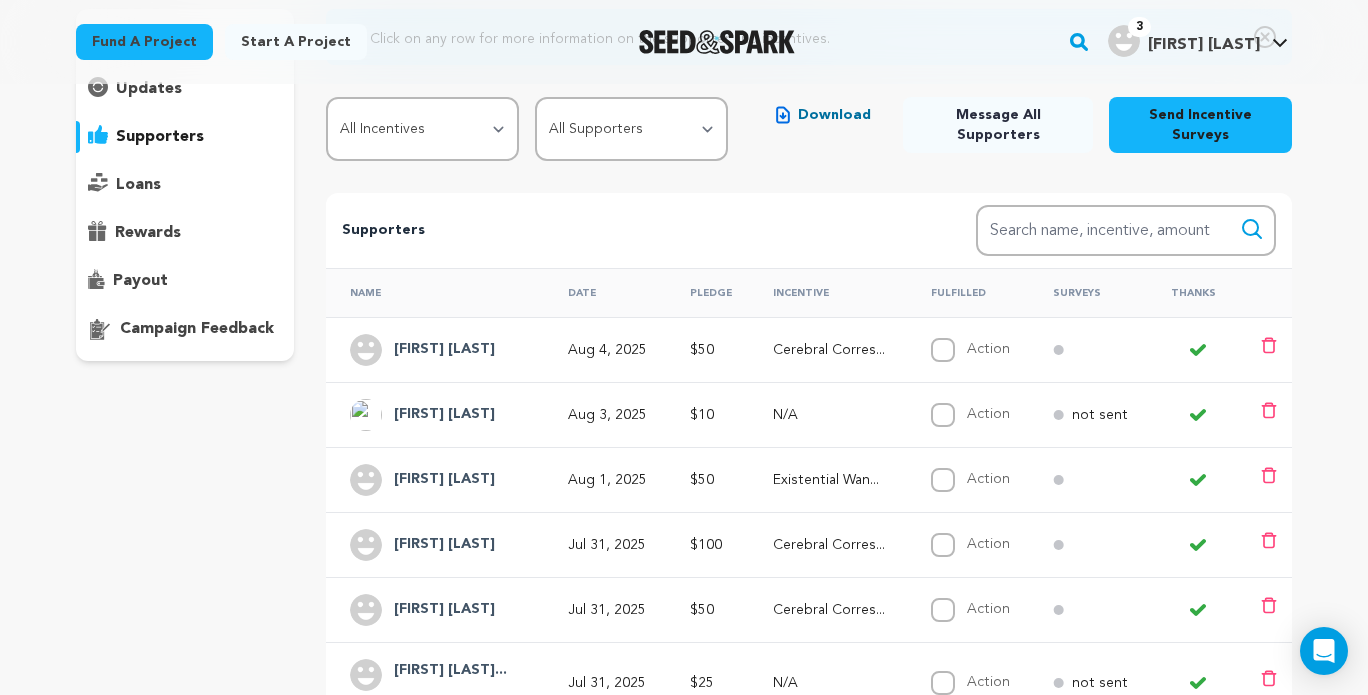 click 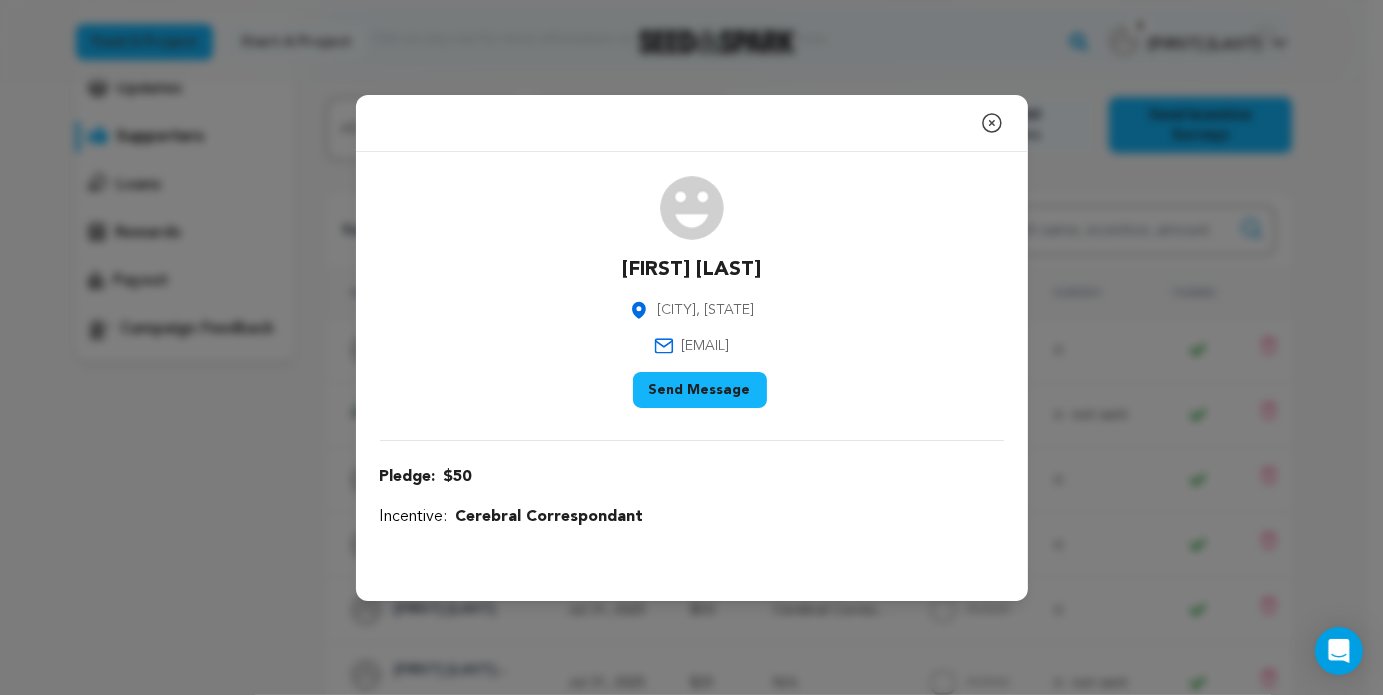 click 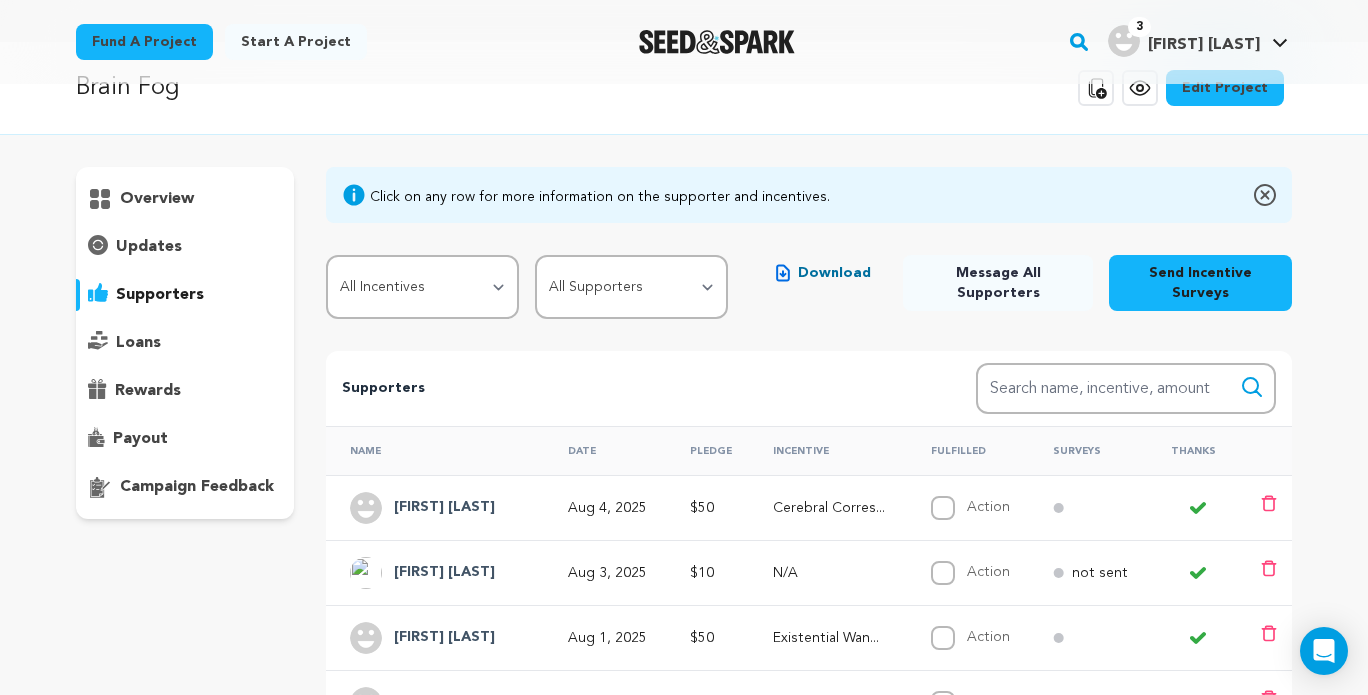 scroll, scrollTop: 0, scrollLeft: 0, axis: both 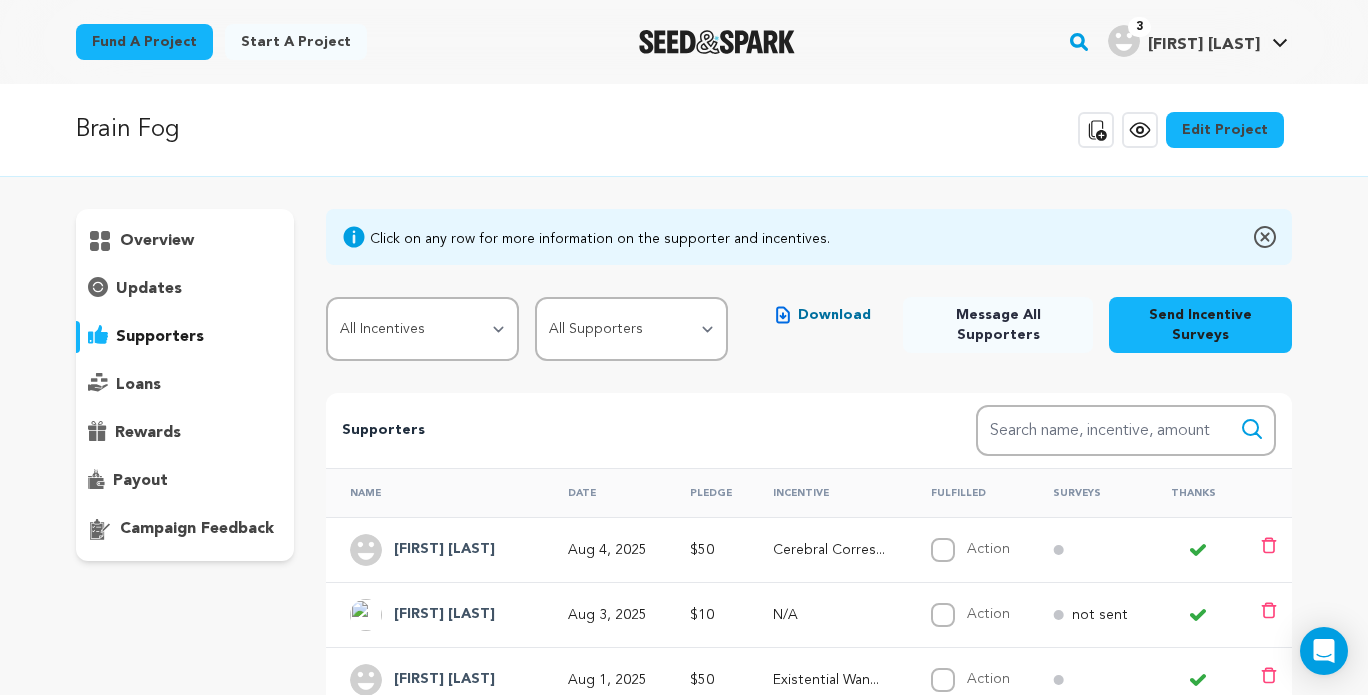 click on "Download" at bounding box center (834, 315) 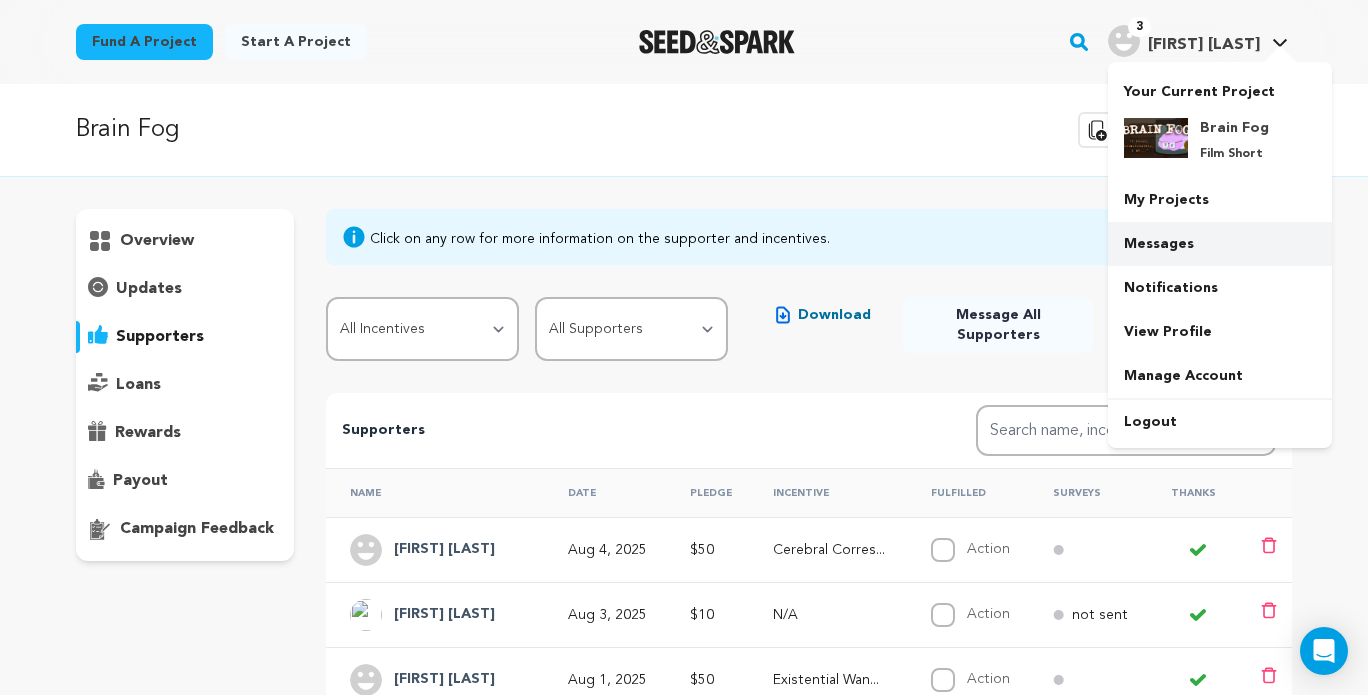 click on "Messages" at bounding box center [1220, 244] 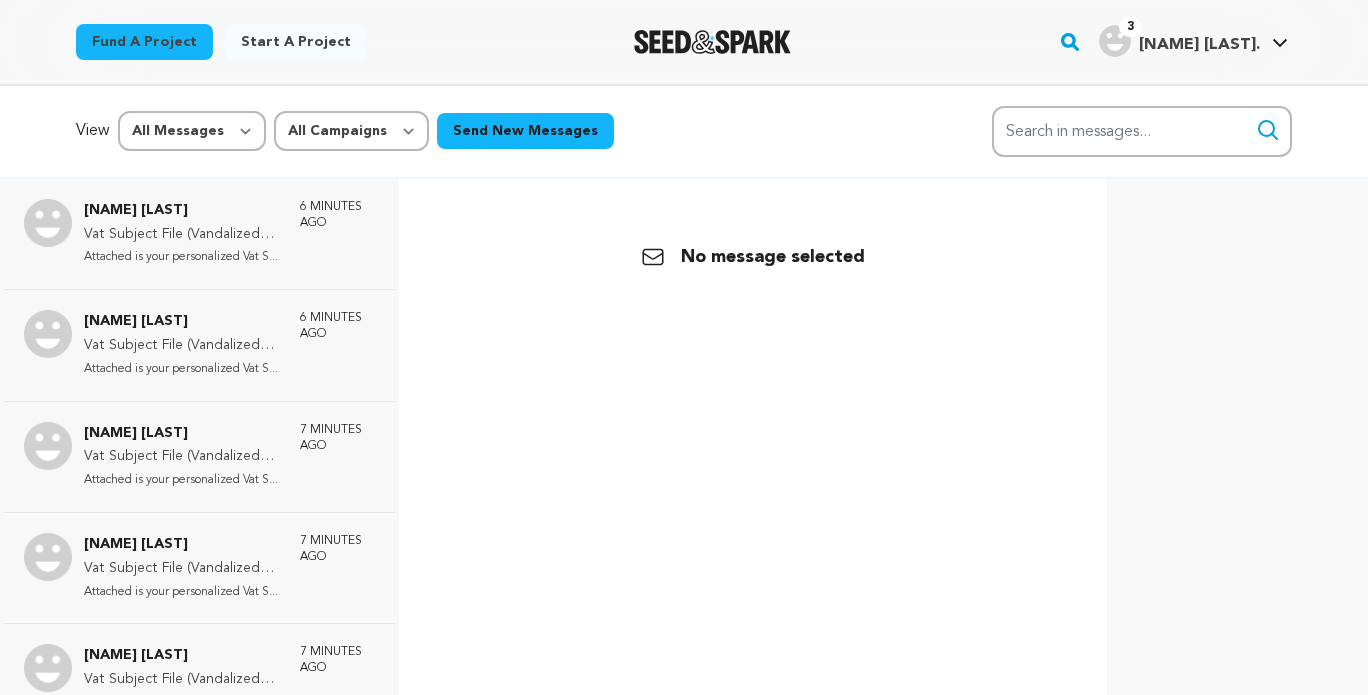 scroll, scrollTop: 0, scrollLeft: 0, axis: both 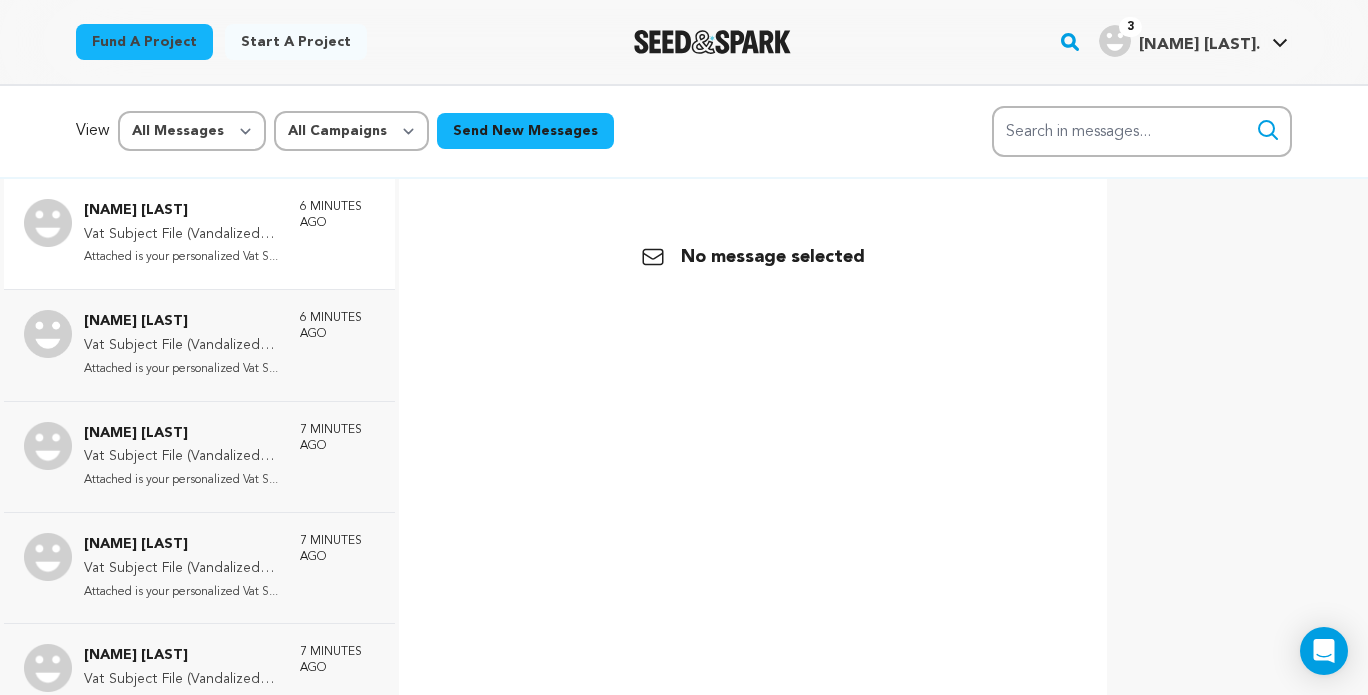 click on "Vat Subject File (Vandalized by Craig)" at bounding box center [182, 235] 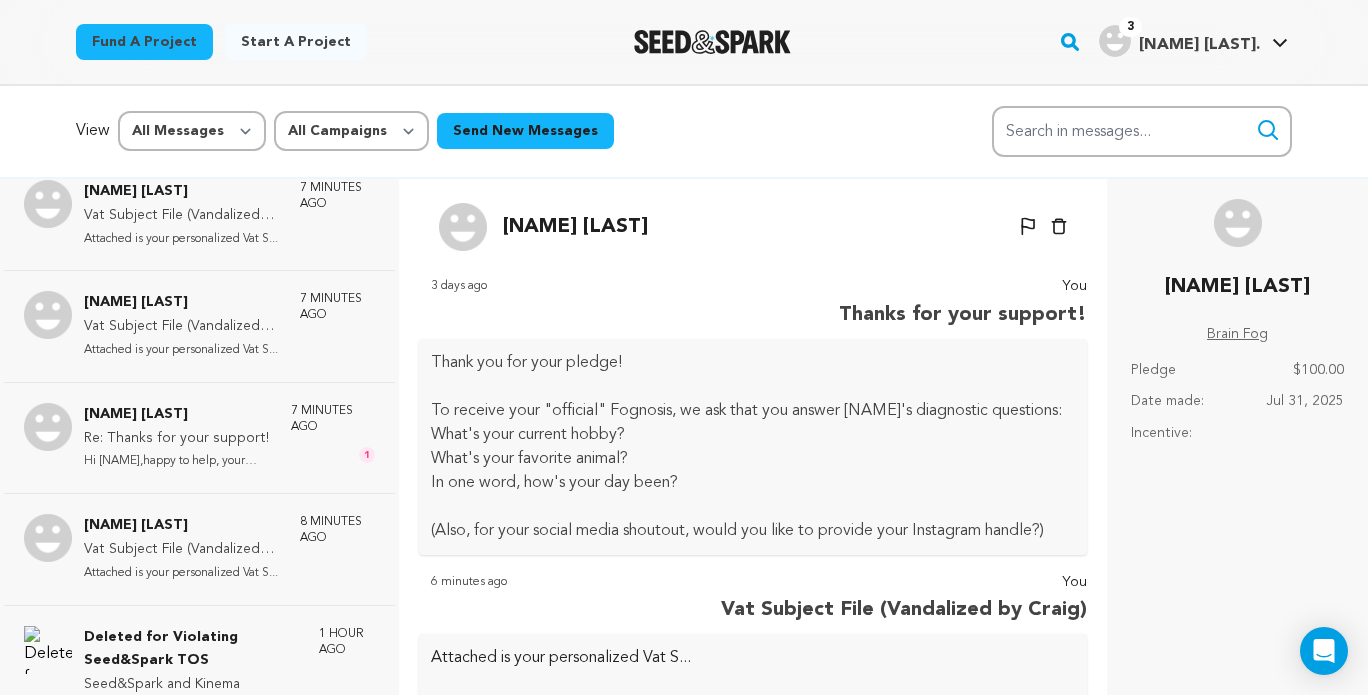 scroll, scrollTop: 100, scrollLeft: 0, axis: vertical 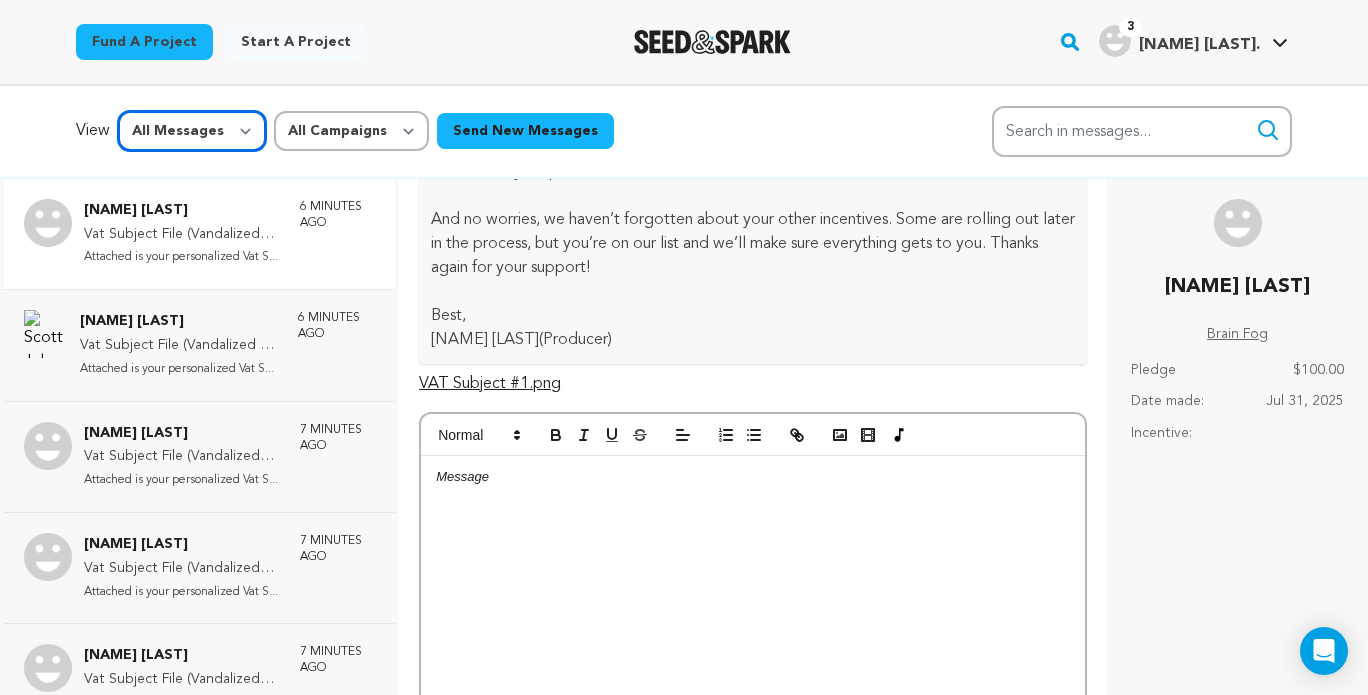 click on "All Messages
Starred
Unread" at bounding box center [192, 131] 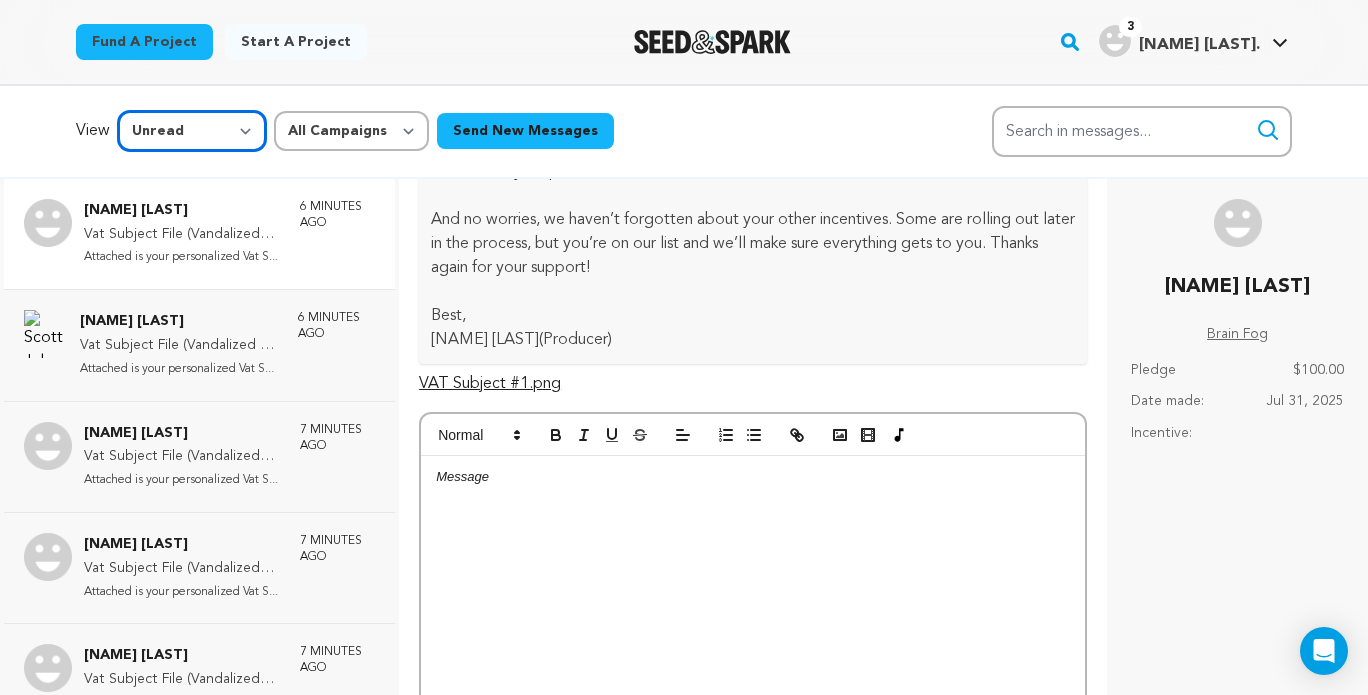 click on "All Messages
Starred
Unread" at bounding box center [192, 131] 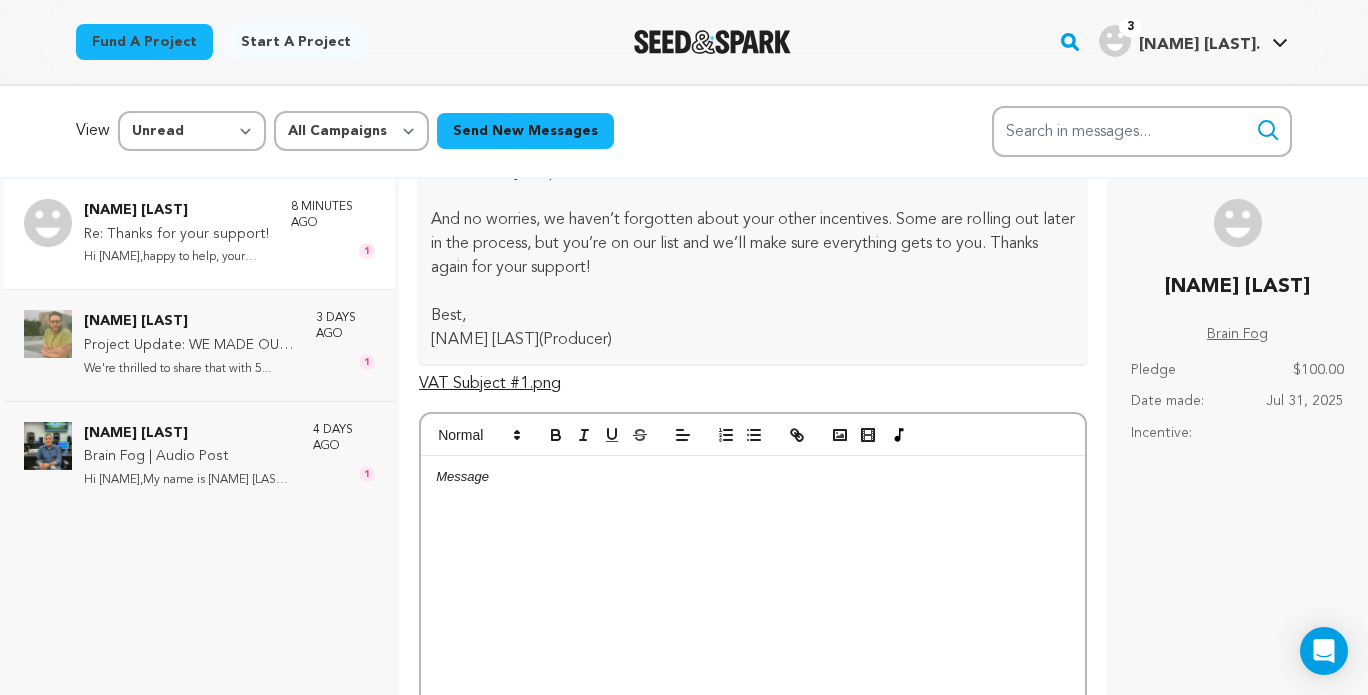 click on "Re: Thanks for your support!" at bounding box center [177, 235] 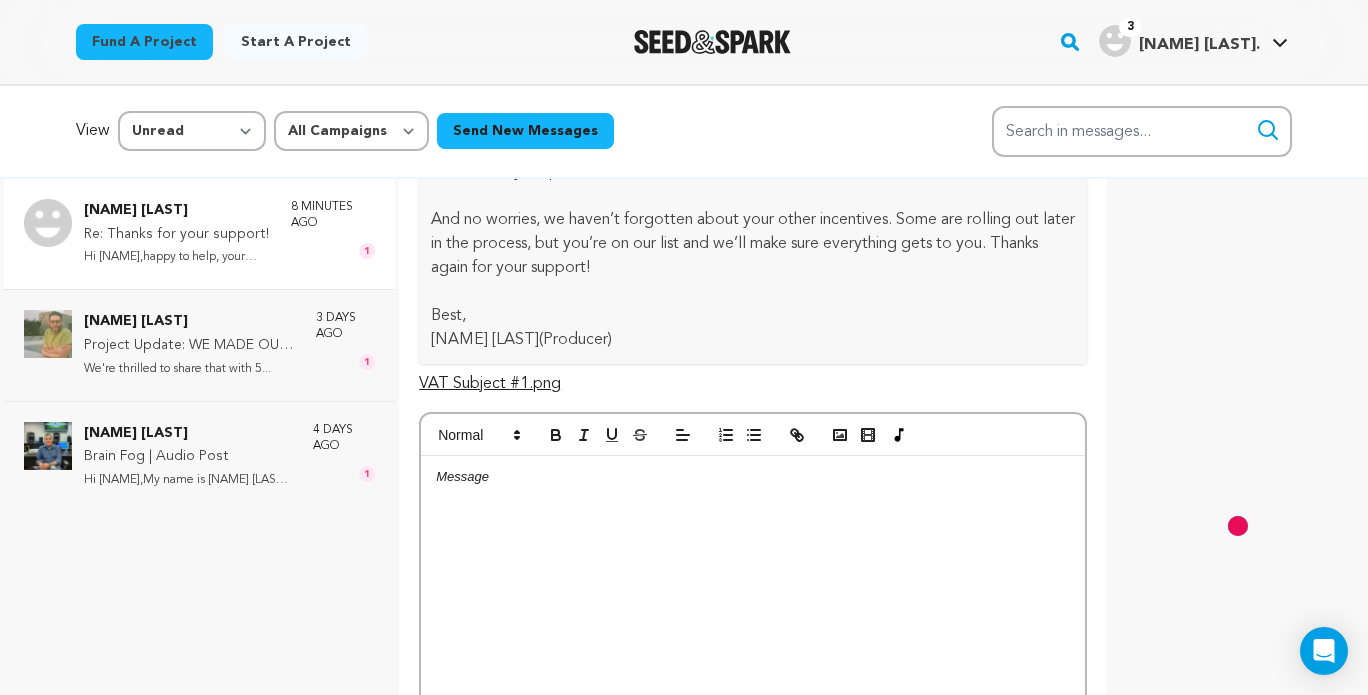 scroll, scrollTop: 526, scrollLeft: 0, axis: vertical 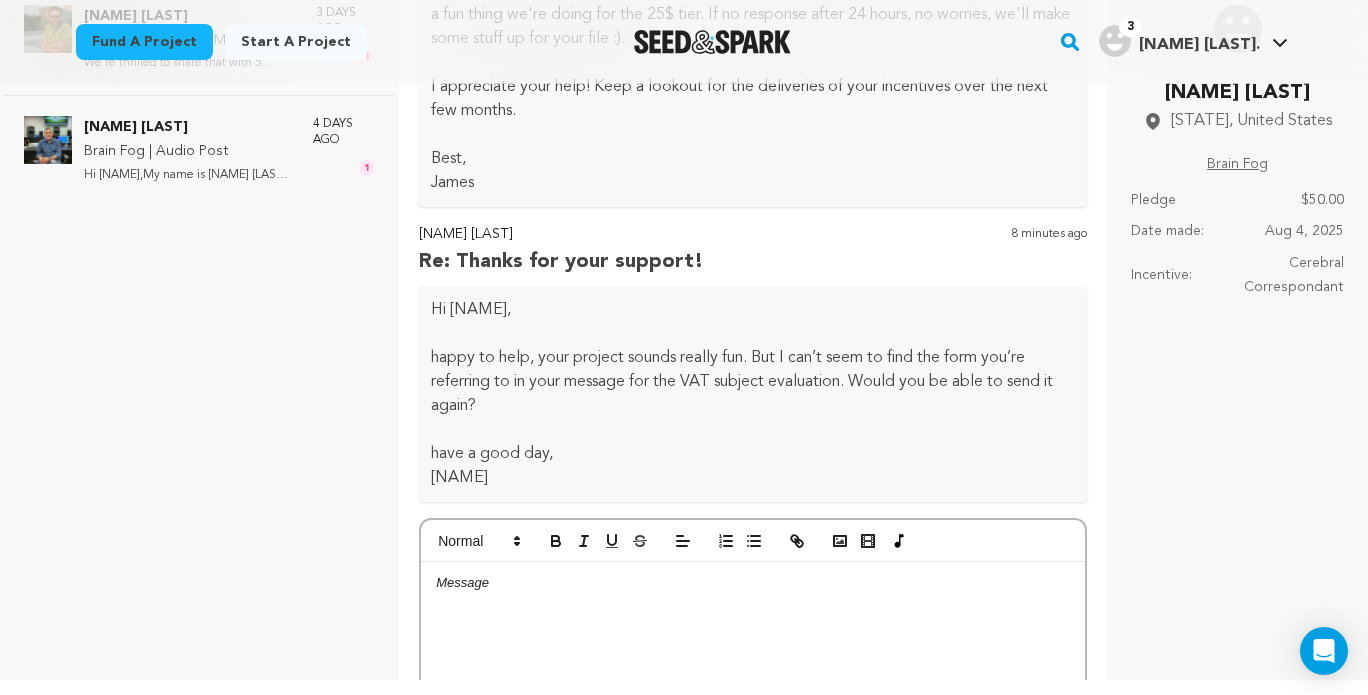 click at bounding box center [753, 712] 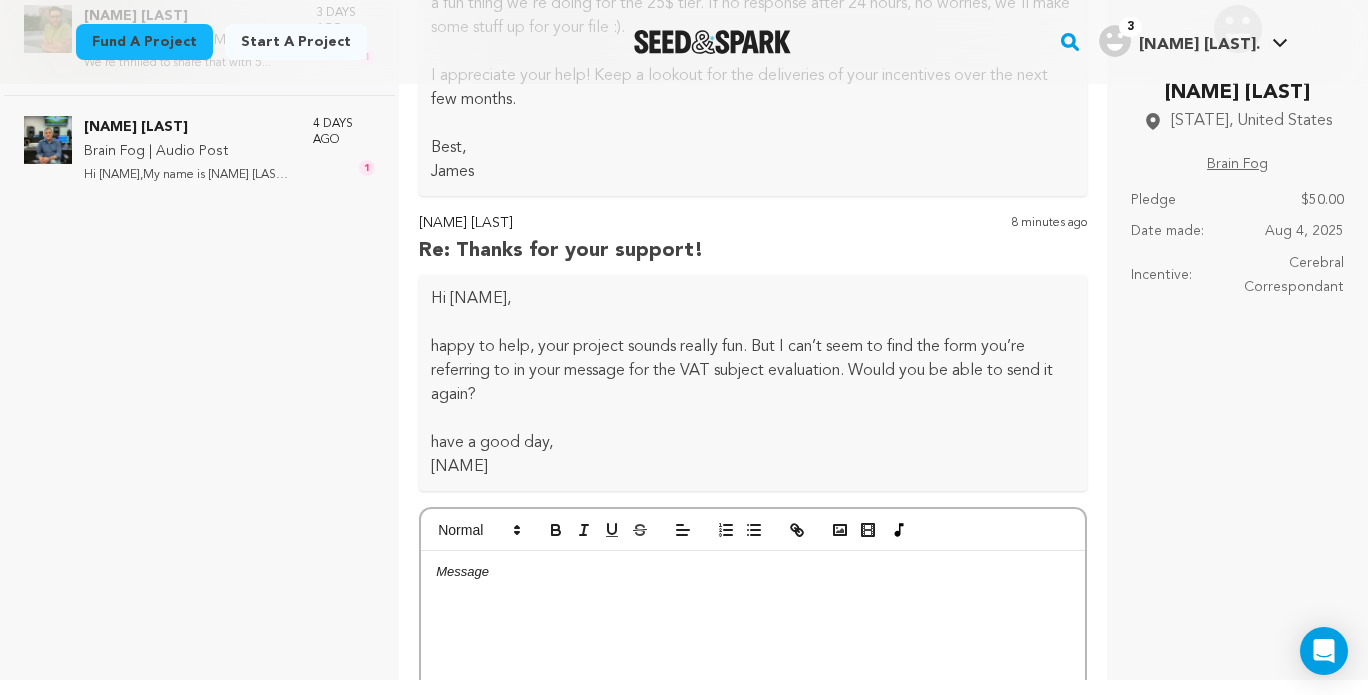 scroll, scrollTop: 426, scrollLeft: 0, axis: vertical 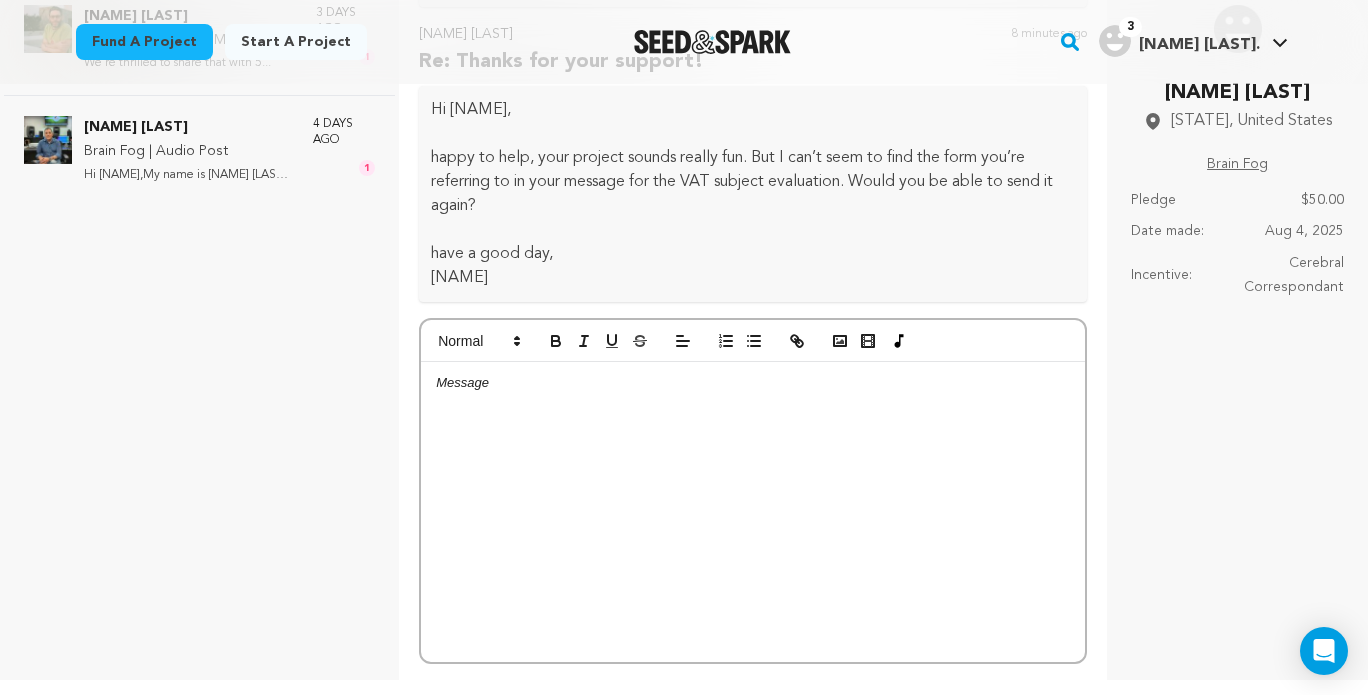 type 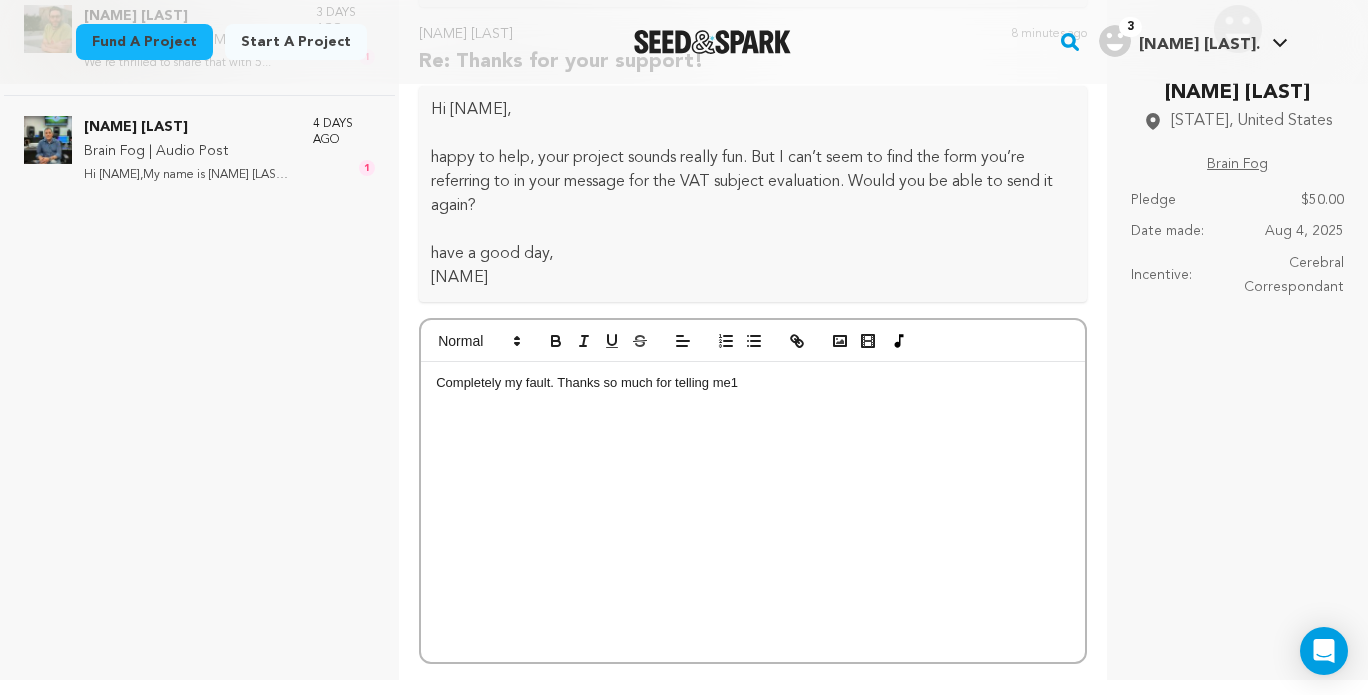 click on "Completely my fault. Thanks so much for telling me1" at bounding box center [753, 383] 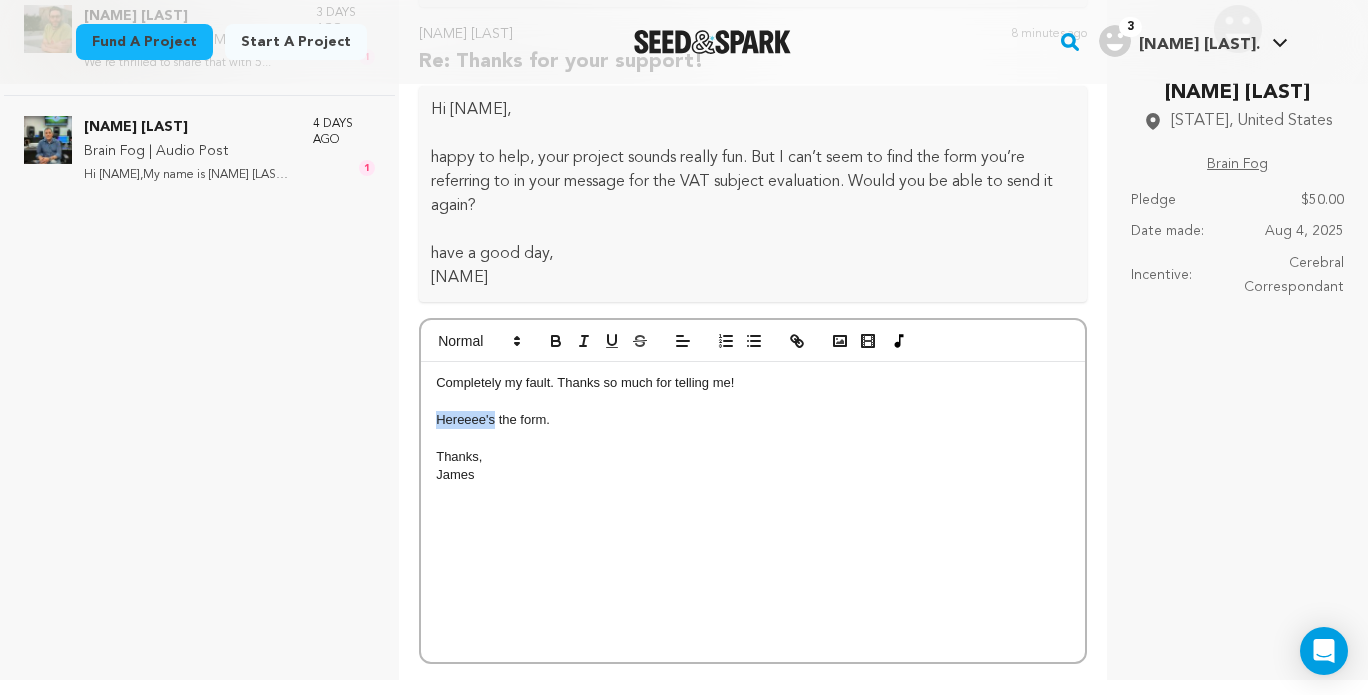 drag, startPoint x: 492, startPoint y: 421, endPoint x: 364, endPoint y: 423, distance: 128.01562 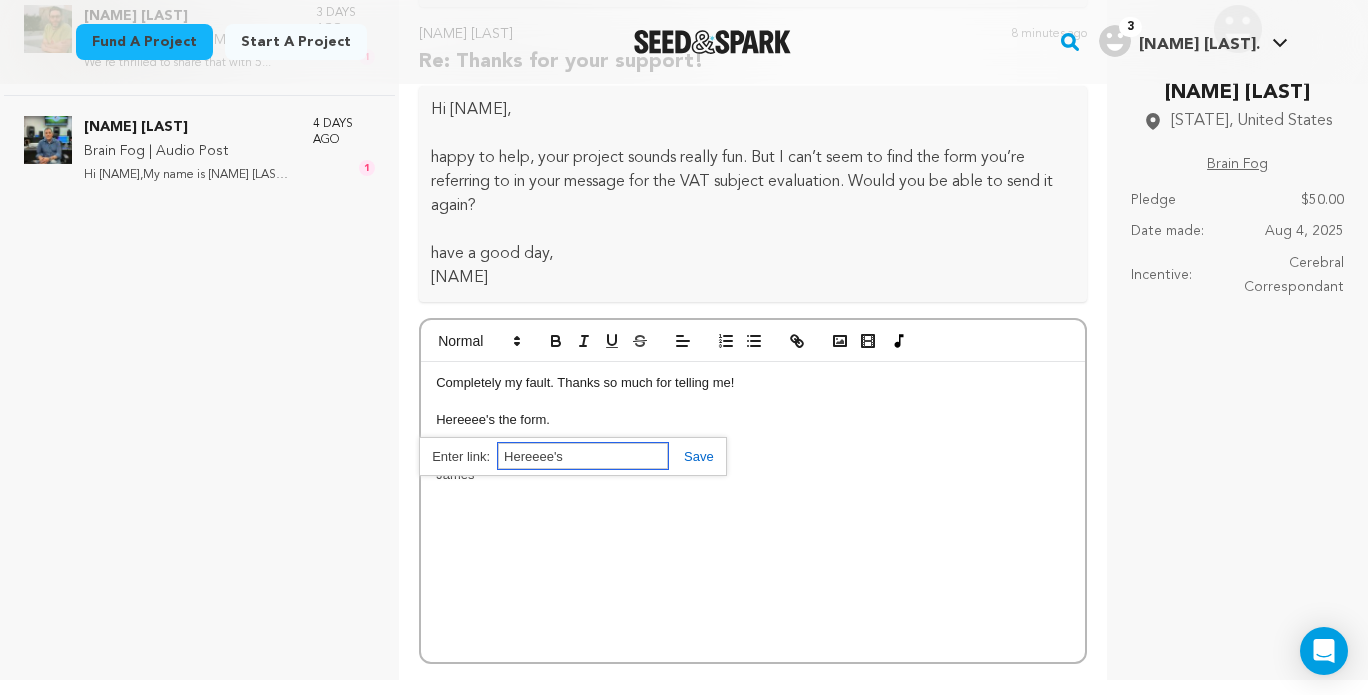 paste on "https://docs.google.com/forms/d/e/1FAIpQLSdYR5SAJMhFldNDHD344FzQCjDgseSOjFOC8ZN_rss3QcLBMw/viewform?usp=dialog" 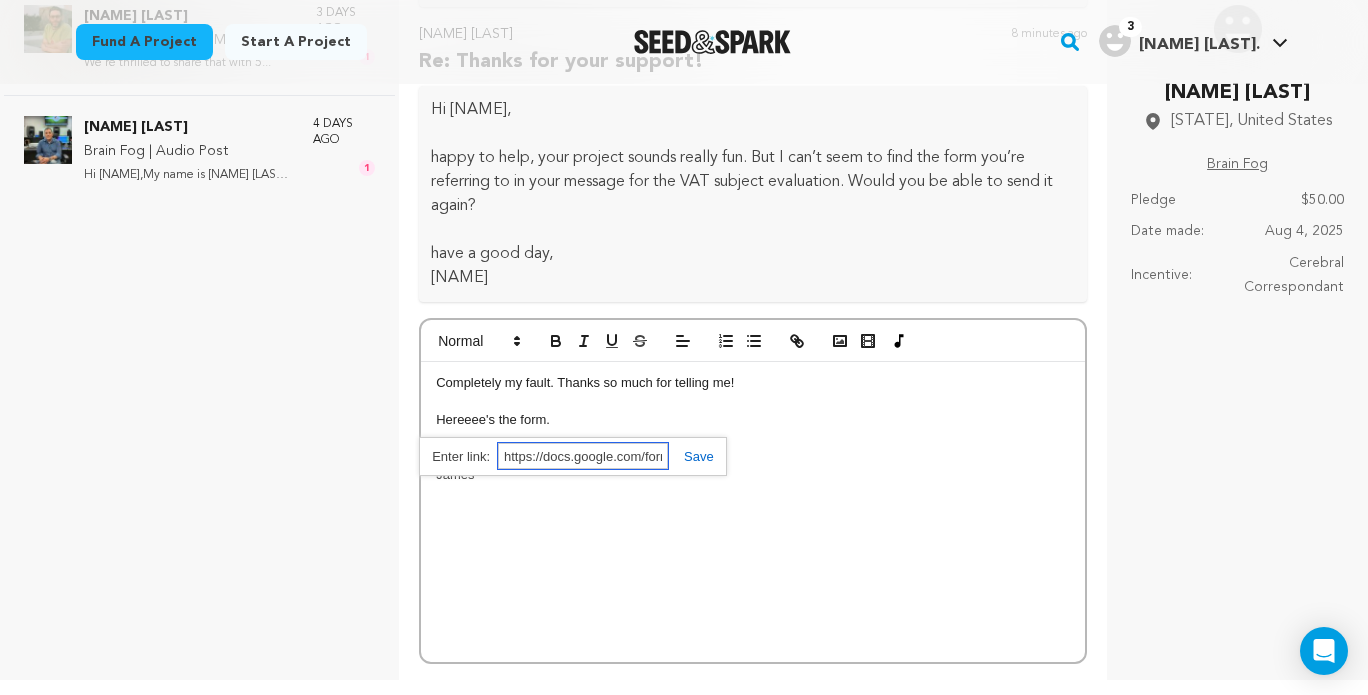 scroll, scrollTop: 0, scrollLeft: 603, axis: horizontal 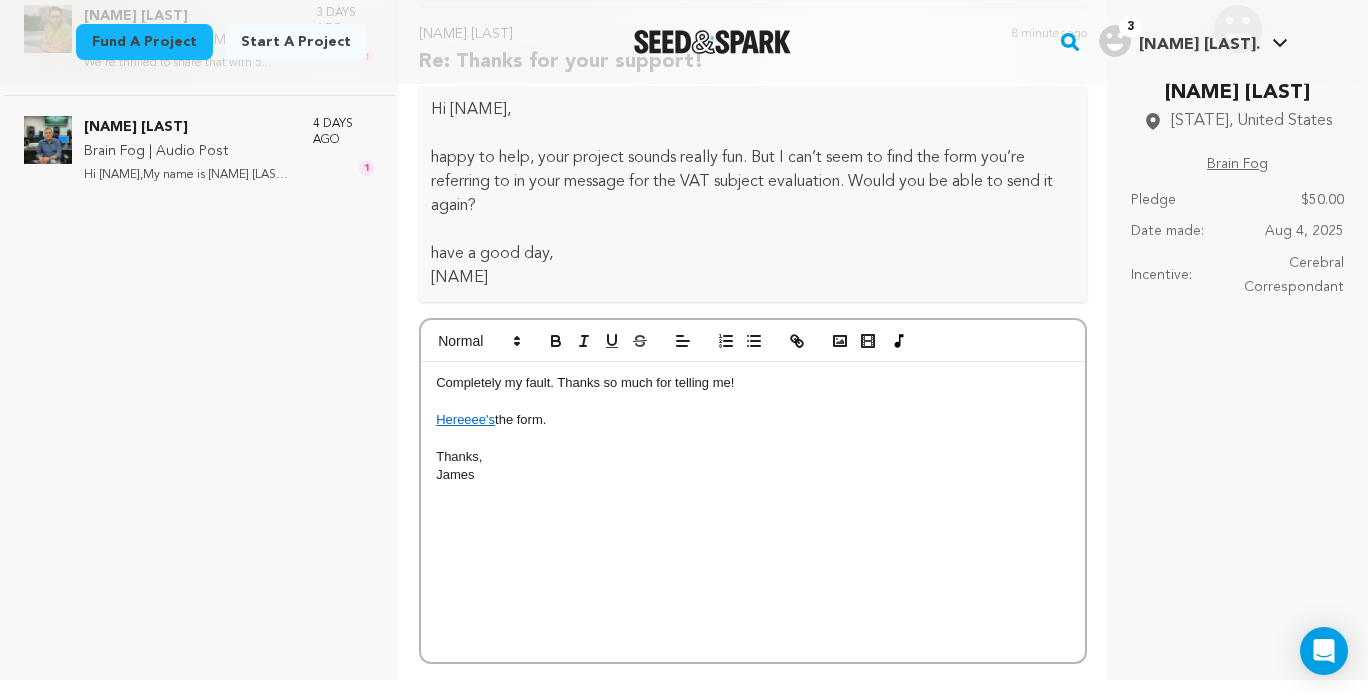 click on "Hereeee's  the form." at bounding box center (753, 420) 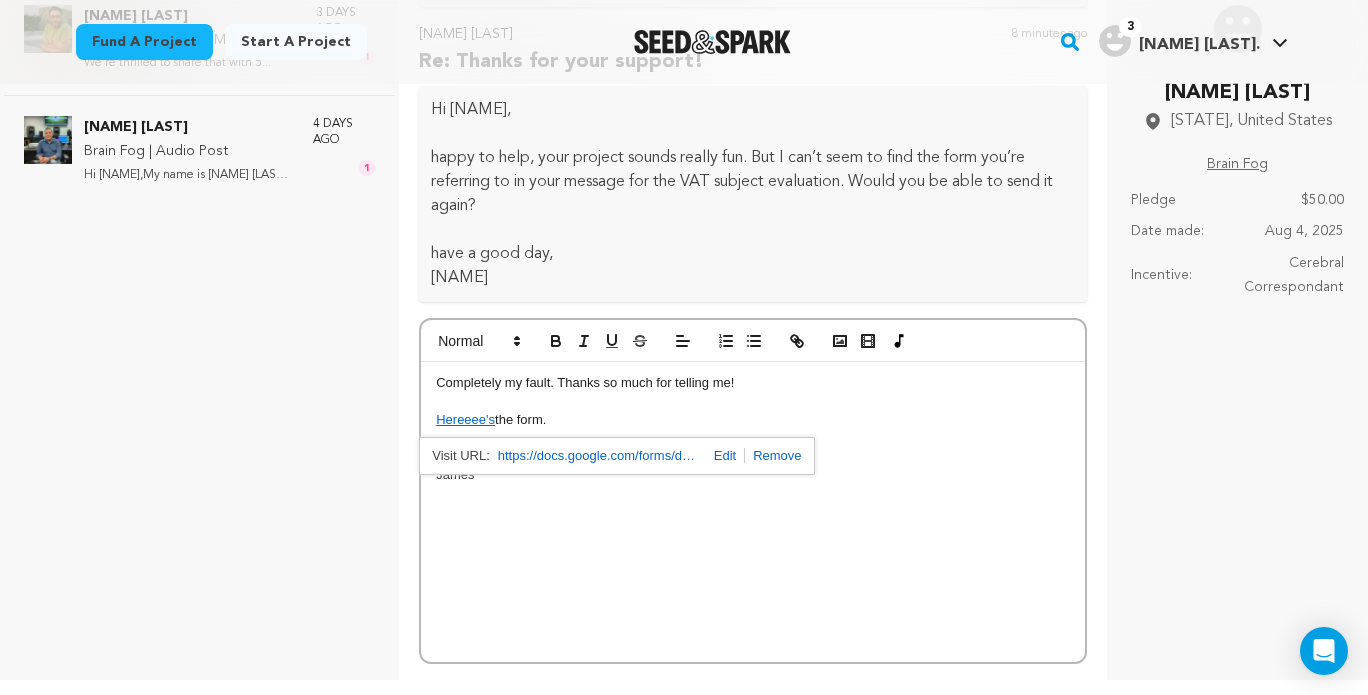 click at bounding box center [753, 402] 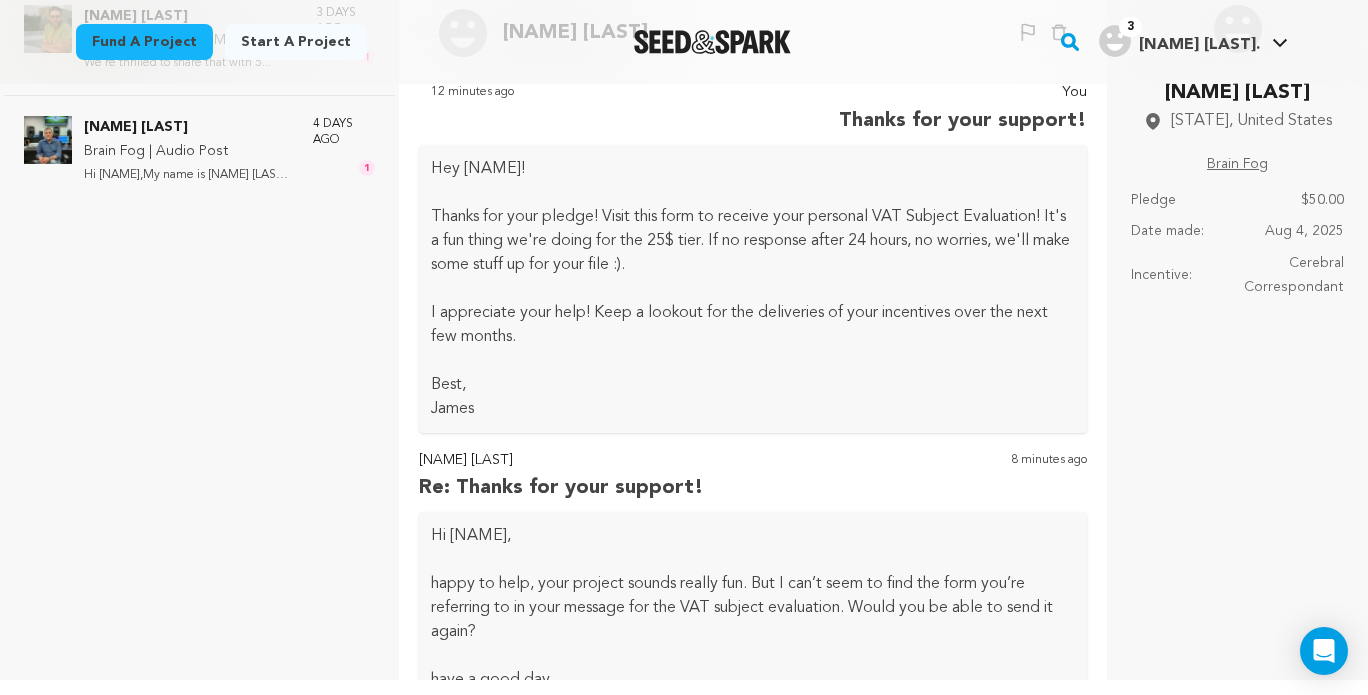 scroll, scrollTop: 526, scrollLeft: 0, axis: vertical 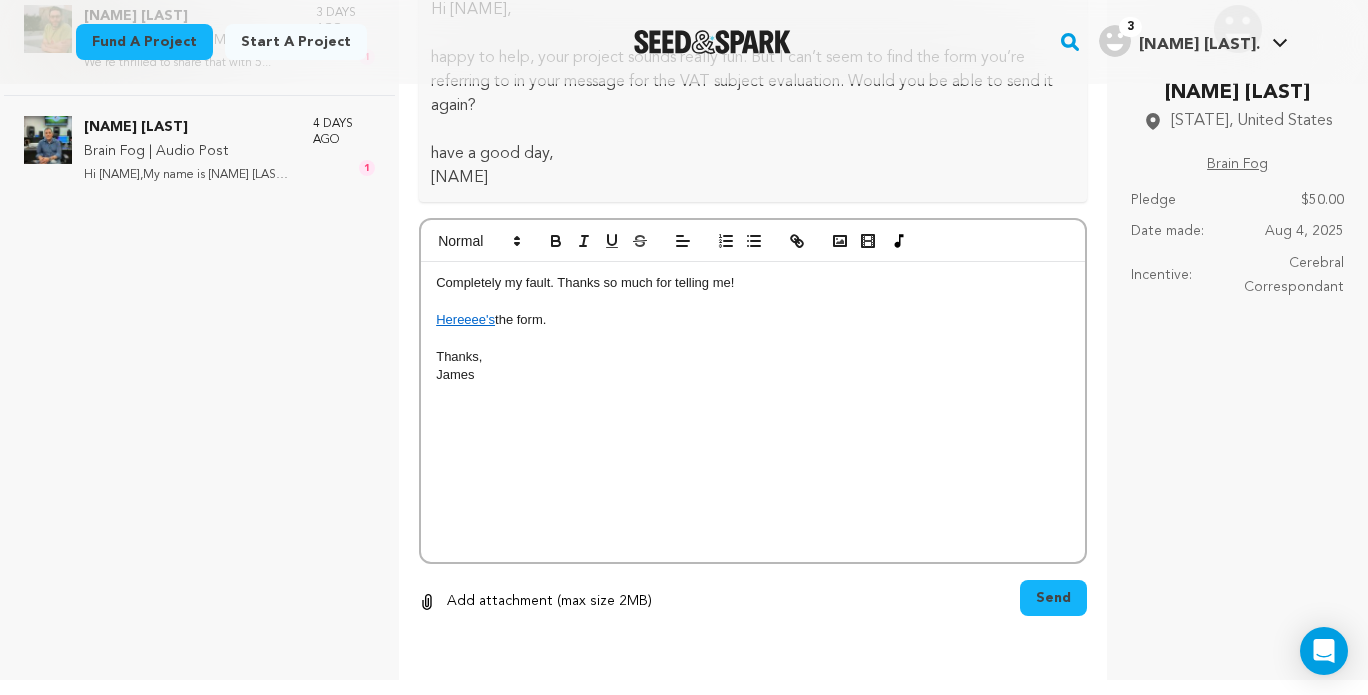 click on "Send" at bounding box center [1053, 598] 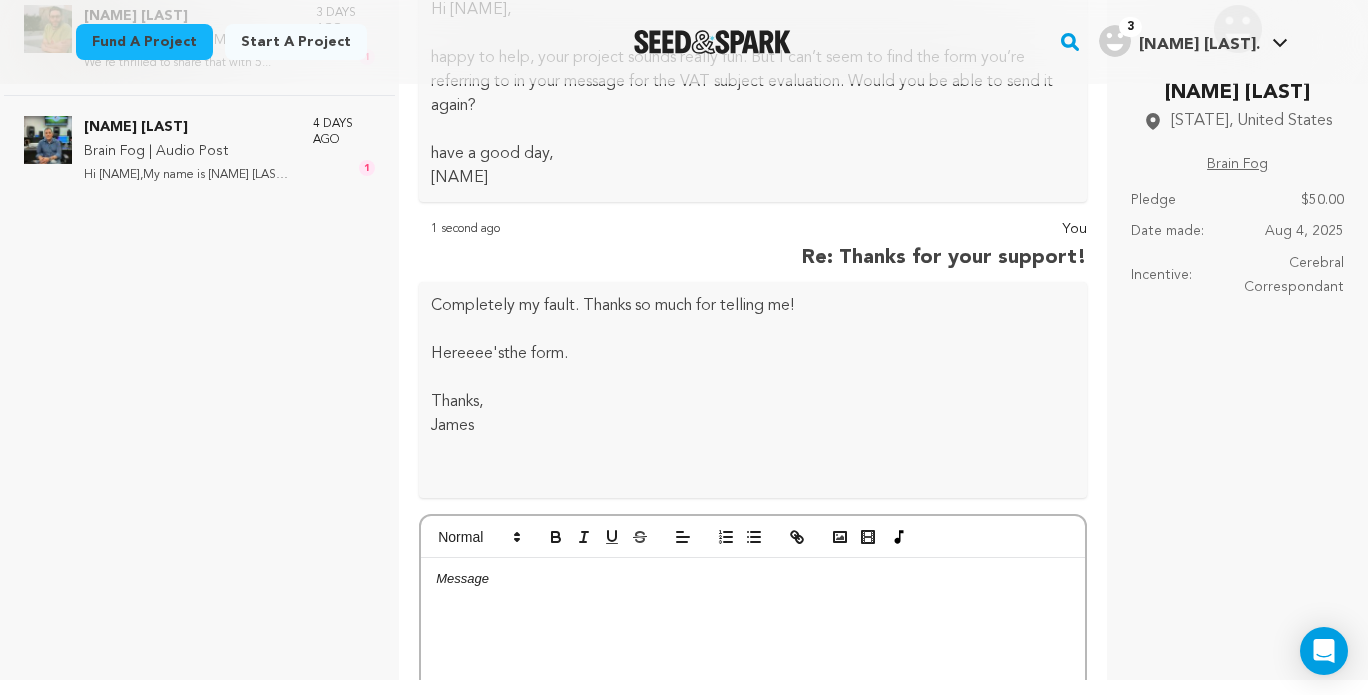 drag, startPoint x: 265, startPoint y: 285, endPoint x: 557, endPoint y: 130, distance: 330.58887 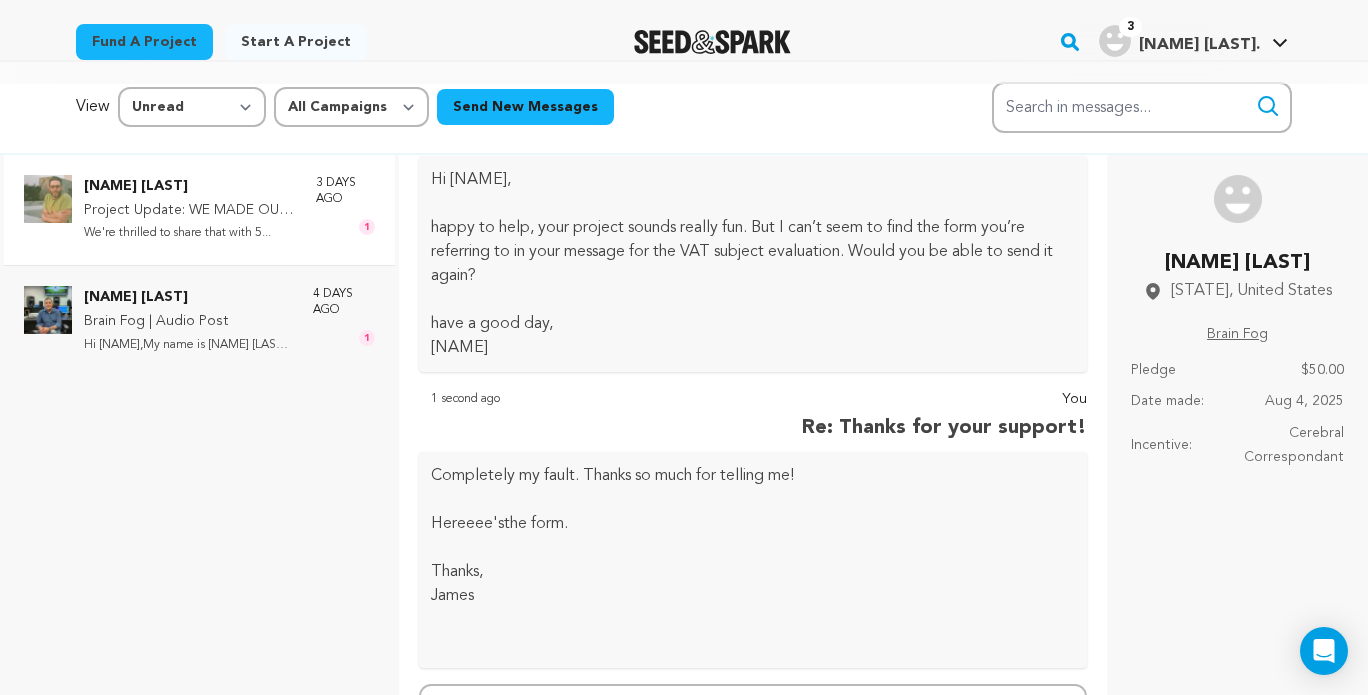 scroll, scrollTop: 0, scrollLeft: 0, axis: both 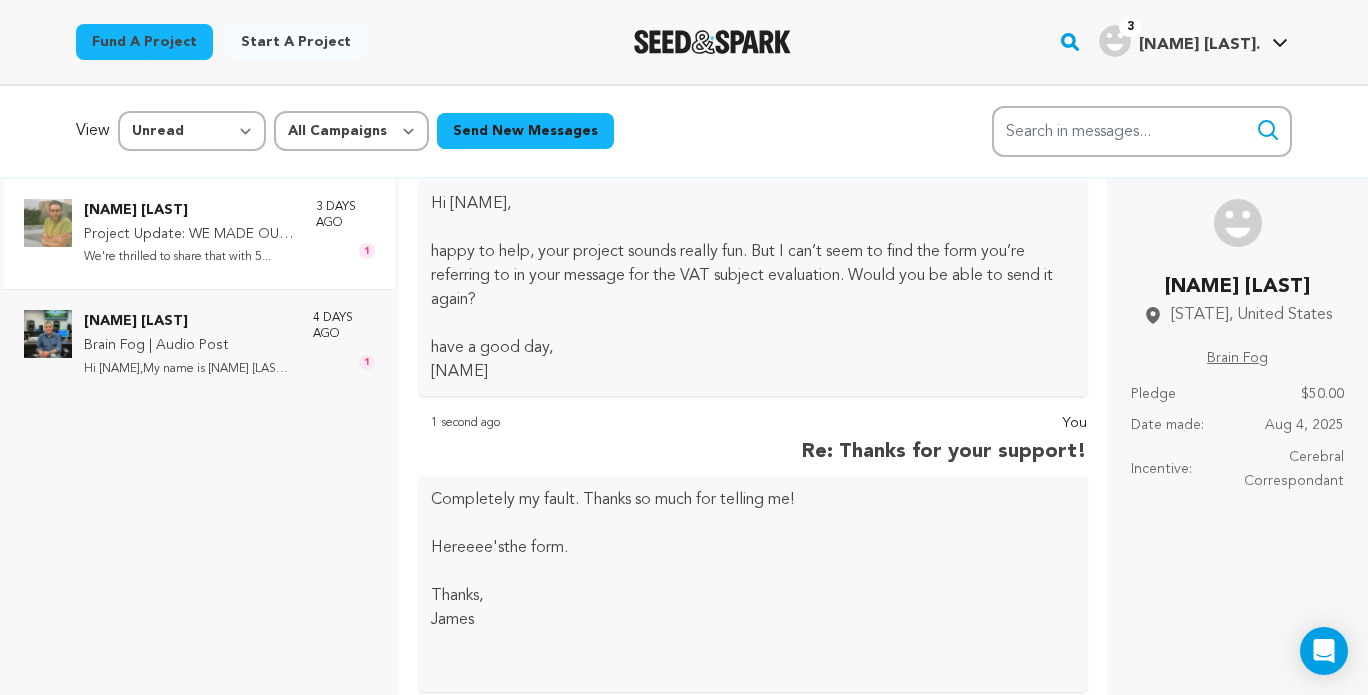 click on "We're thrilled to share that with 5..." at bounding box center [190, 257] 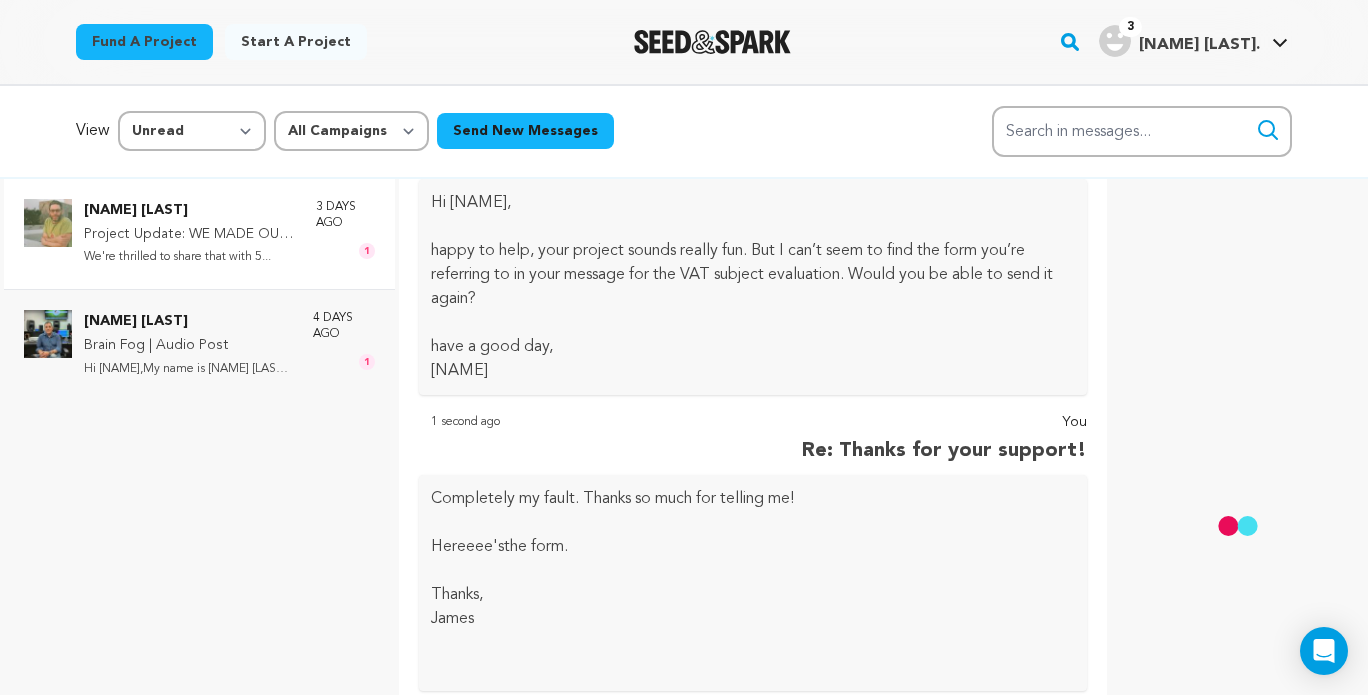 scroll, scrollTop: 568, scrollLeft: 0, axis: vertical 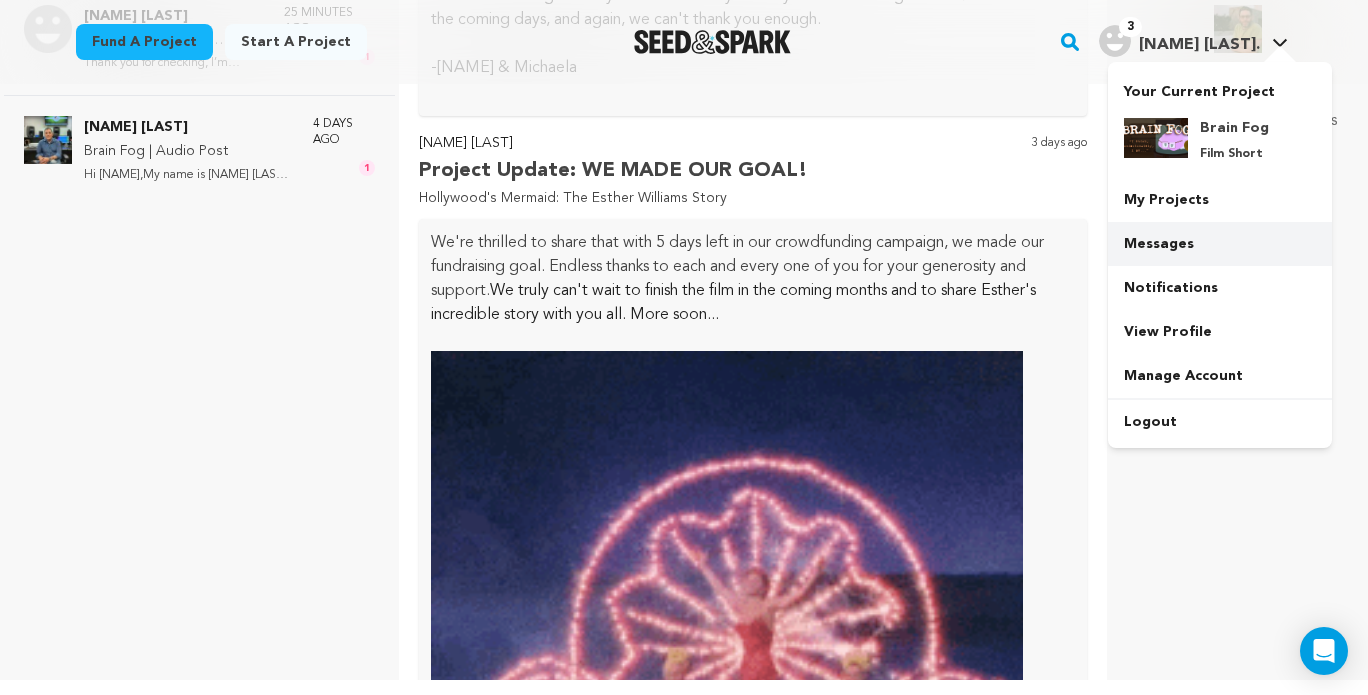 click on "Messages" at bounding box center (1220, 244) 